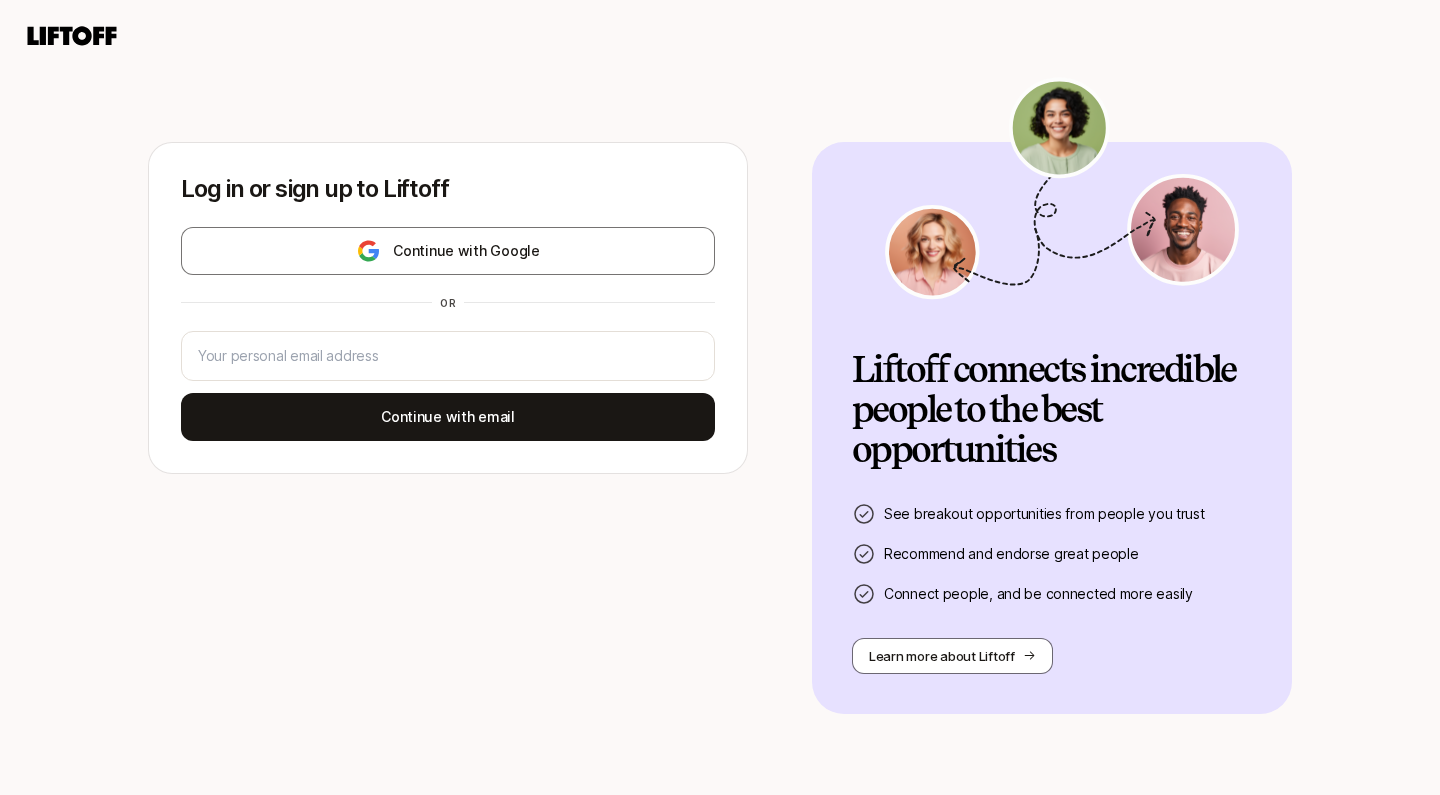 scroll, scrollTop: 0, scrollLeft: 0, axis: both 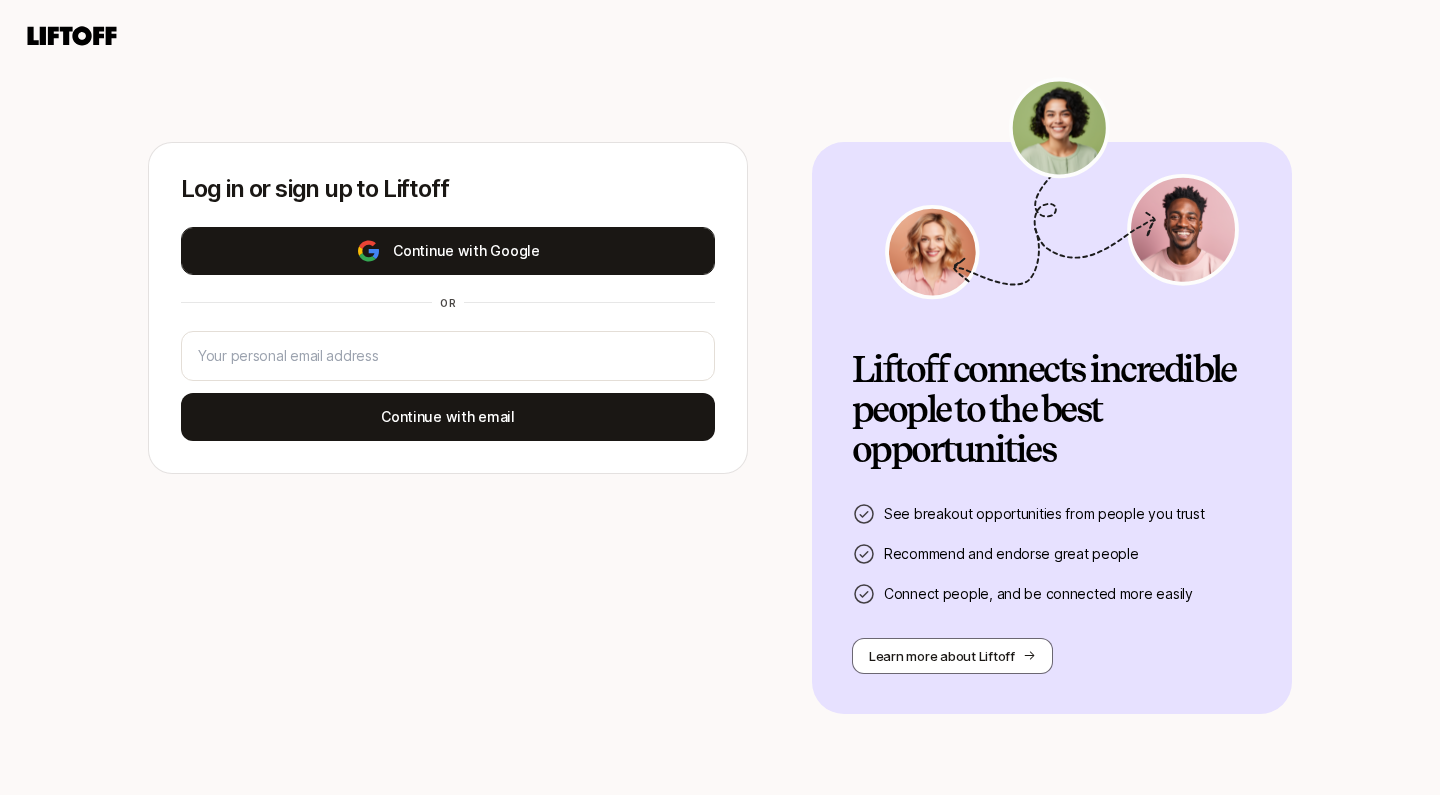 click on "Continue with Google" at bounding box center (448, 251) 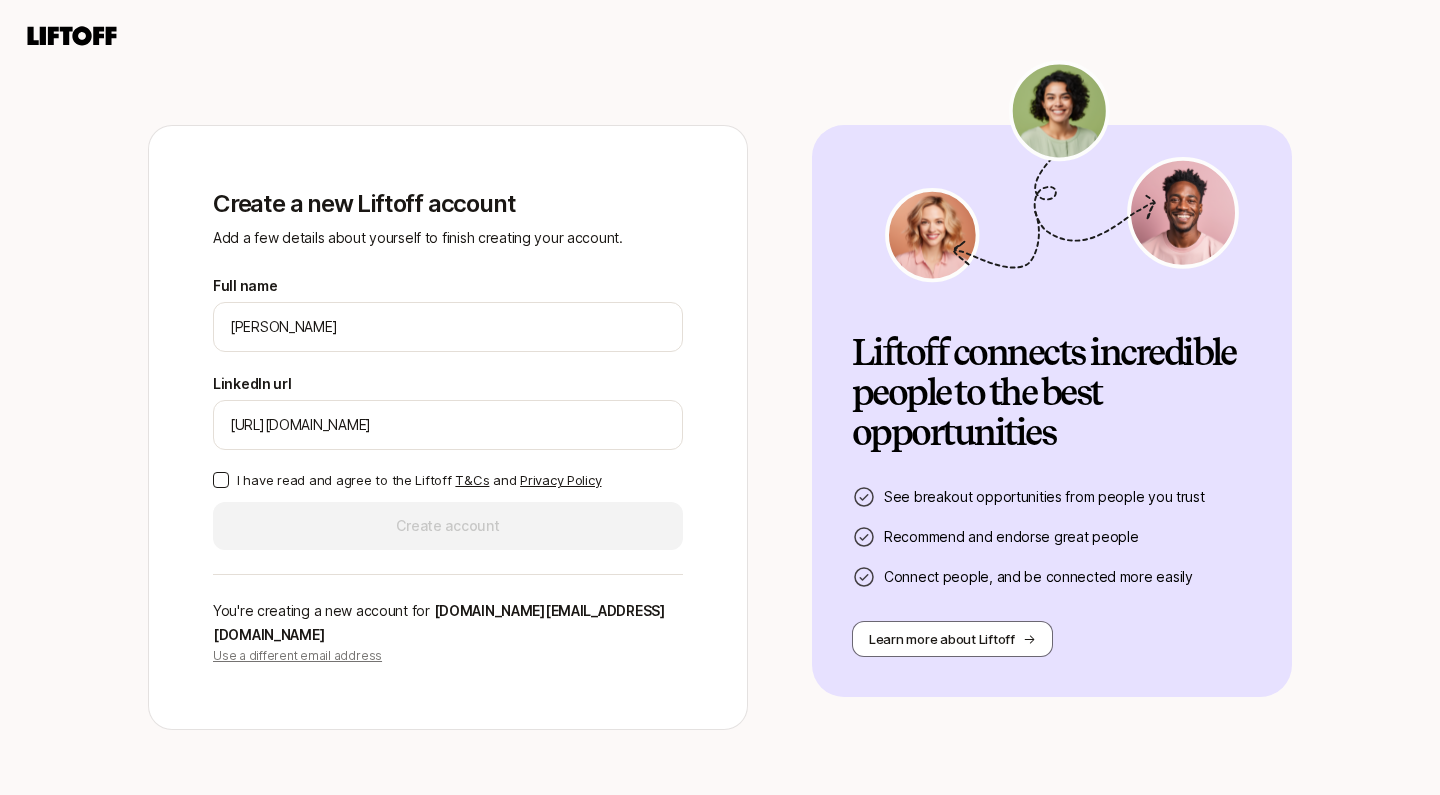 type on "[URL][DOMAIN_NAME]" 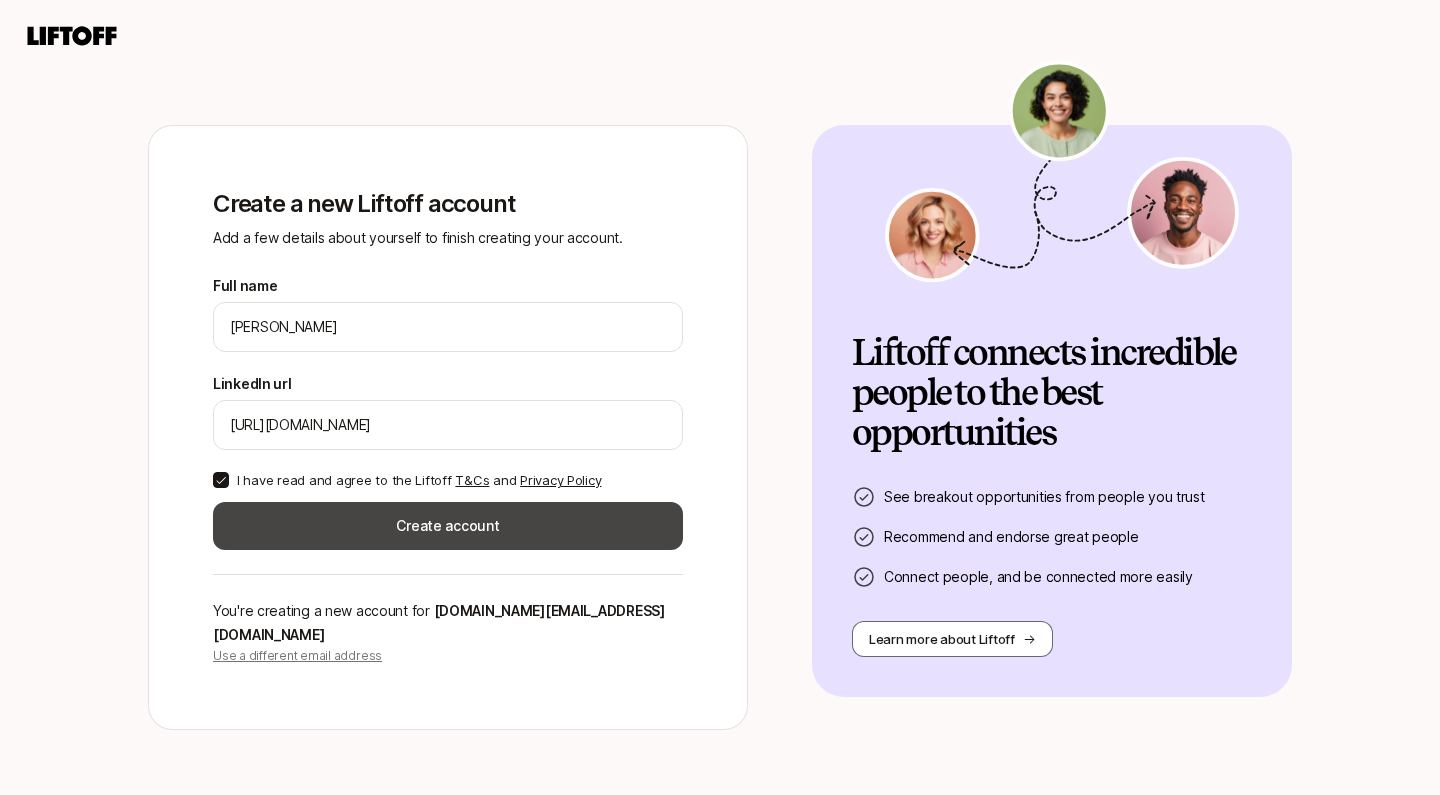 click on "Create account" at bounding box center [448, 526] 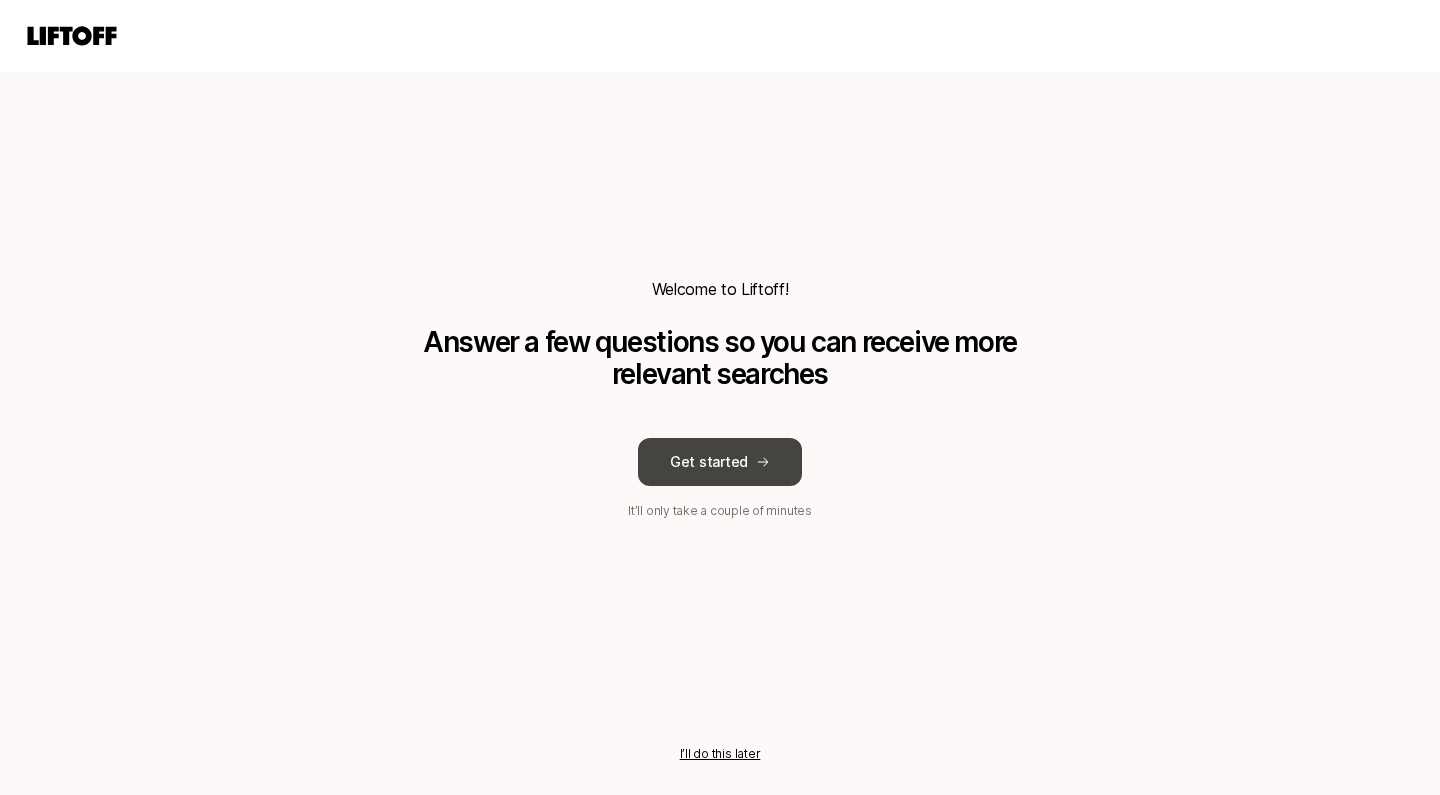 click on "Get started" at bounding box center [720, 462] 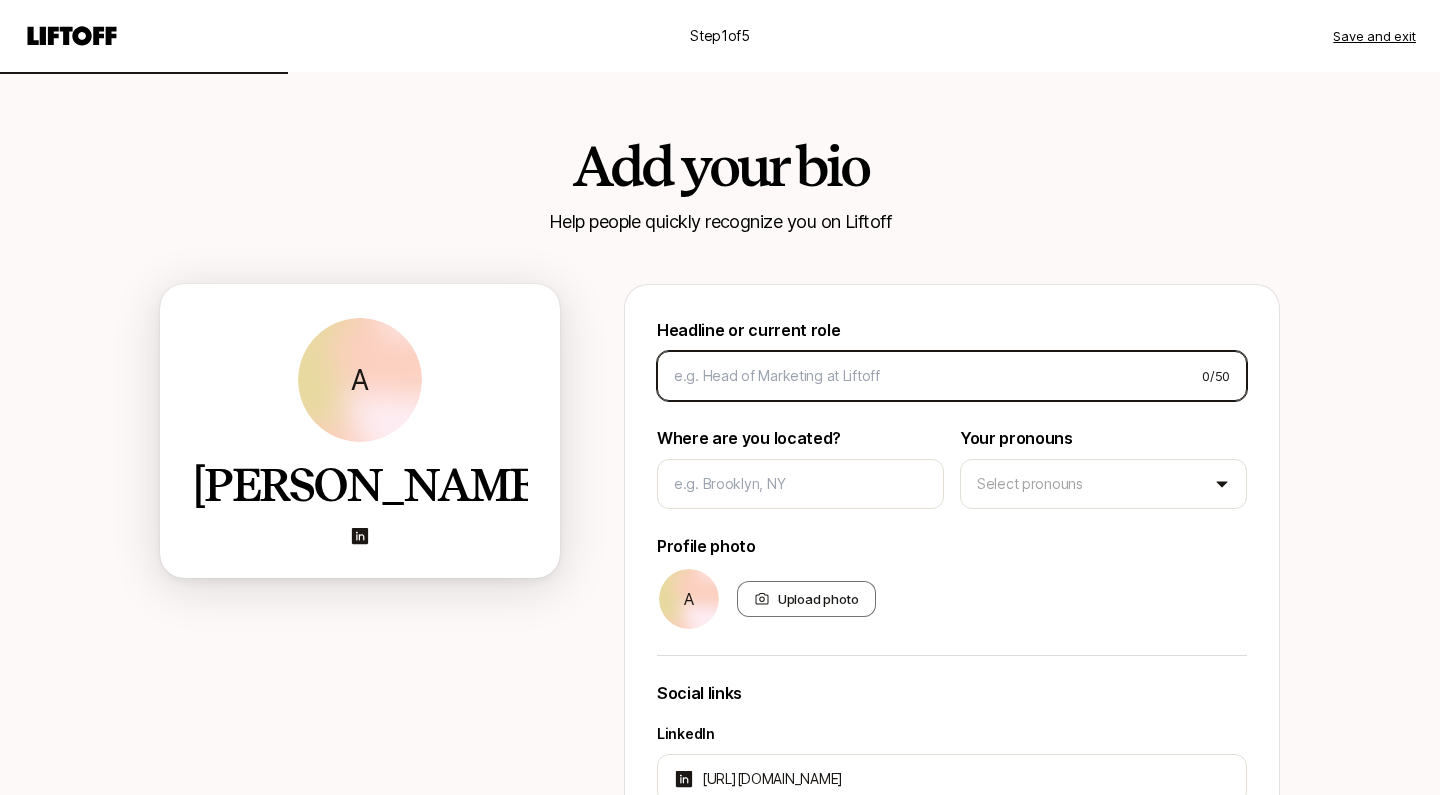 click at bounding box center (930, 376) 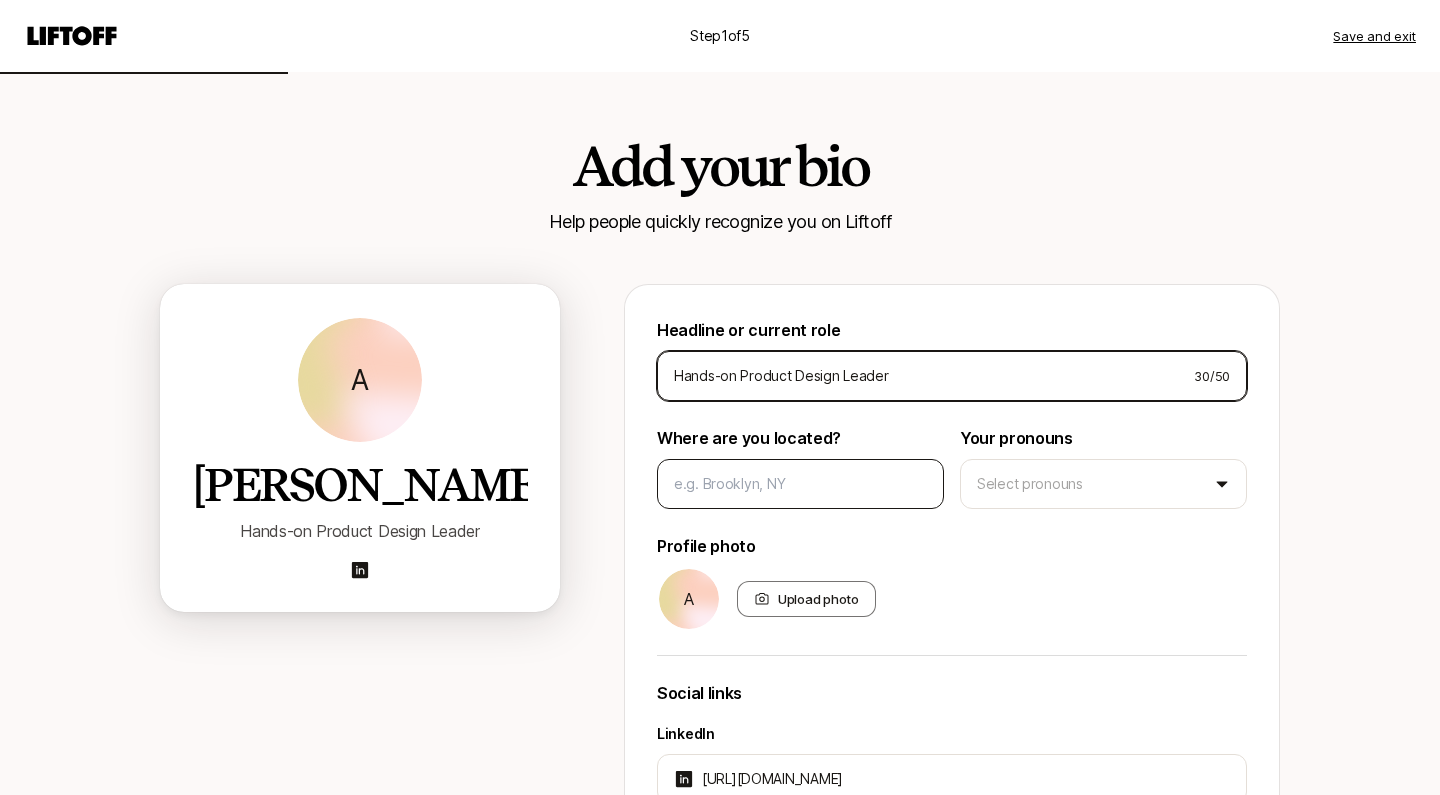 type on "Hands-on Product Design Leader" 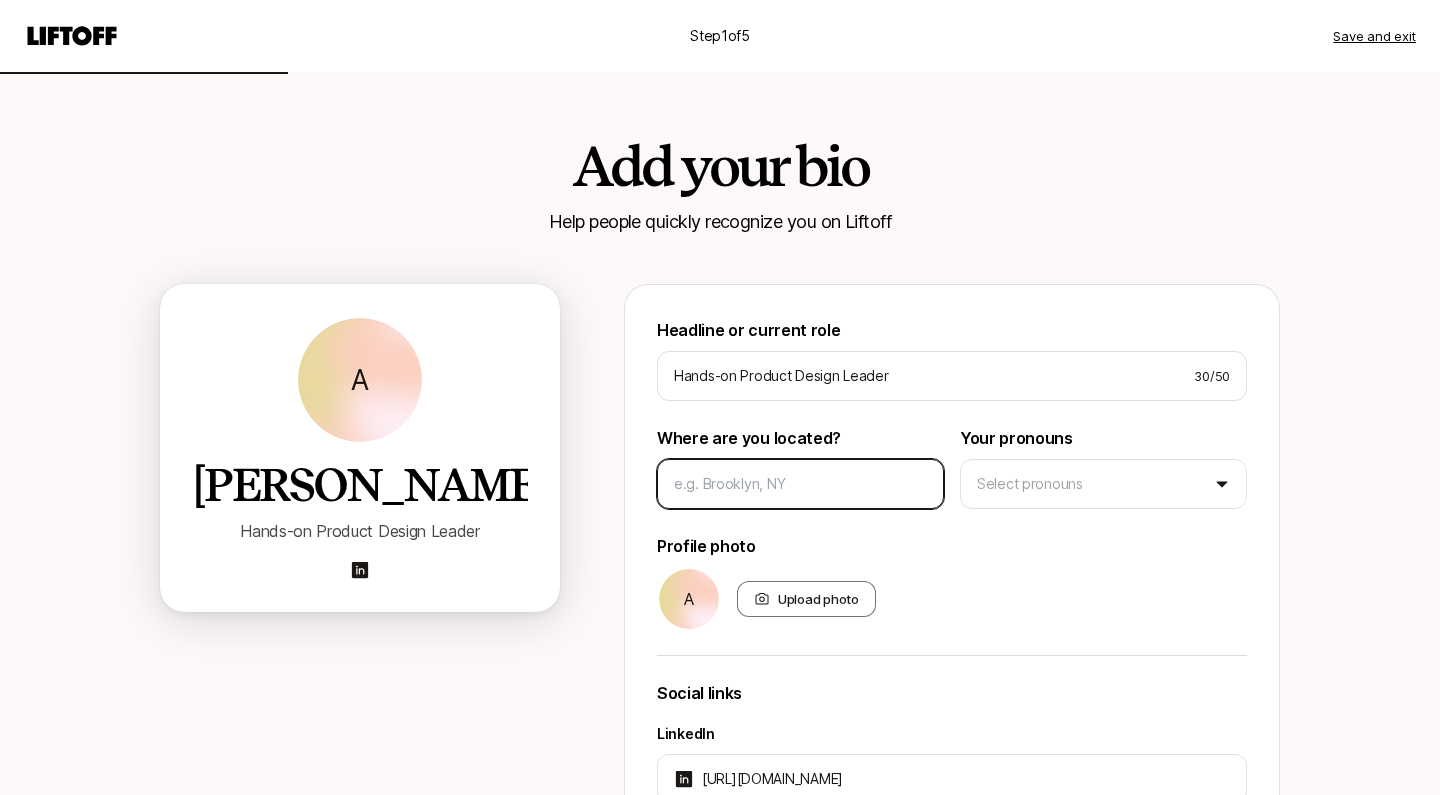 click at bounding box center (800, 484) 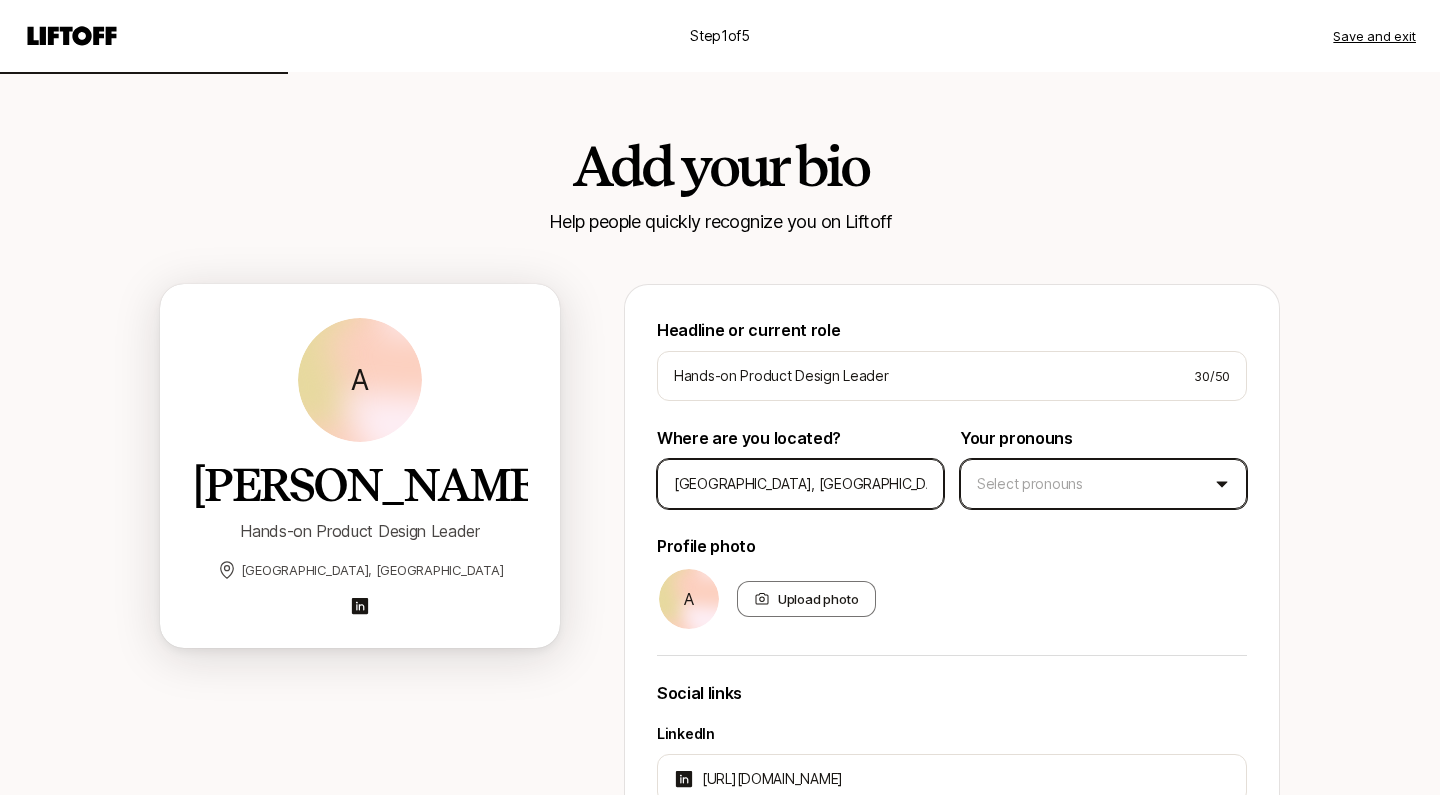 type on "[GEOGRAPHIC_DATA], [GEOGRAPHIC_DATA]" 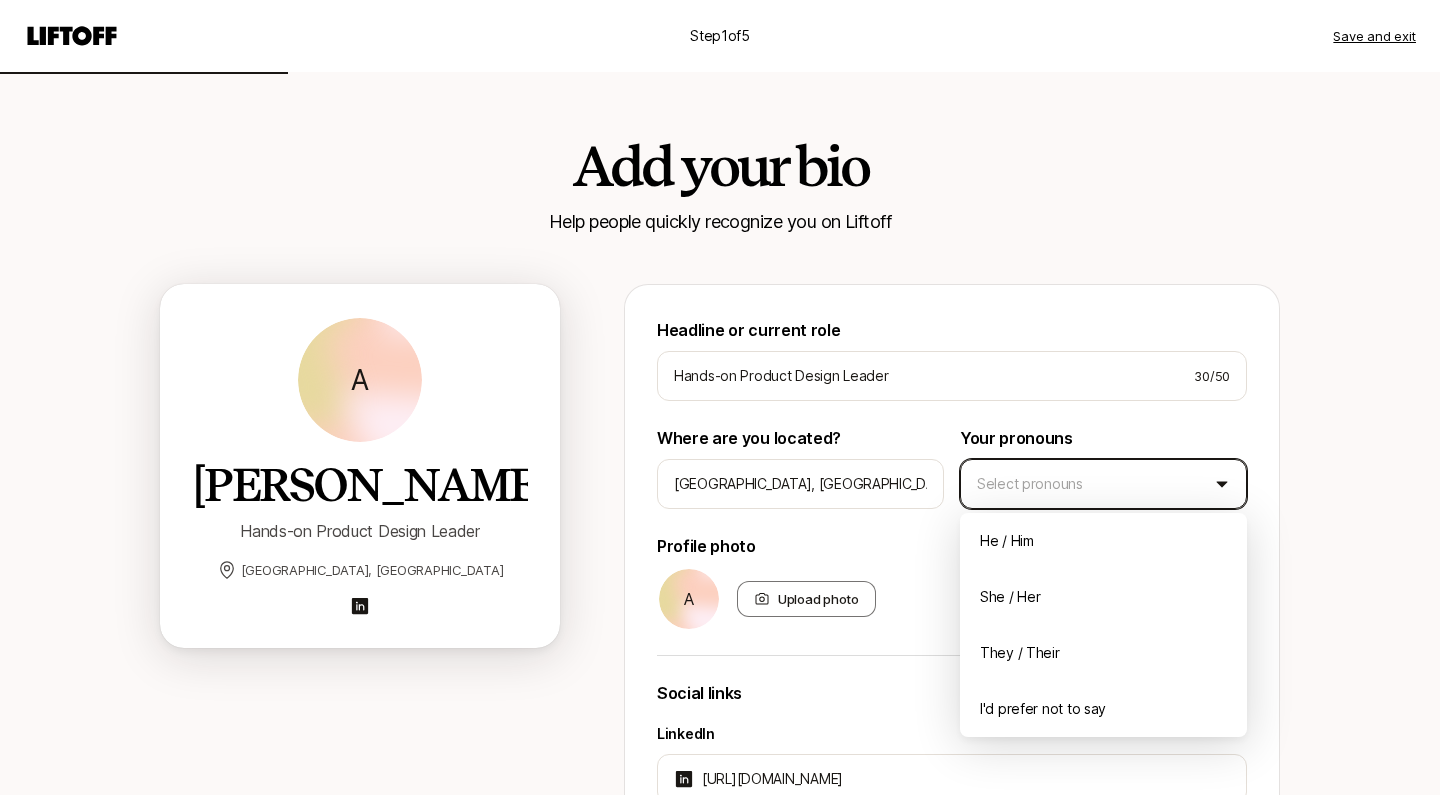 click on "Step  1  of  5 Save and exit Add your bio Help people quickly recognize you on Liftoff A [PERSON_NAME] Hands-on Product Design Leader [GEOGRAPHIC_DATA], [GEOGRAPHIC_DATA] Headline or current role Hands-on Product Design Leader 30 / 50 Where are you located? [GEOGRAPHIC_DATA], [GEOGRAPHIC_DATA] Your pronouns Select pronouns Profile photo A Upload photo Social links LinkedIn [URL][DOMAIN_NAME] Instagram X Other link Next He / Him She / Her They / Their I'd prefer not to say" at bounding box center [720, 397] 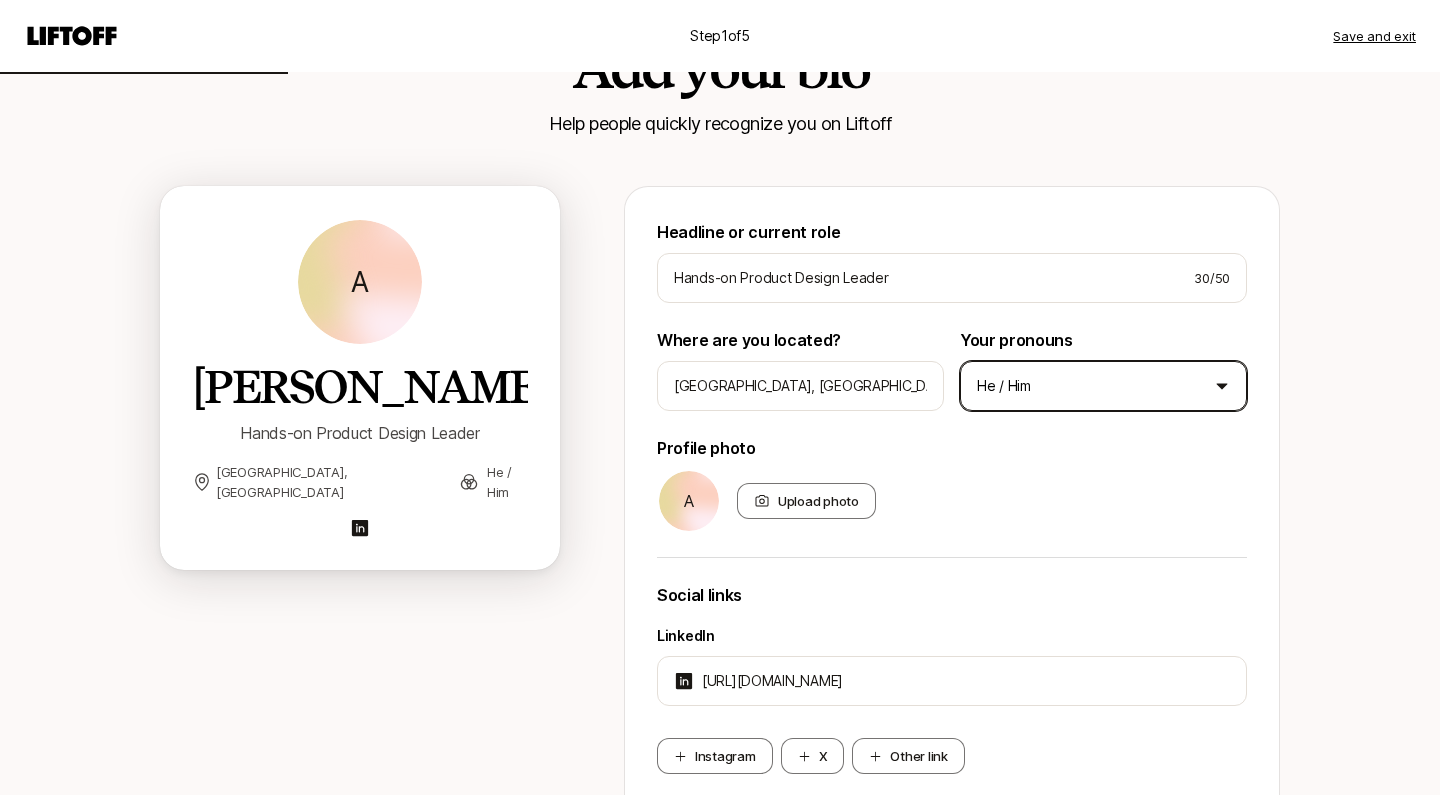 scroll, scrollTop: 99, scrollLeft: 0, axis: vertical 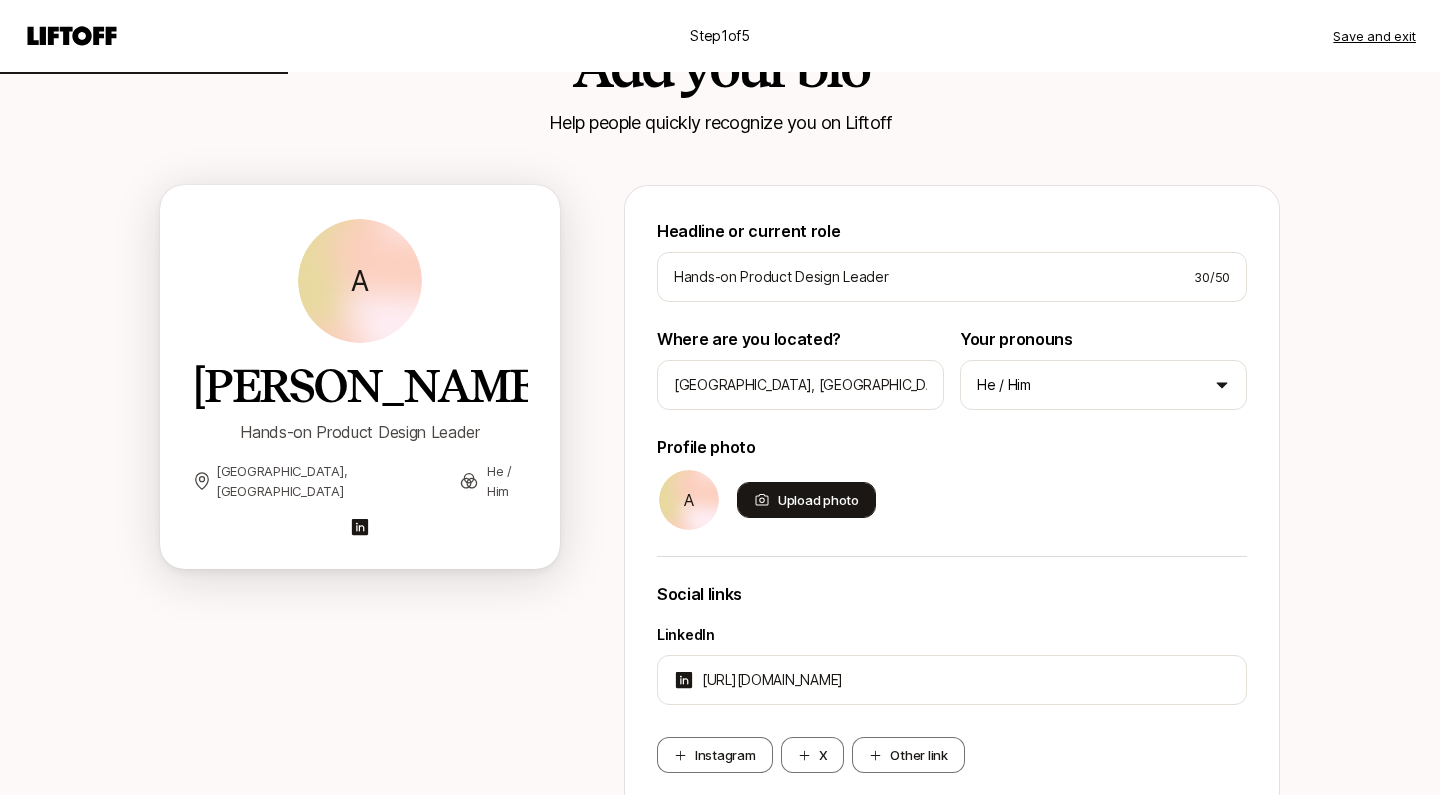 click on "Upload photo" at bounding box center (806, 500) 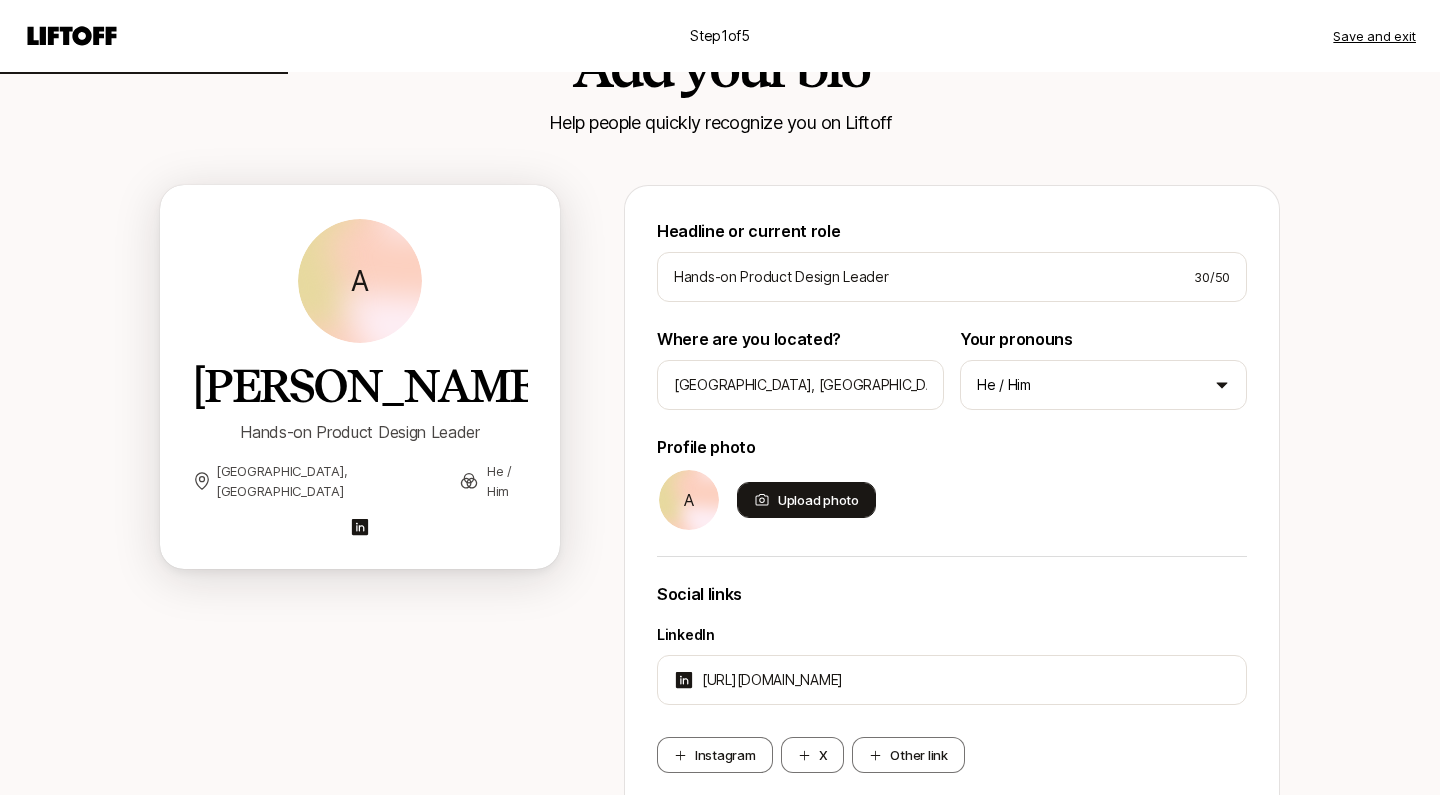 type on "C:\fakepath\profile-image.jpg" 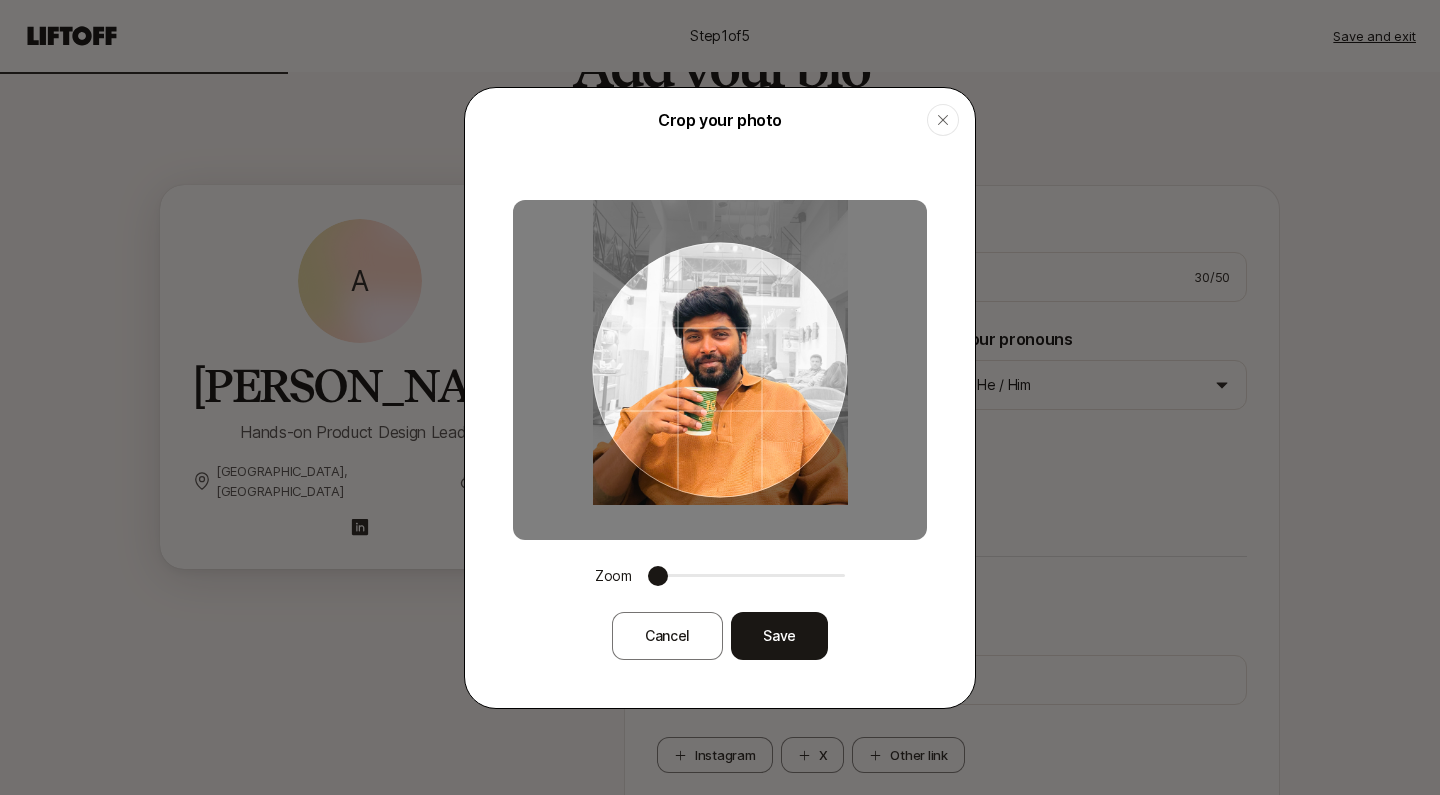 drag, startPoint x: 783, startPoint y: 427, endPoint x: 793, endPoint y: 392, distance: 36.40055 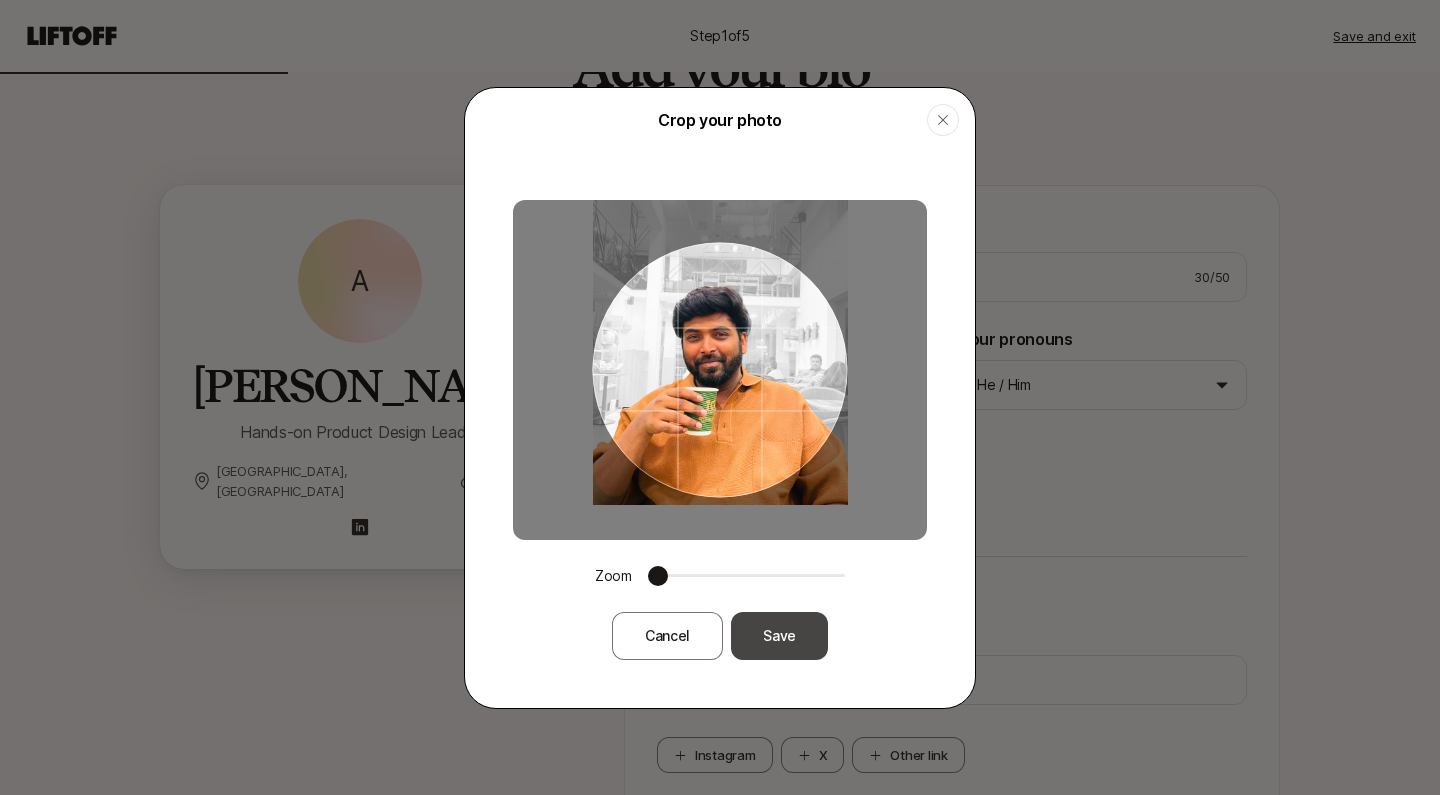 click on "Save" at bounding box center (779, 636) 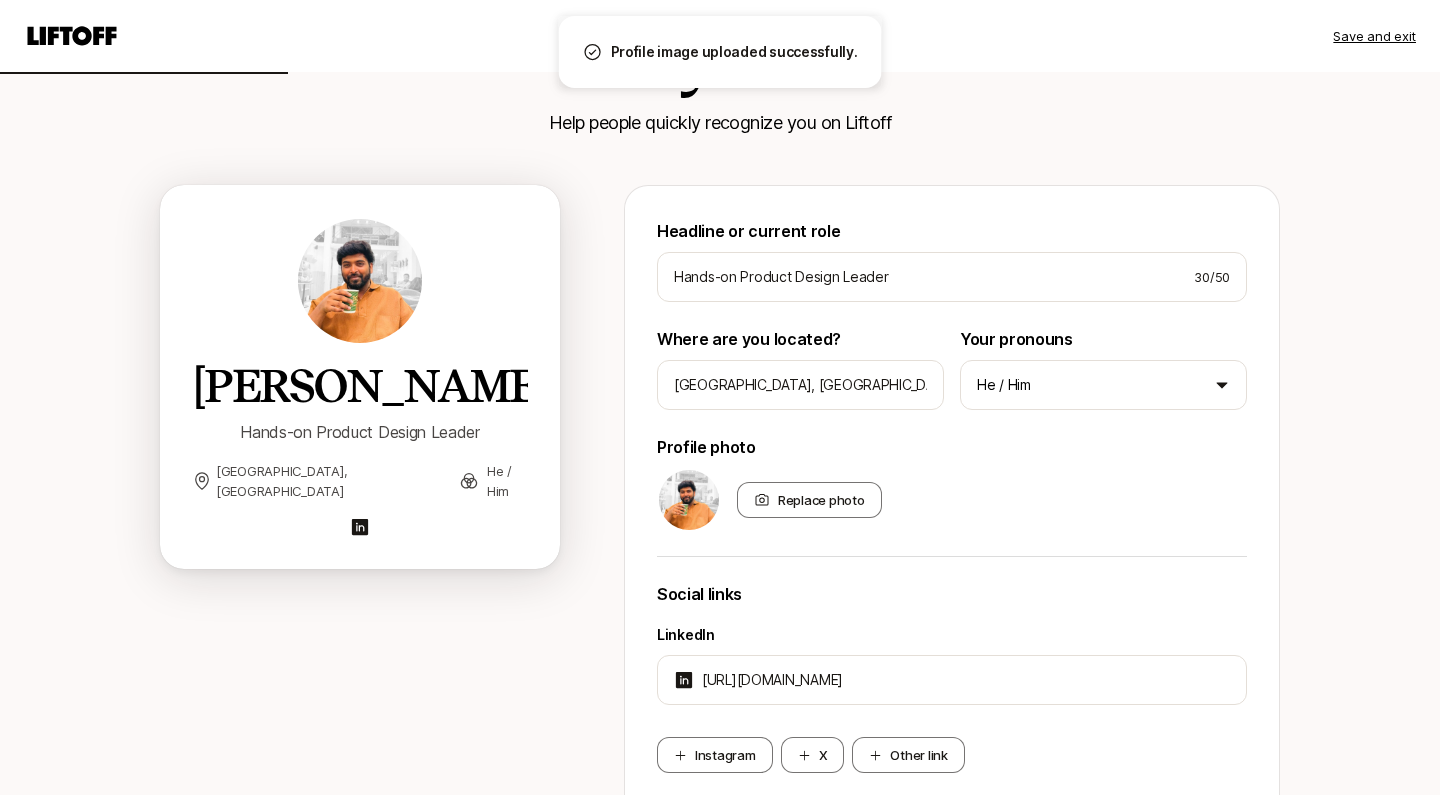 scroll, scrollTop: 245, scrollLeft: 0, axis: vertical 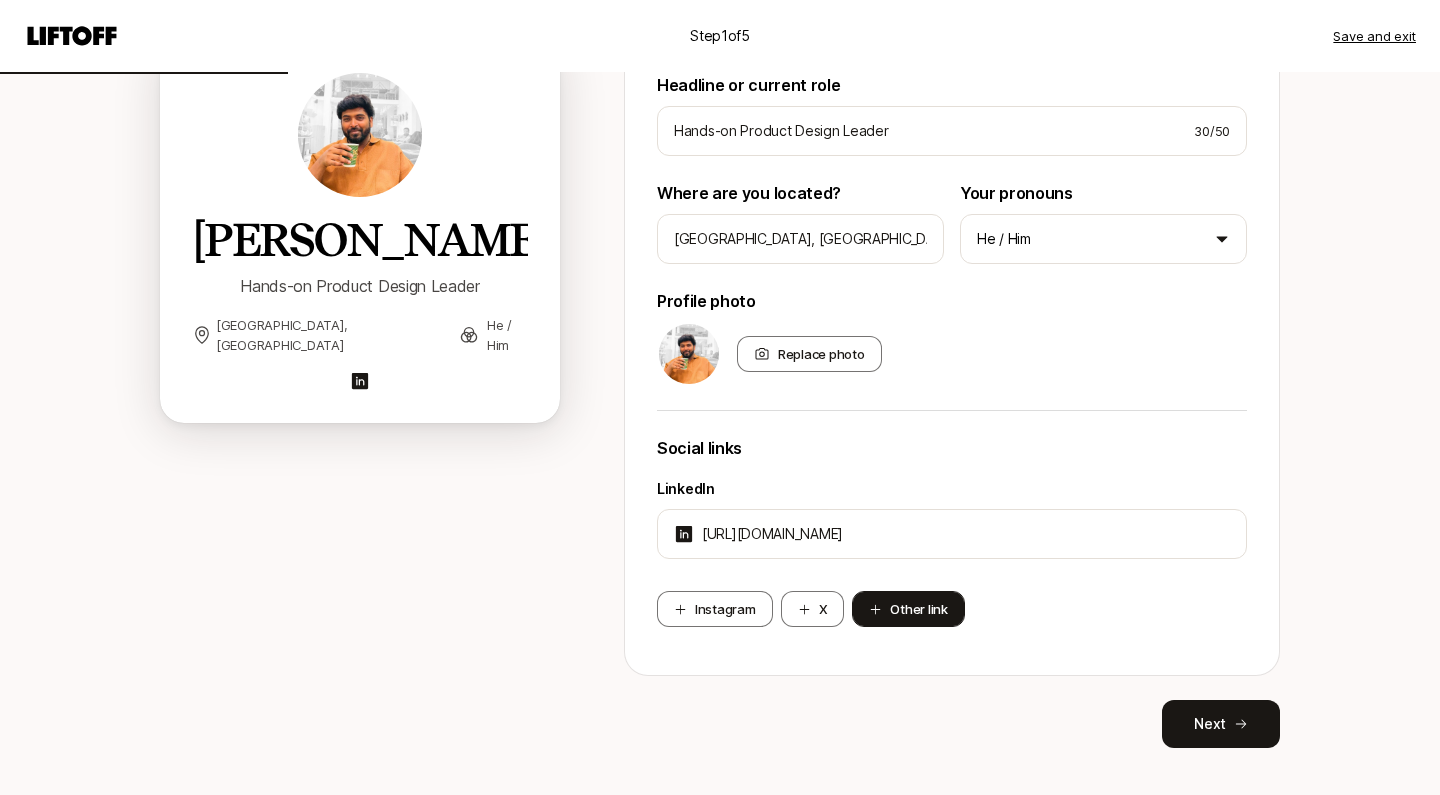 click on "Other link" at bounding box center [908, 609] 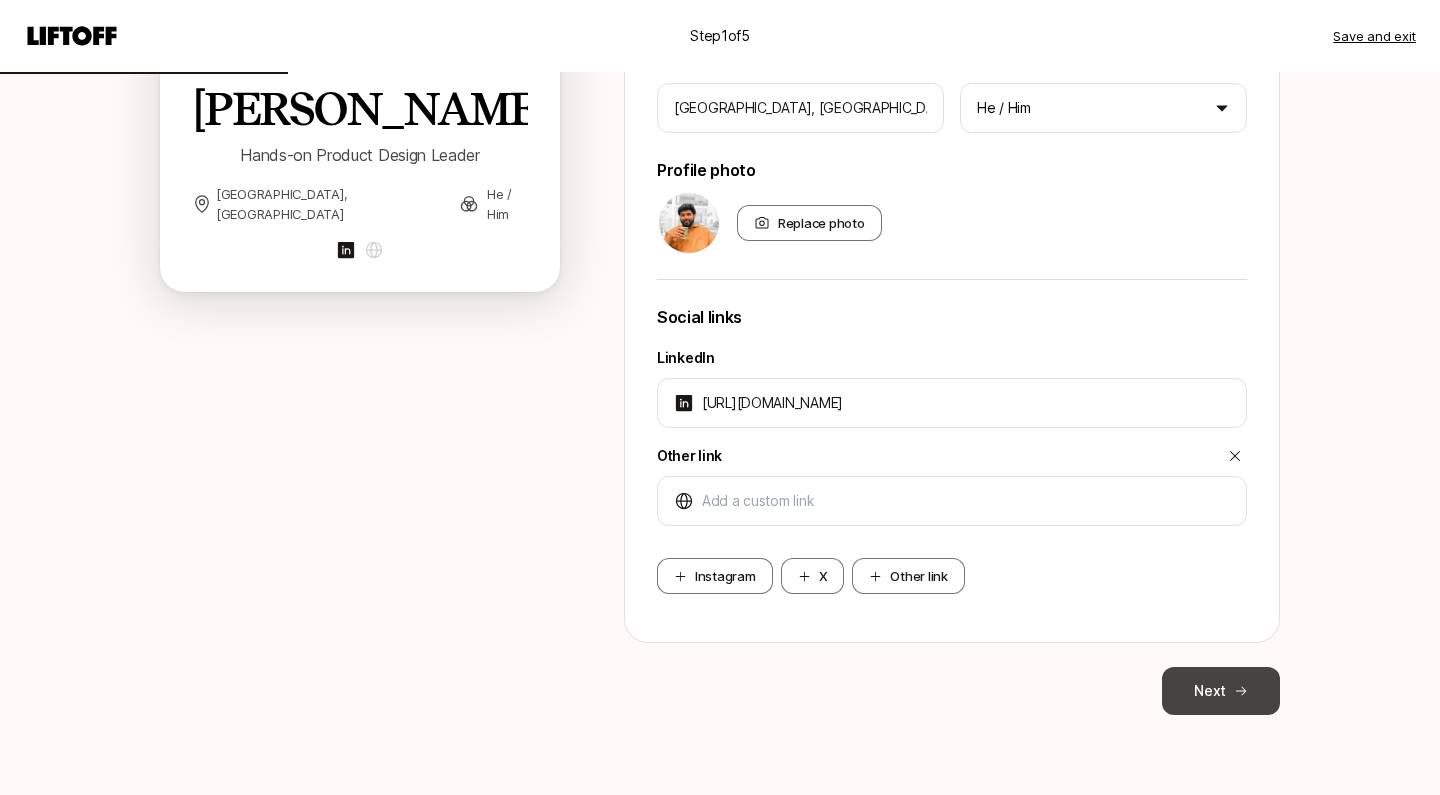 scroll, scrollTop: 376, scrollLeft: 0, axis: vertical 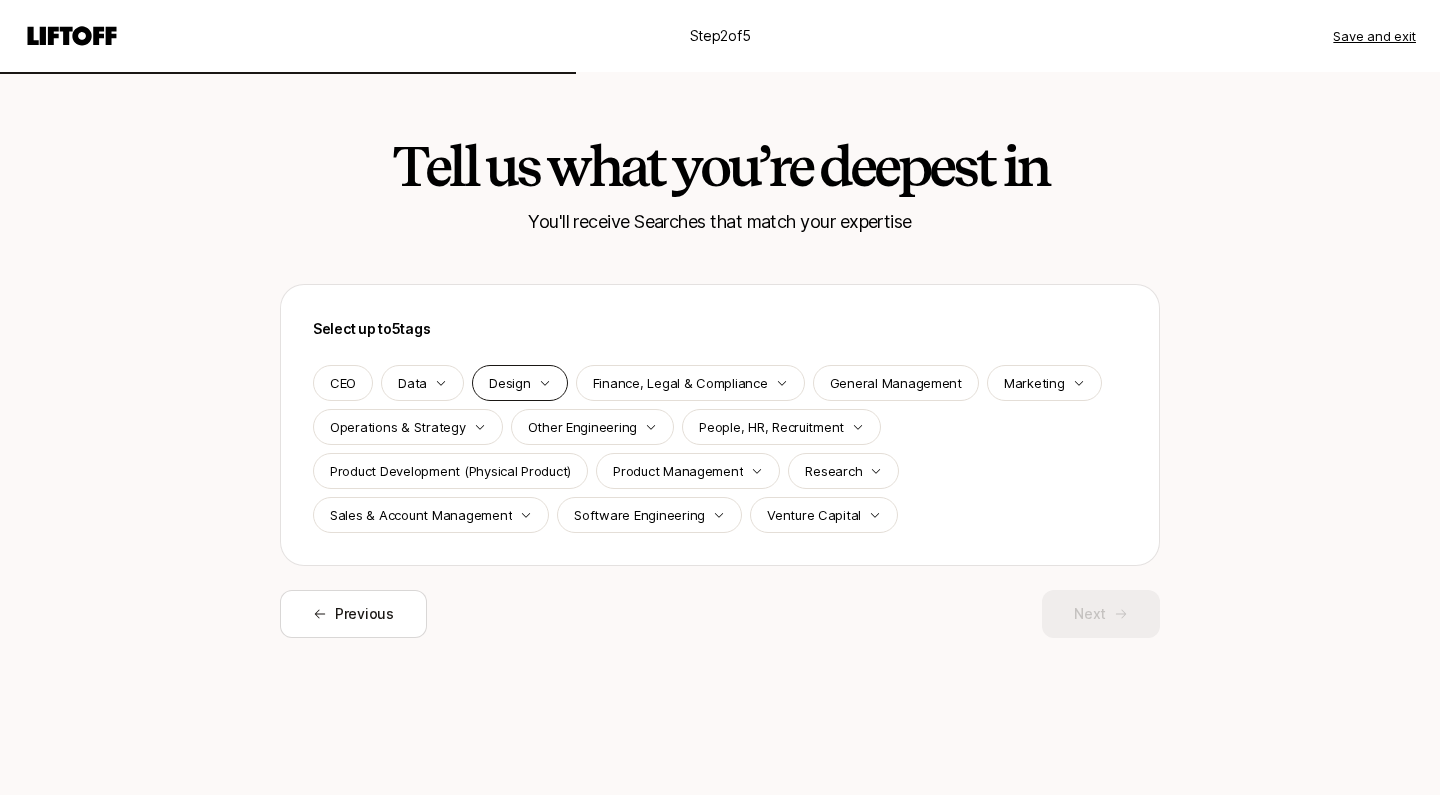 click 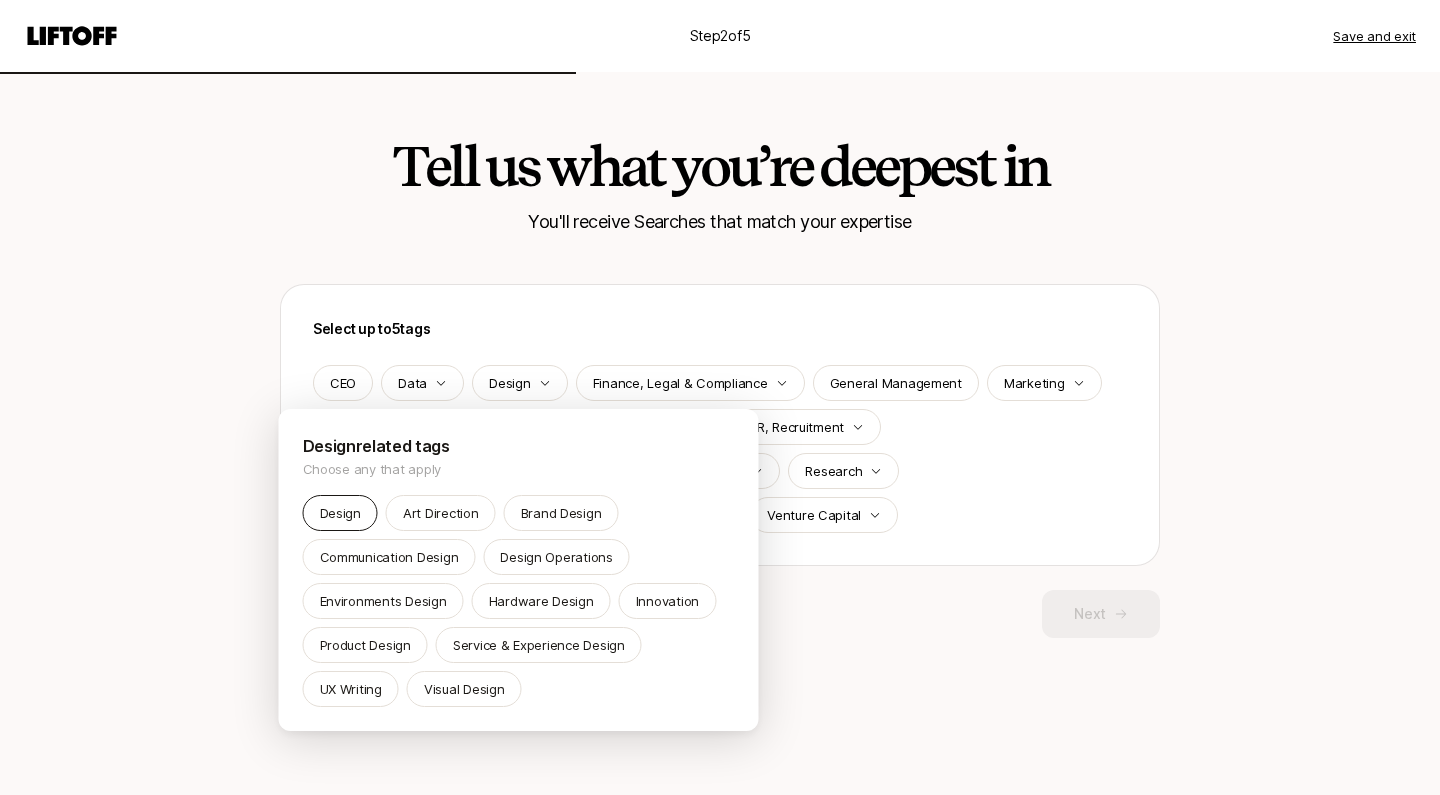 click on "Design" at bounding box center (340, 513) 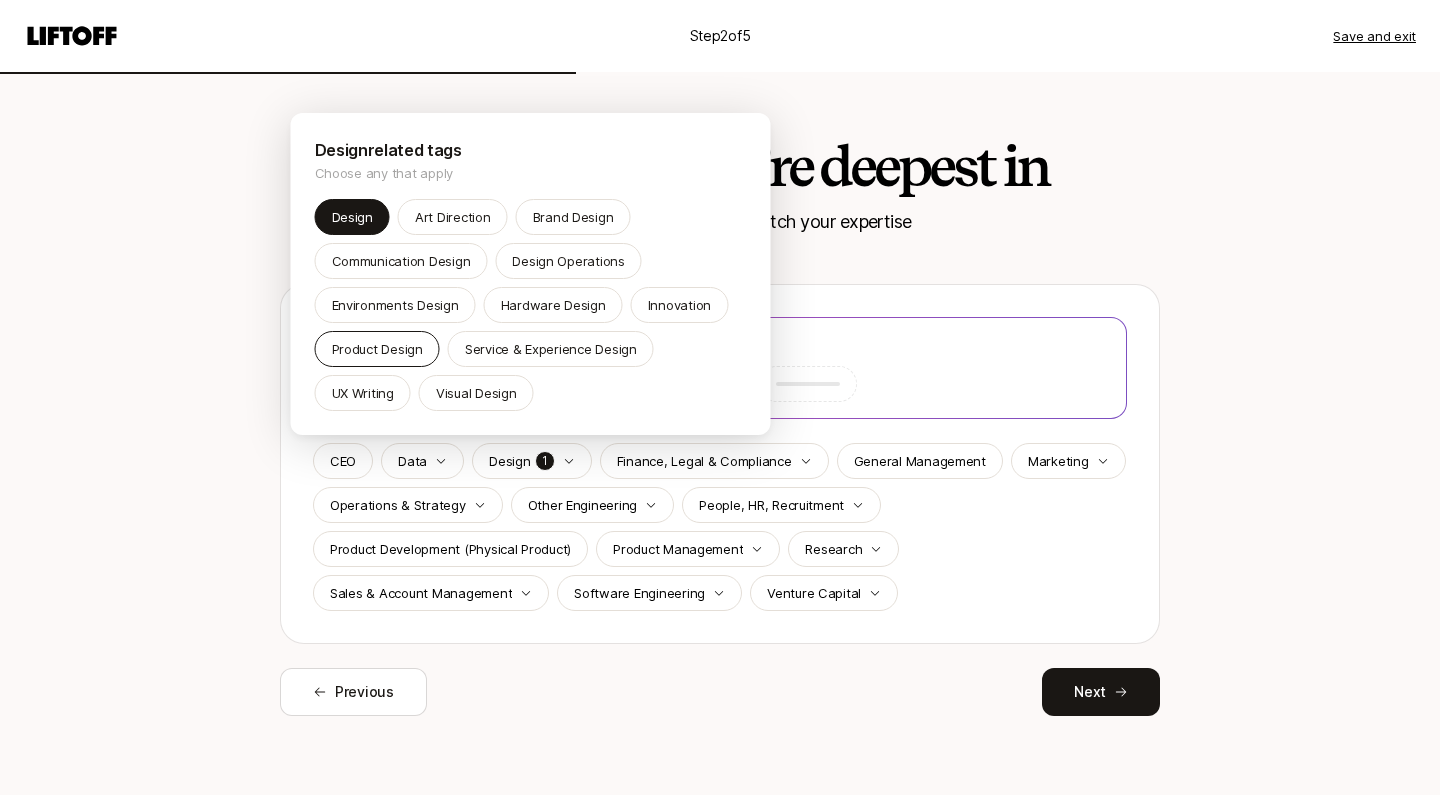 click on "Product Design" at bounding box center (377, 349) 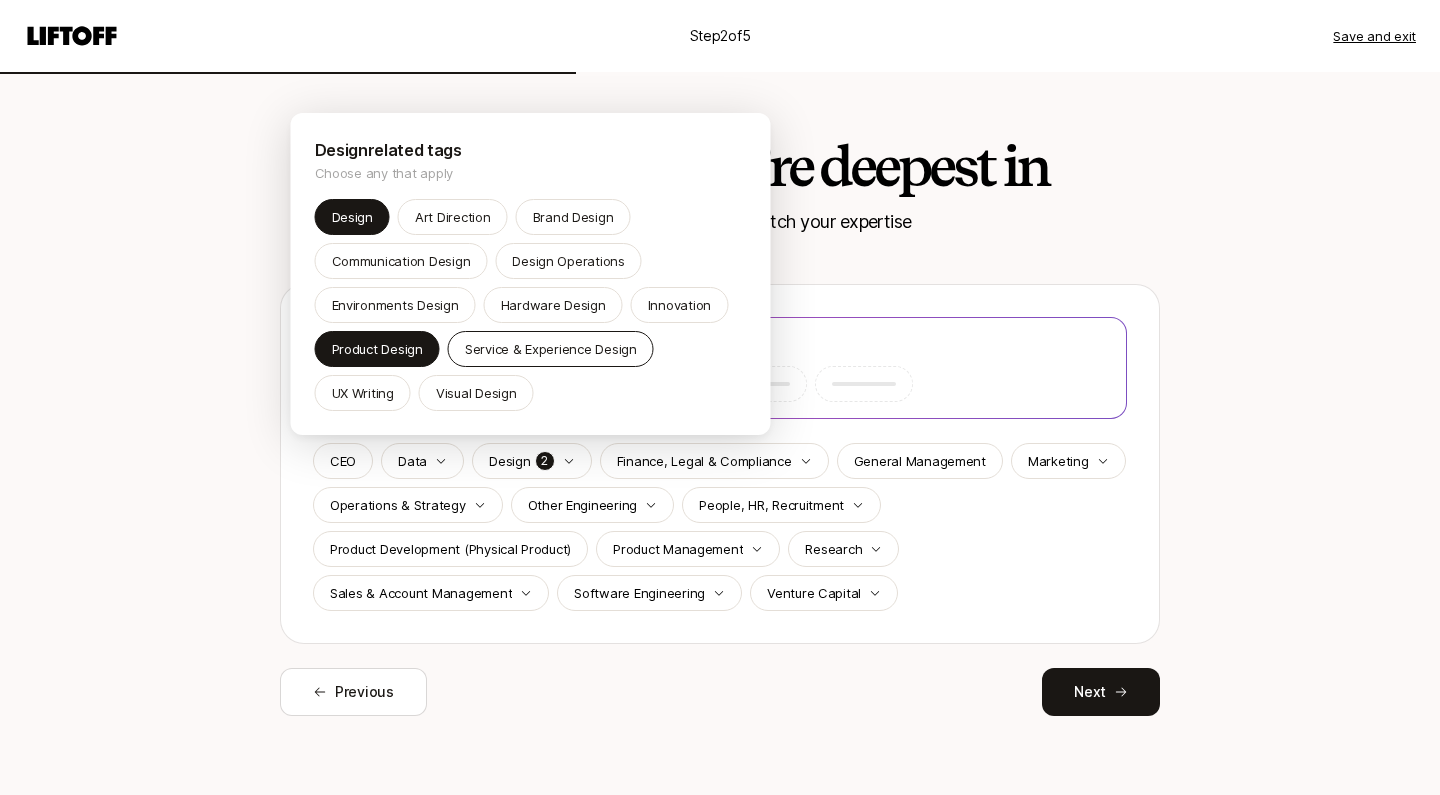click on "Service & Experience Design" at bounding box center (551, 349) 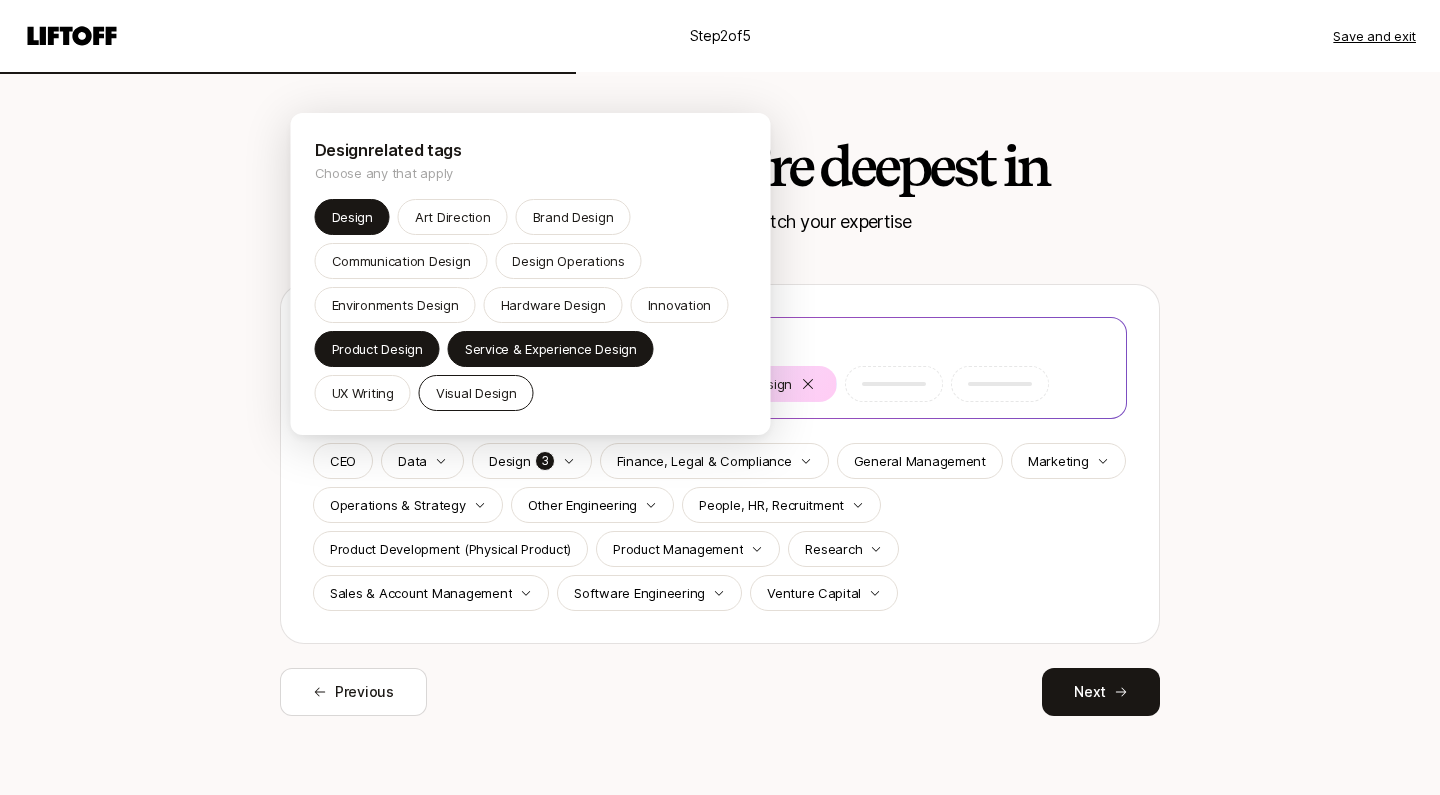 click on "Visual Design" at bounding box center (476, 393) 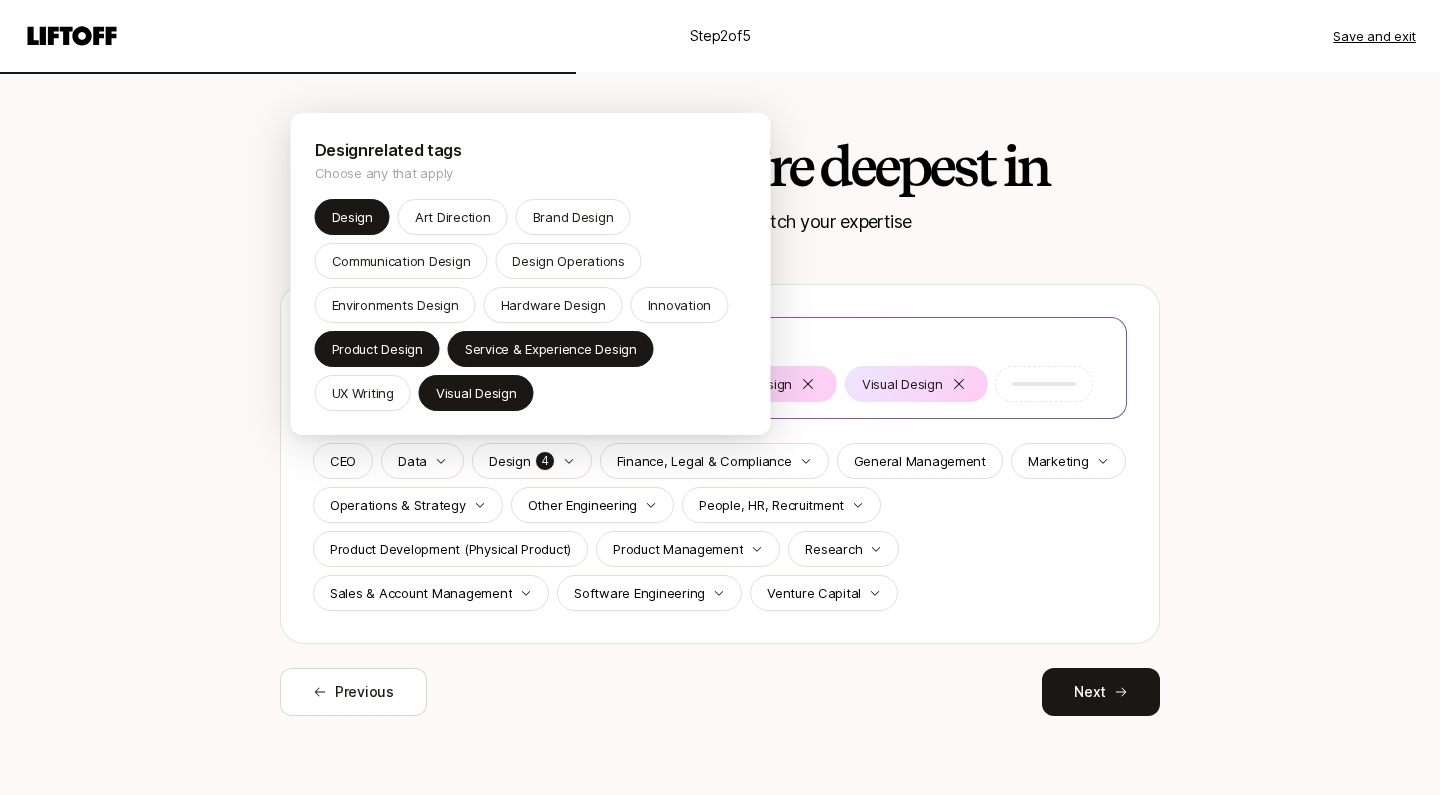 click on "Step  2  of  5 Save and exit Tell us what you’re deepest in You'll receive Searches that match your expertise Select up to  5  tags Design Product Design Service & Experience Design Visual Design CEO Data Design 4 Finance, Legal & Compliance General Management Marketing Operations & Strategy Other Engineering People, HR, Recruitment Product Development (Physical Product) Product Management Research Sales & Account Management Software Engineering Venture Capital Previous Next Design  related tags Choose any that apply Design Art Direction Brand Design Communication Design Design Operations Environments Design Hardware Design Innovation Product Design Service & Experience Design UX Writing Visual Design" at bounding box center (720, 397) 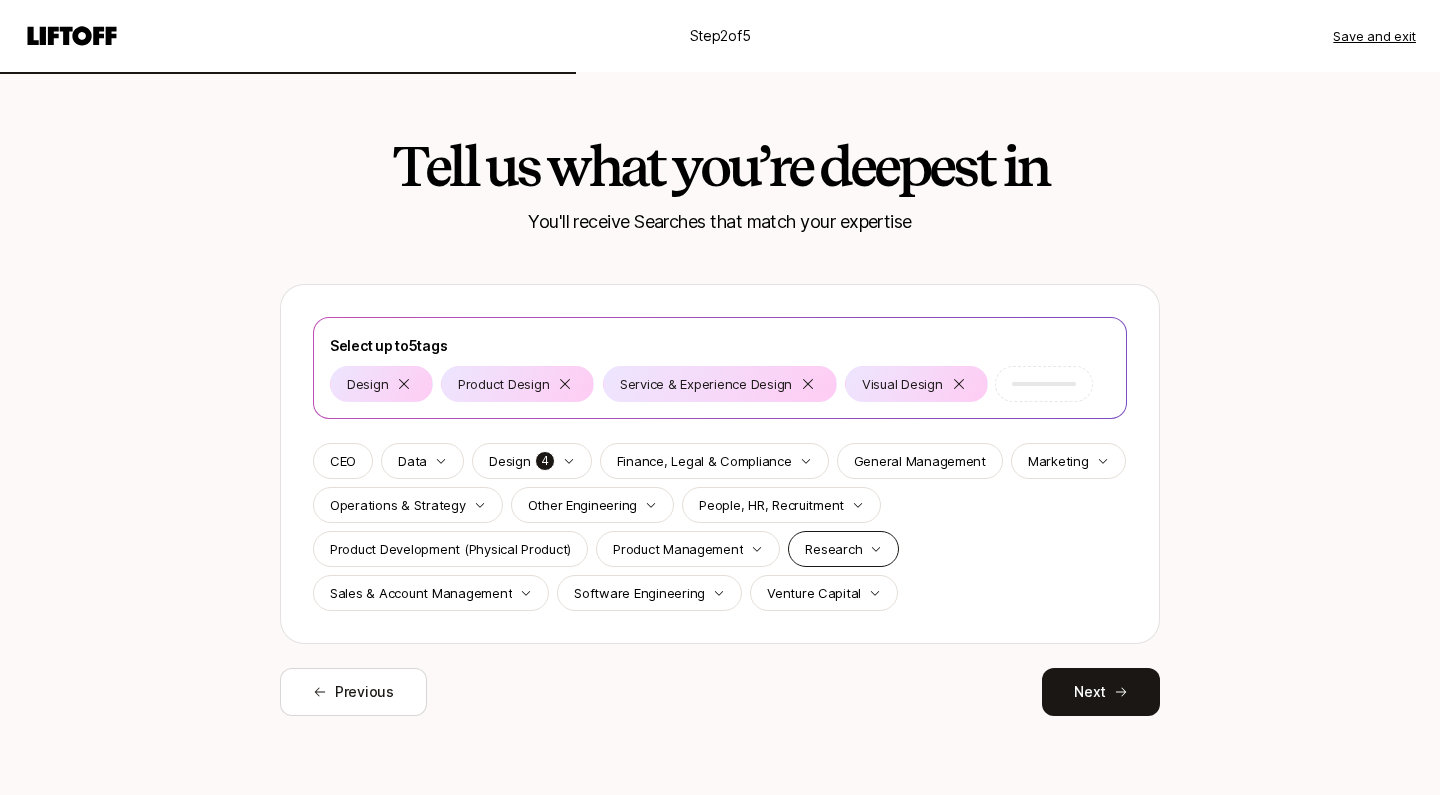 click 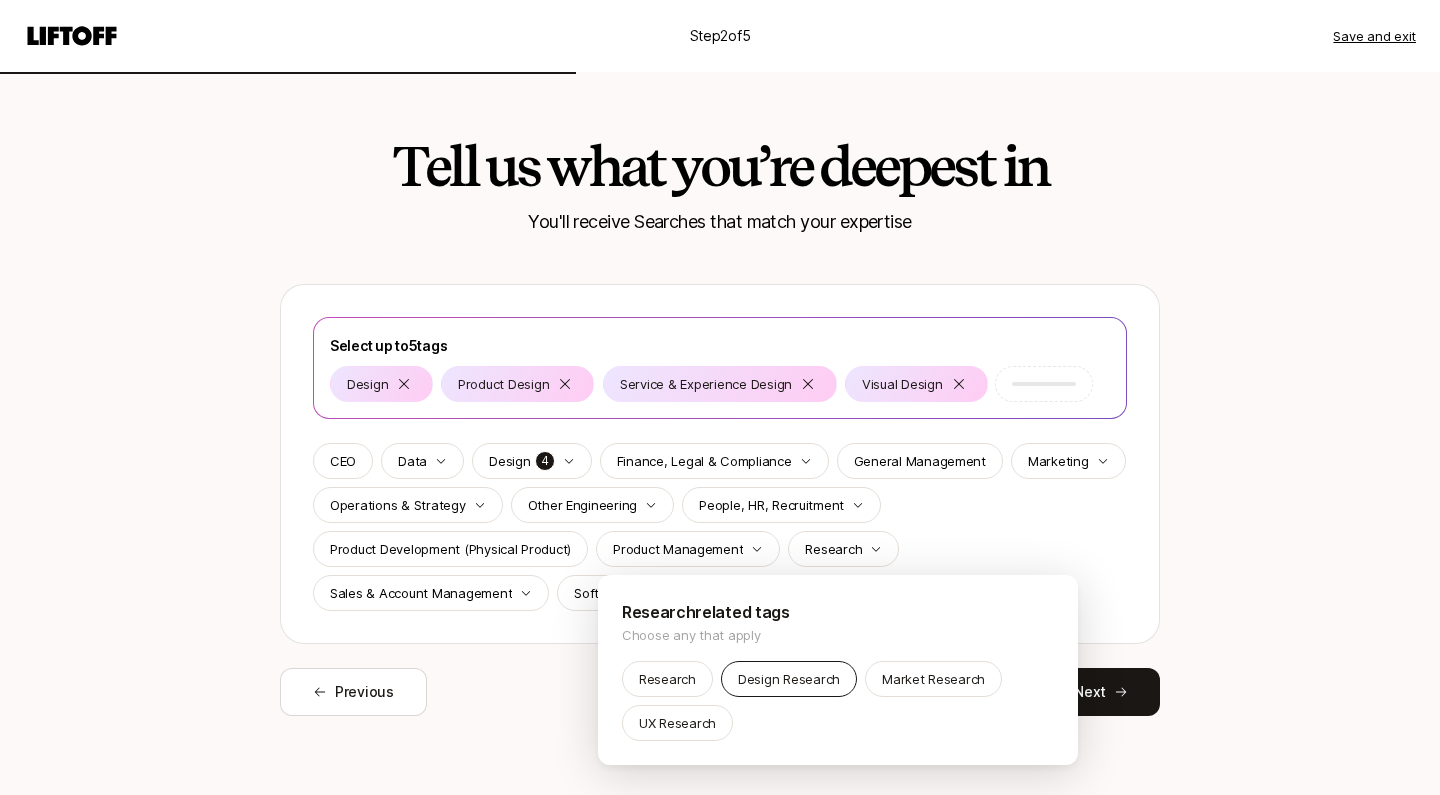 click on "Design Research" at bounding box center [789, 679] 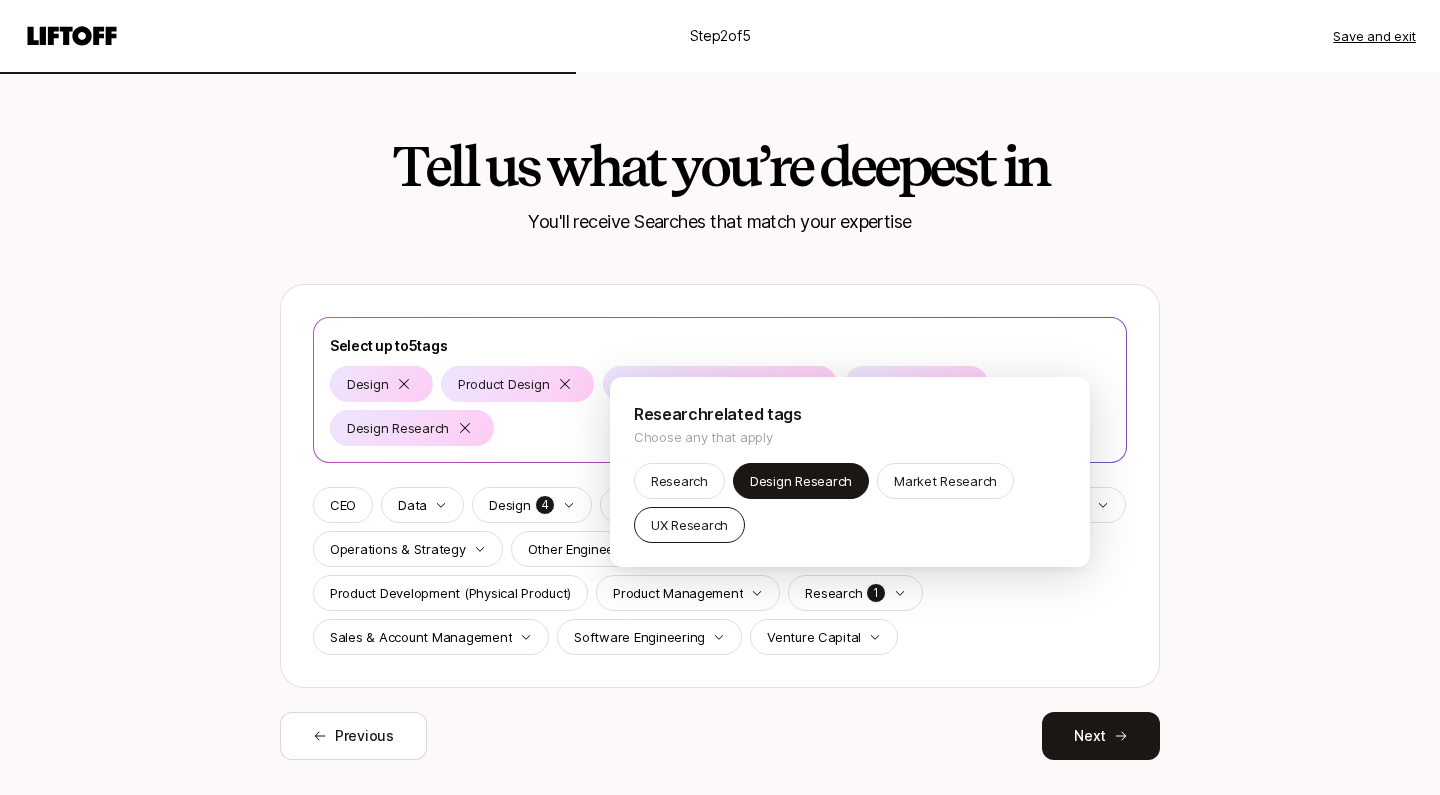 click on "UX Research" at bounding box center (689, 525) 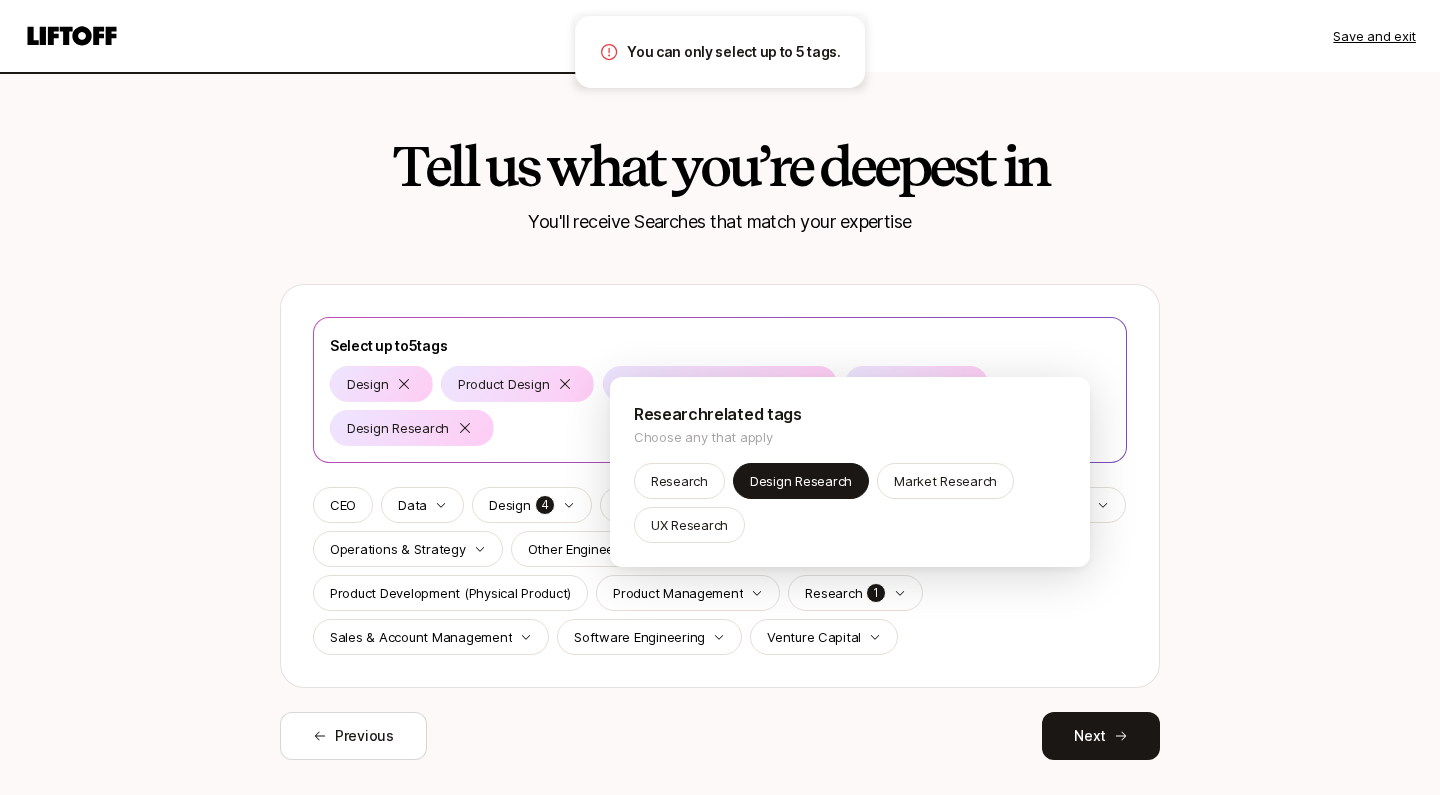 click on "Step  2  of  5 Save and exit Tell us what you’re deepest in You'll receive Searches that match your expertise Select up to  5  tags Design Product Design Service & Experience Design Visual Design Design Research CEO Data Design 4 Finance, Legal & Compliance General Management Marketing Operations & Strategy Other Engineering People, HR, Recruitment Product Development (Physical Product) Product Management Research 1 Sales & Account Management Software Engineering Venture Capital Previous Next You can only select up to 5 tags. Research  related tags Choose any that apply Research Design Research Market Research UX Research" at bounding box center [720, 397] 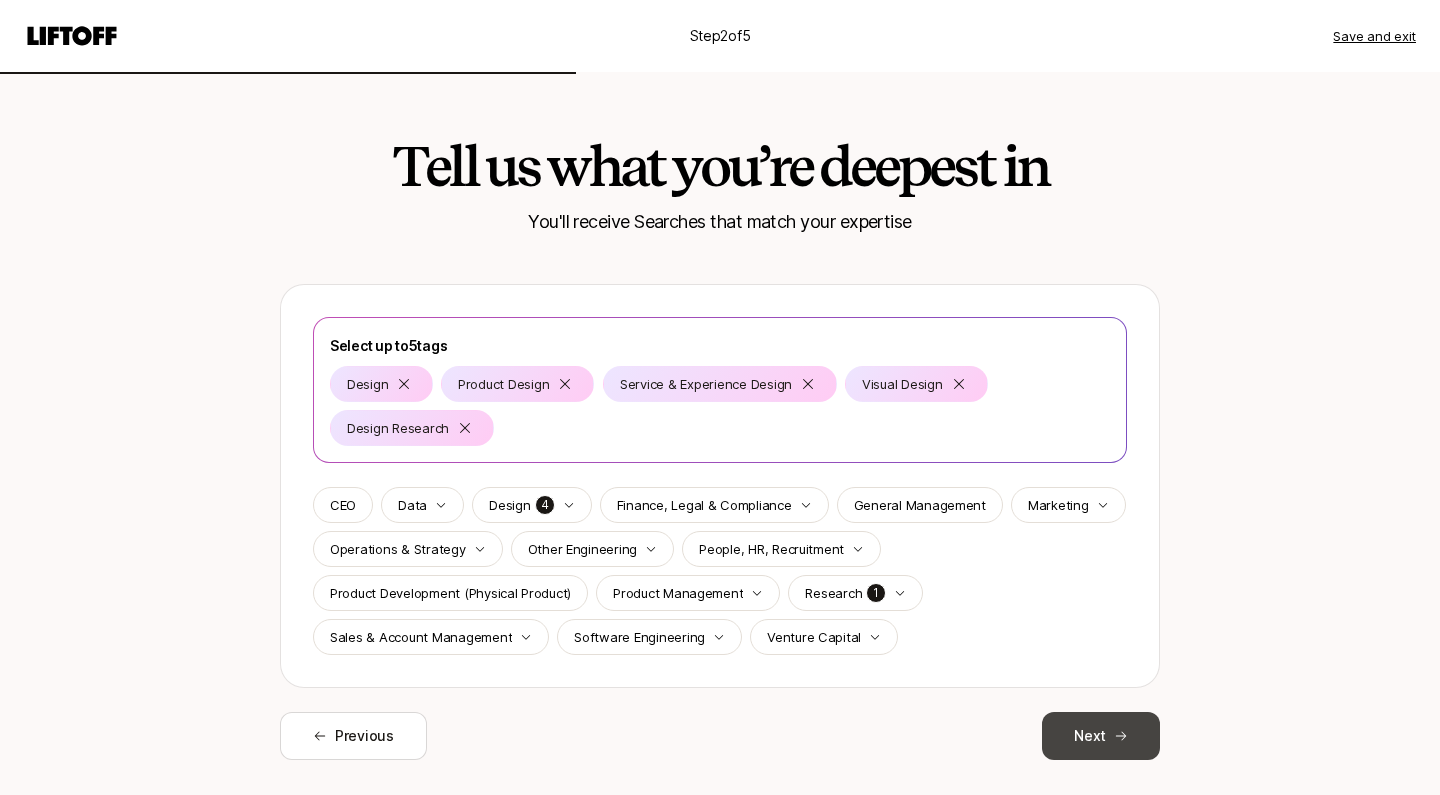 click on "Next" at bounding box center (1101, 736) 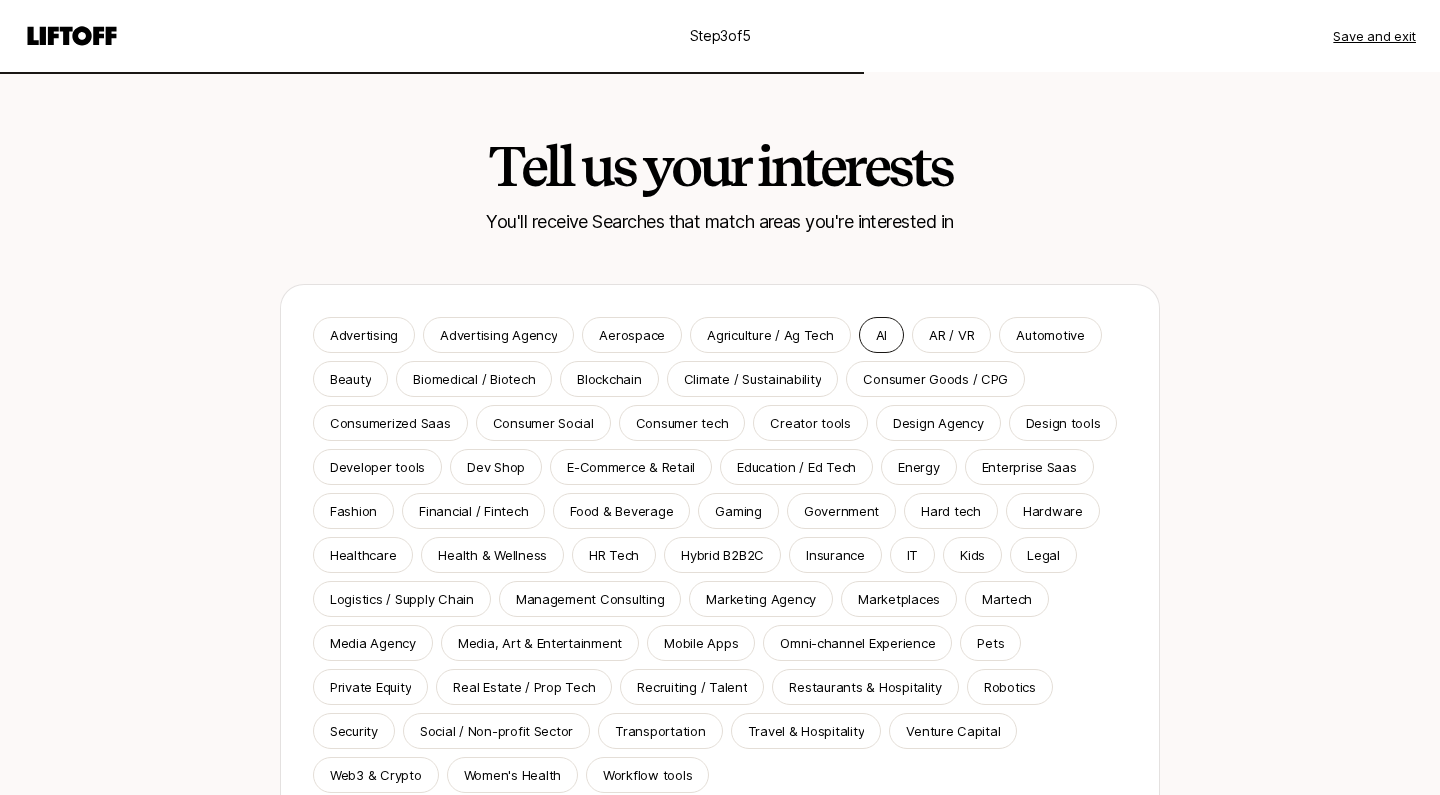 click on "AI" at bounding box center [881, 335] 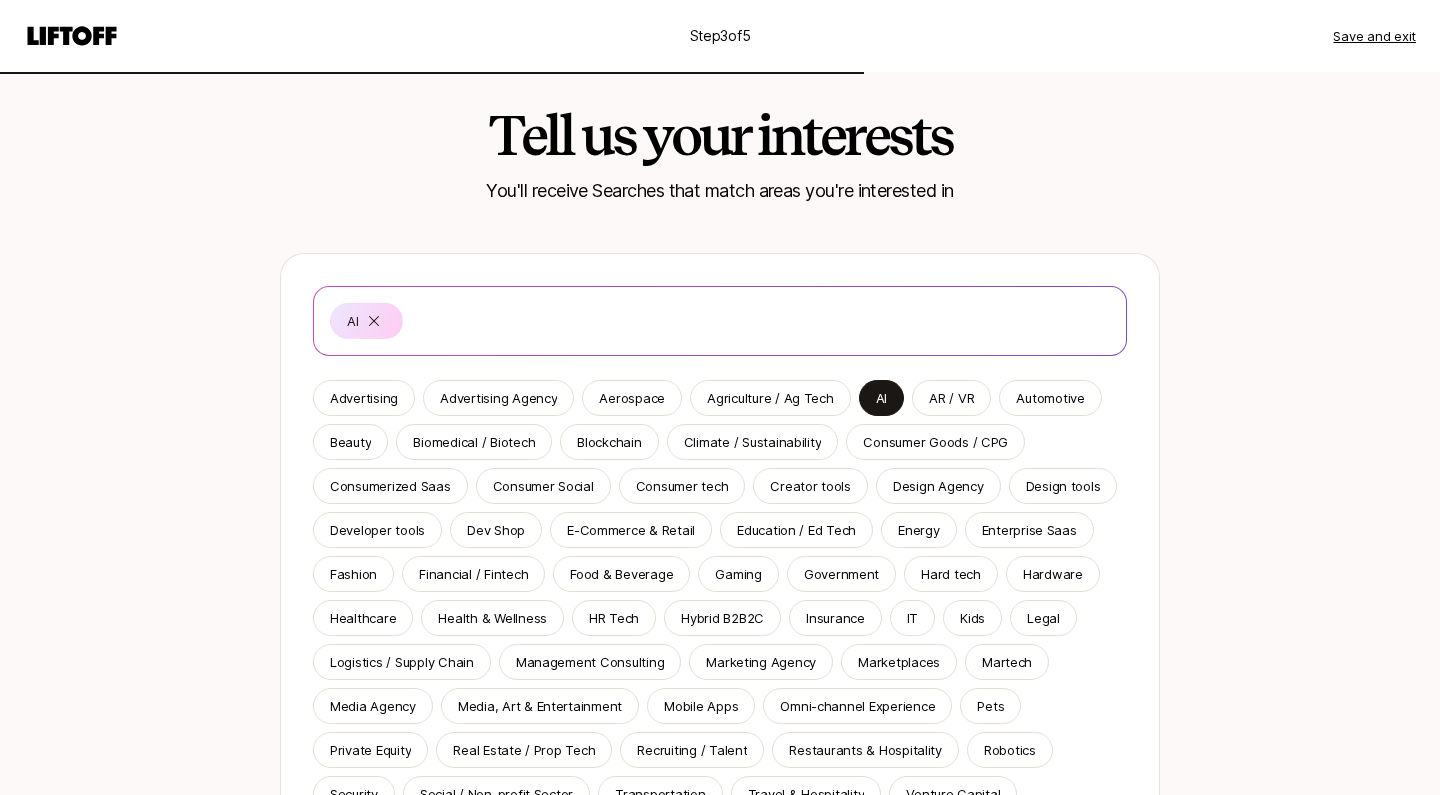 scroll, scrollTop: 70, scrollLeft: 0, axis: vertical 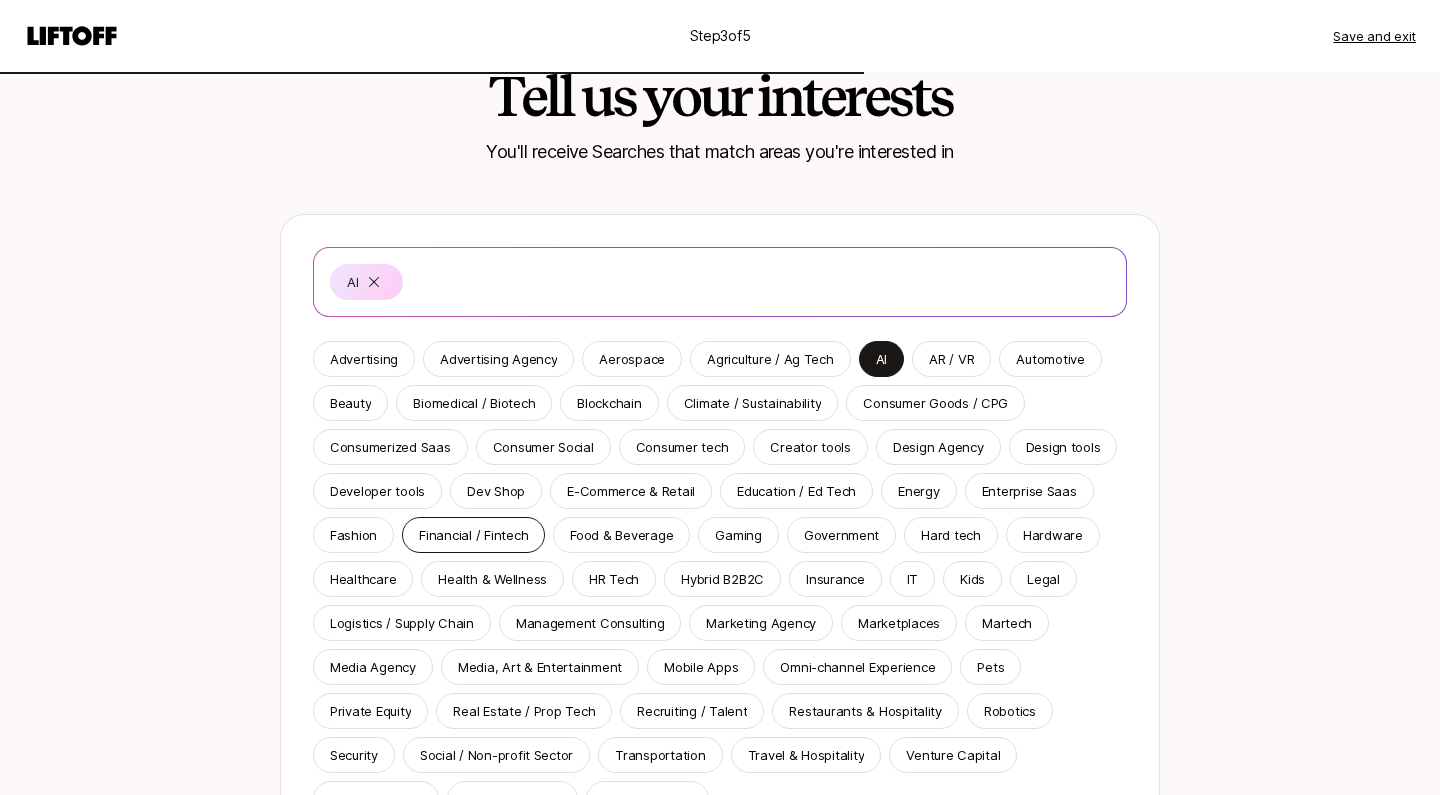 click on "Financial / Fintech" at bounding box center (473, 535) 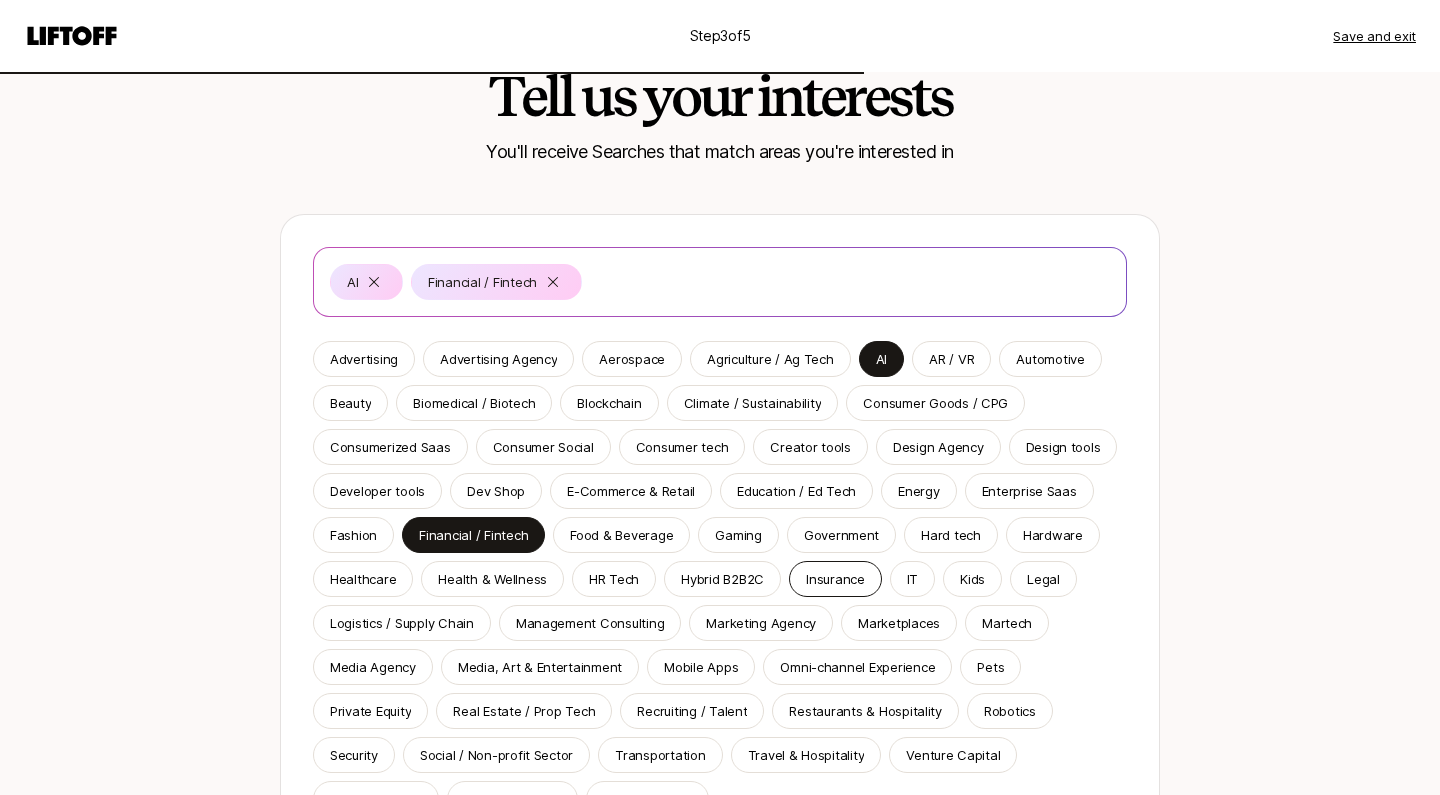 click on "Insurance" at bounding box center (835, 579) 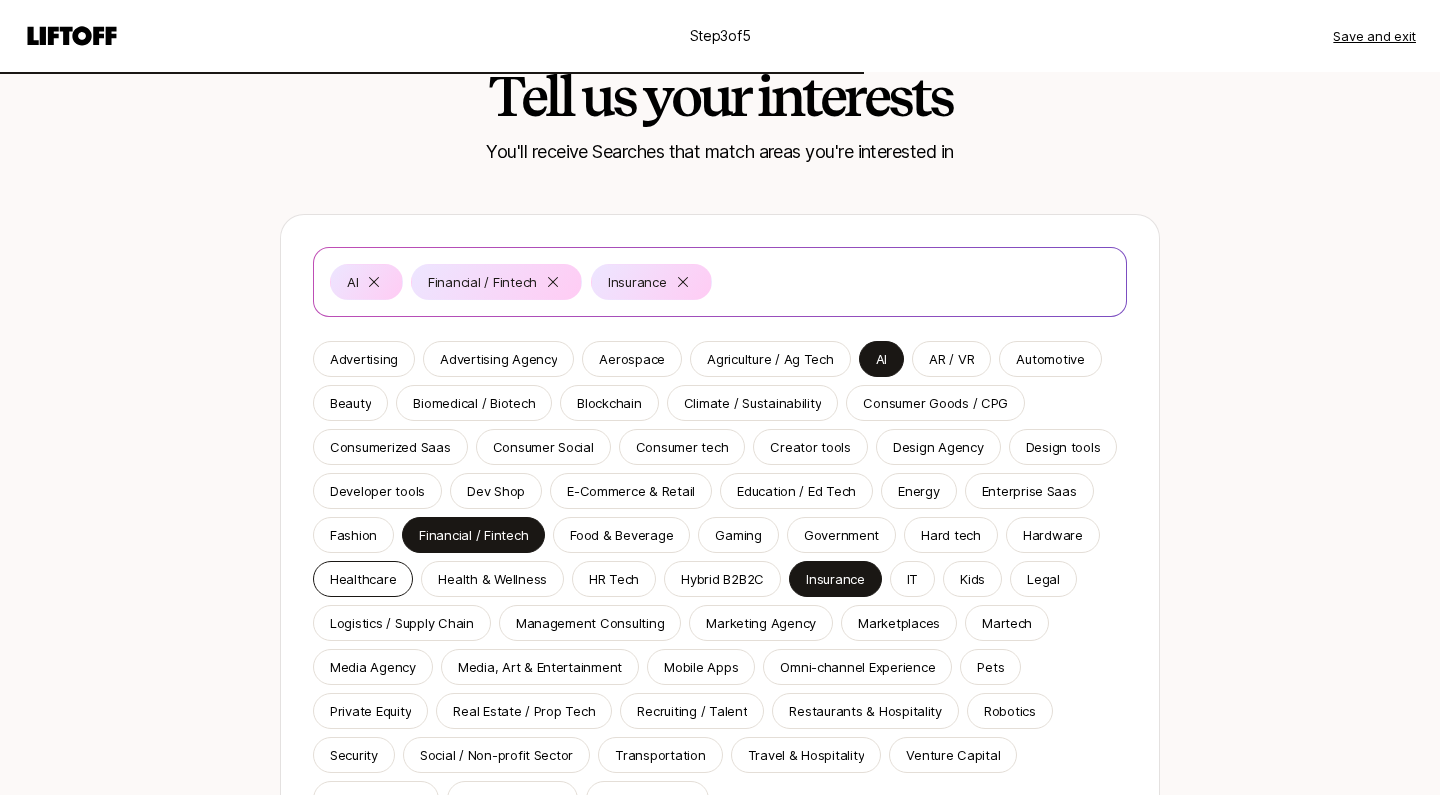 click on "Healthcare" at bounding box center [363, 579] 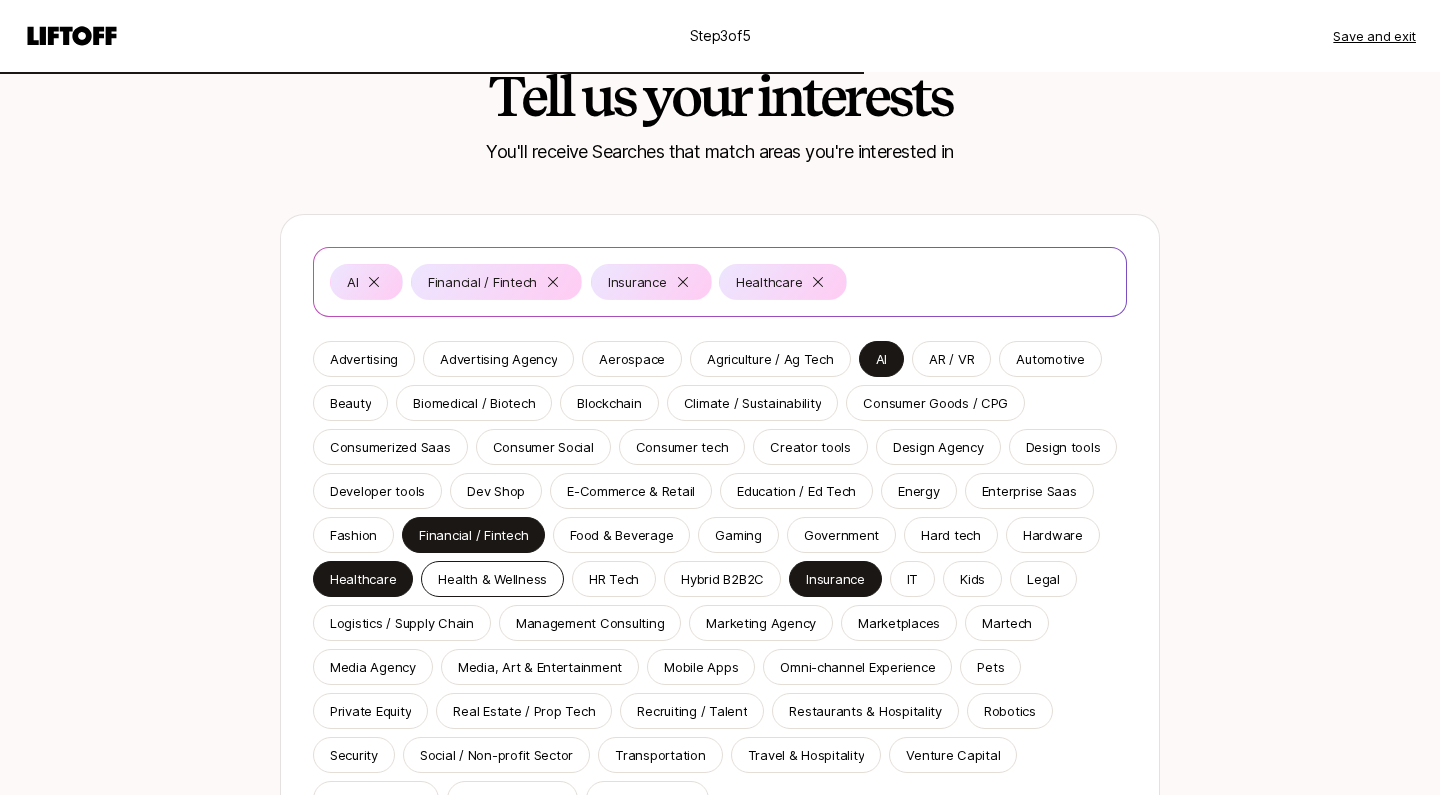 click on "Health & Wellness" at bounding box center [492, 579] 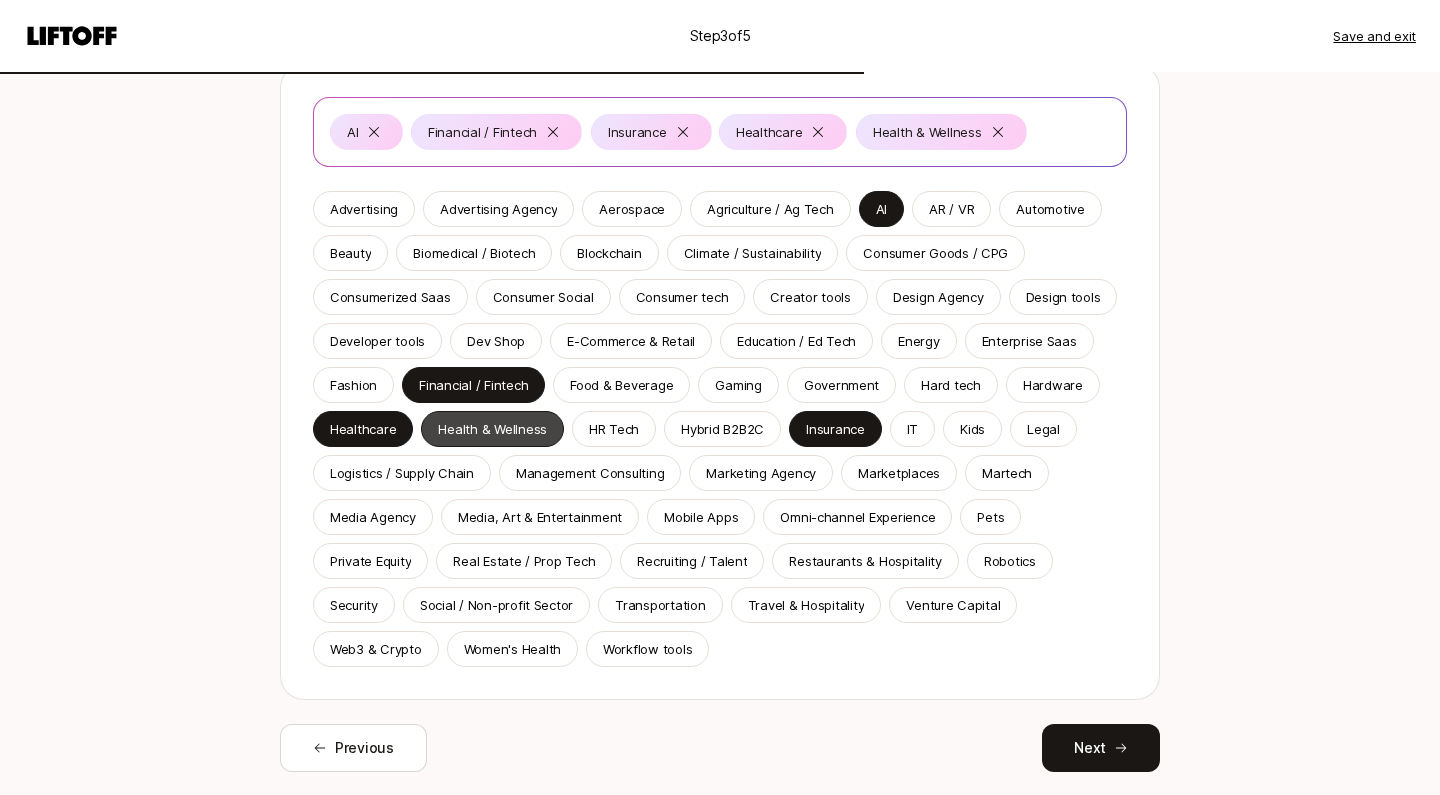 scroll, scrollTop: 224, scrollLeft: 0, axis: vertical 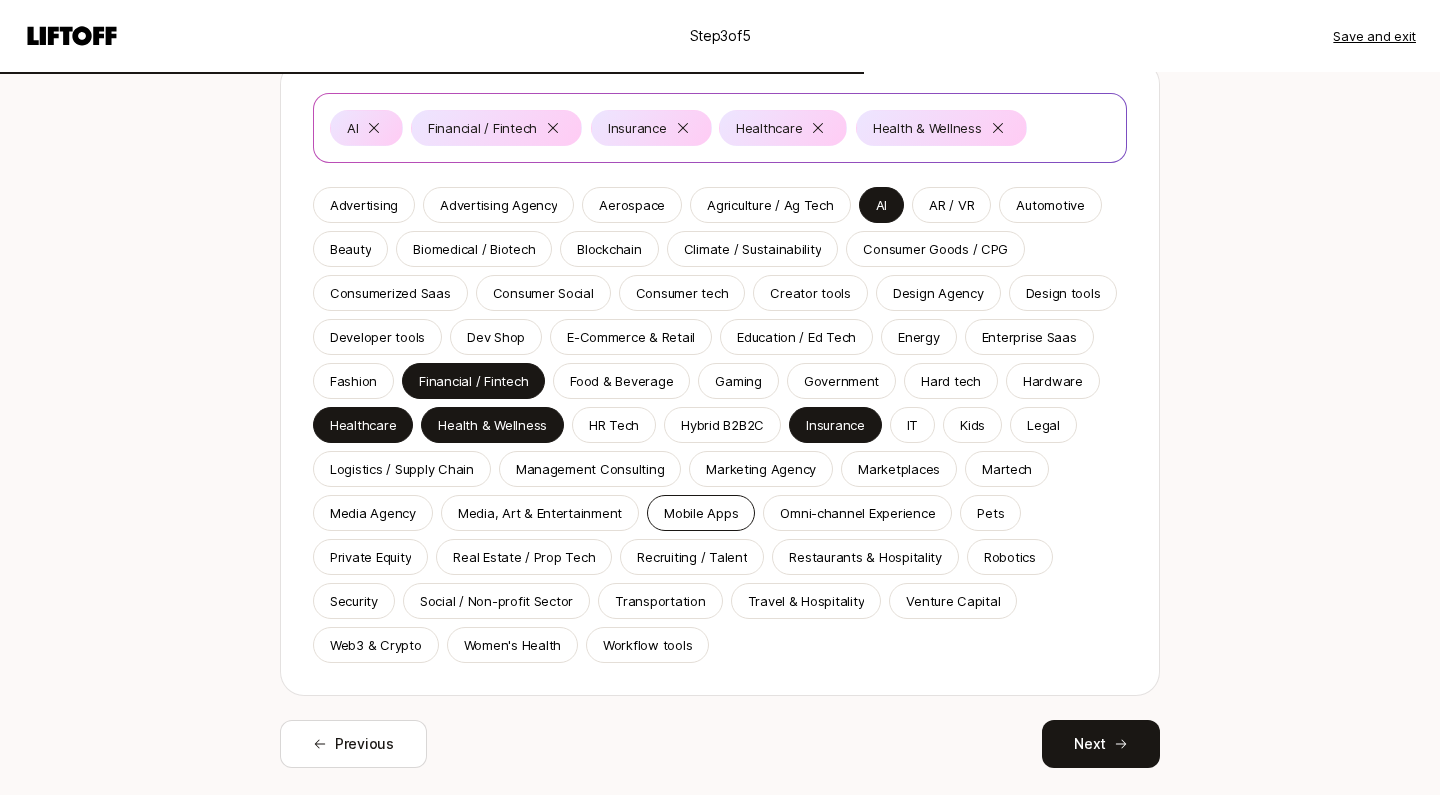 click on "Mobile Apps" at bounding box center (701, 513) 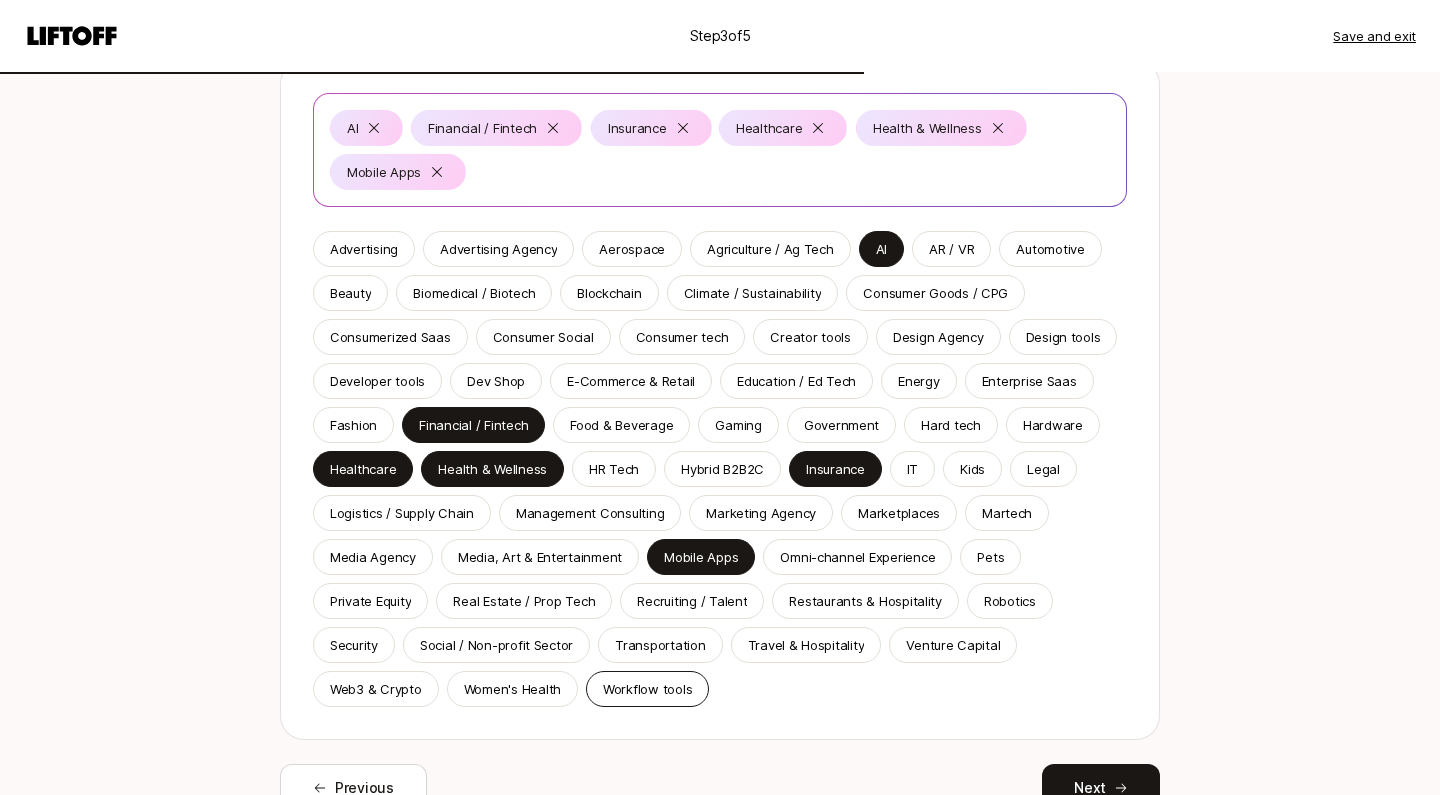 click on "Workflow tools" at bounding box center [647, 689] 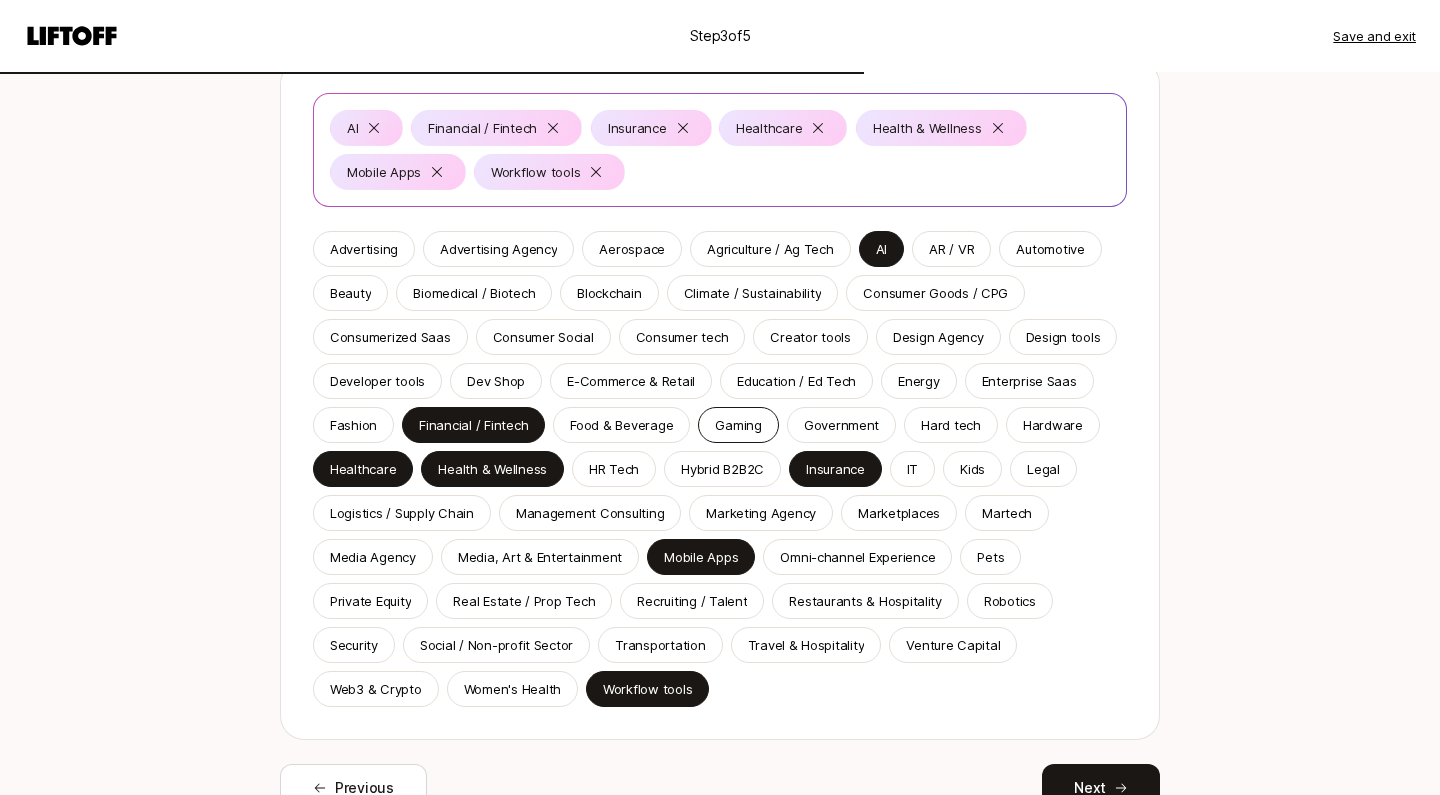 click on "Gaming" at bounding box center [738, 425] 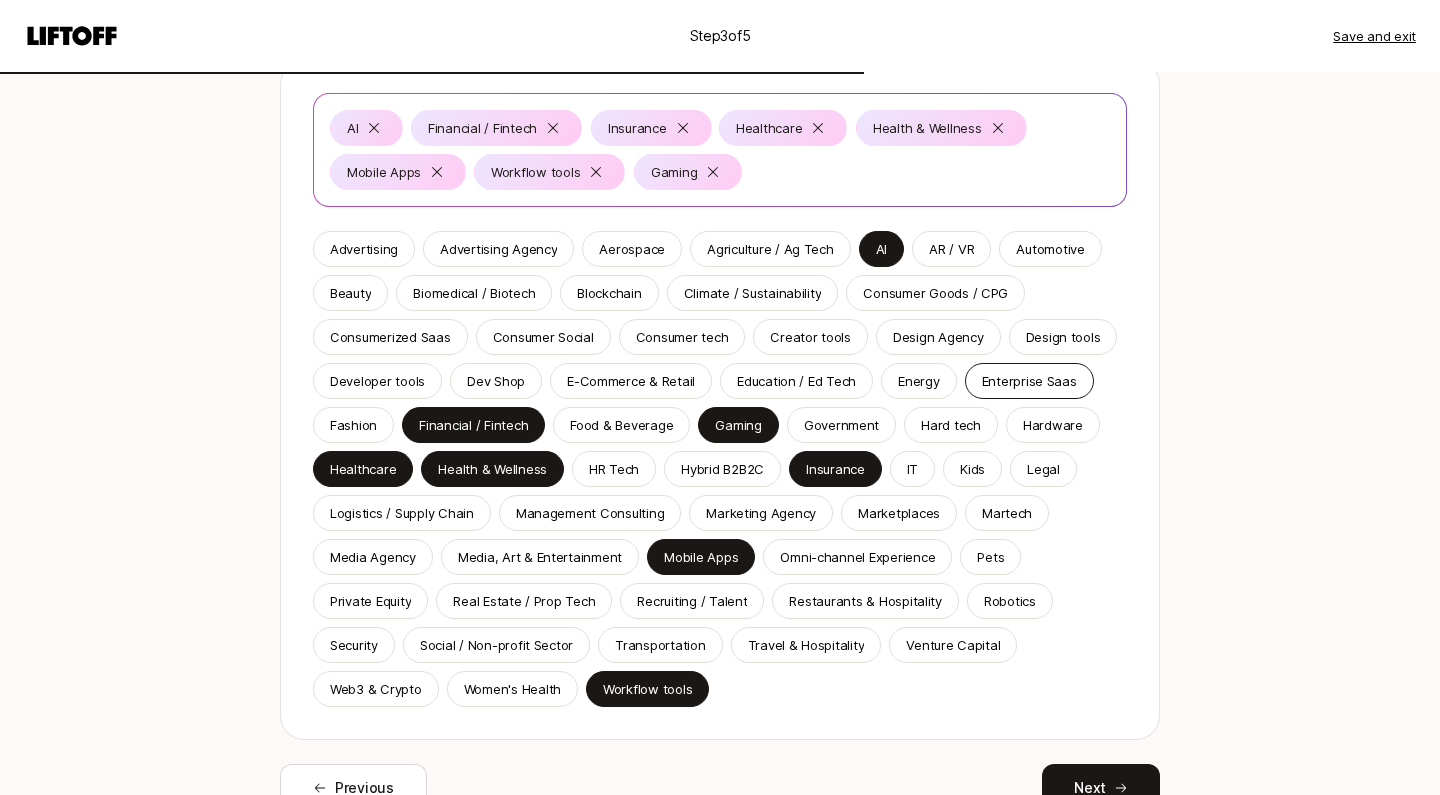 click on "Enterprise Saas" at bounding box center (1029, 381) 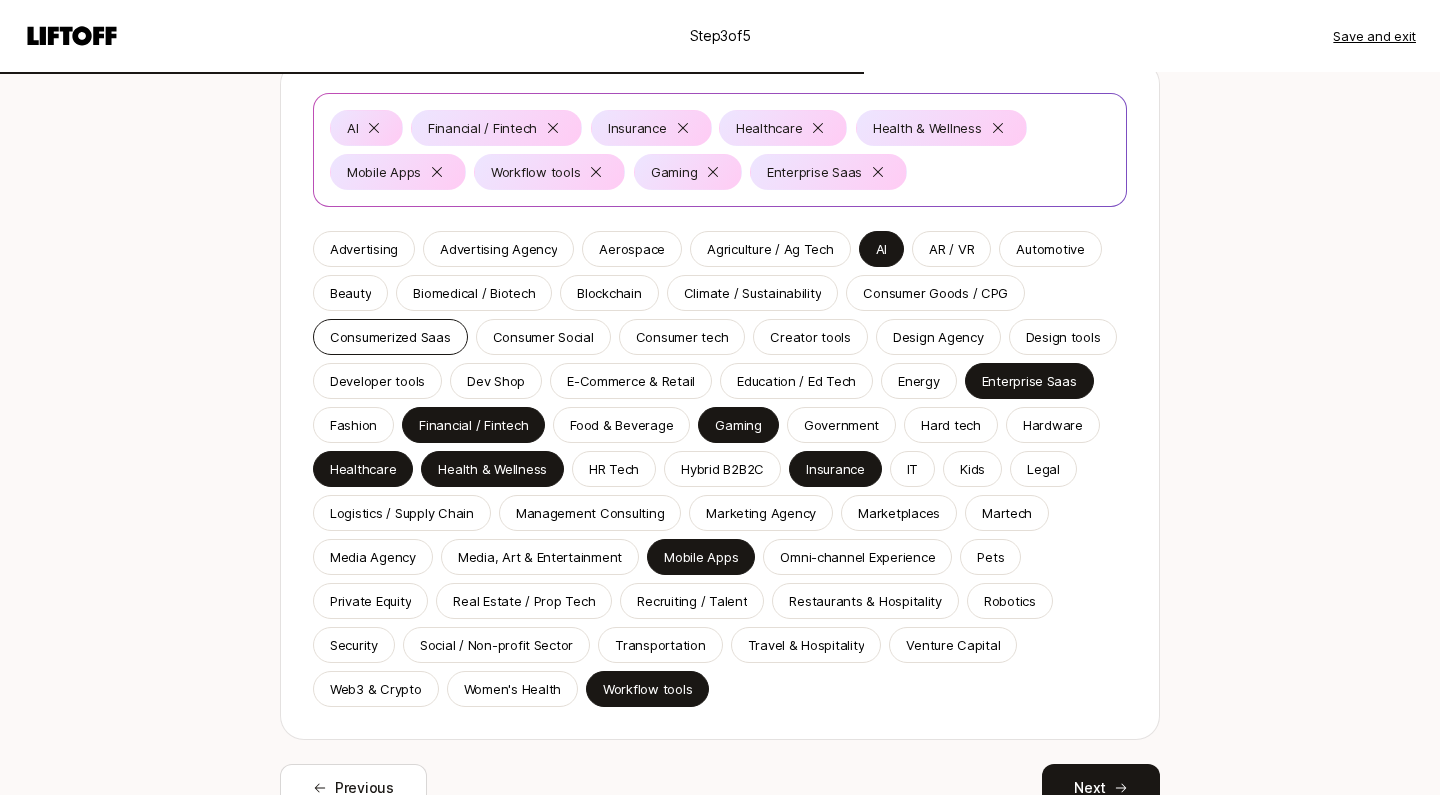 click on "Consumerized Saas" at bounding box center [390, 337] 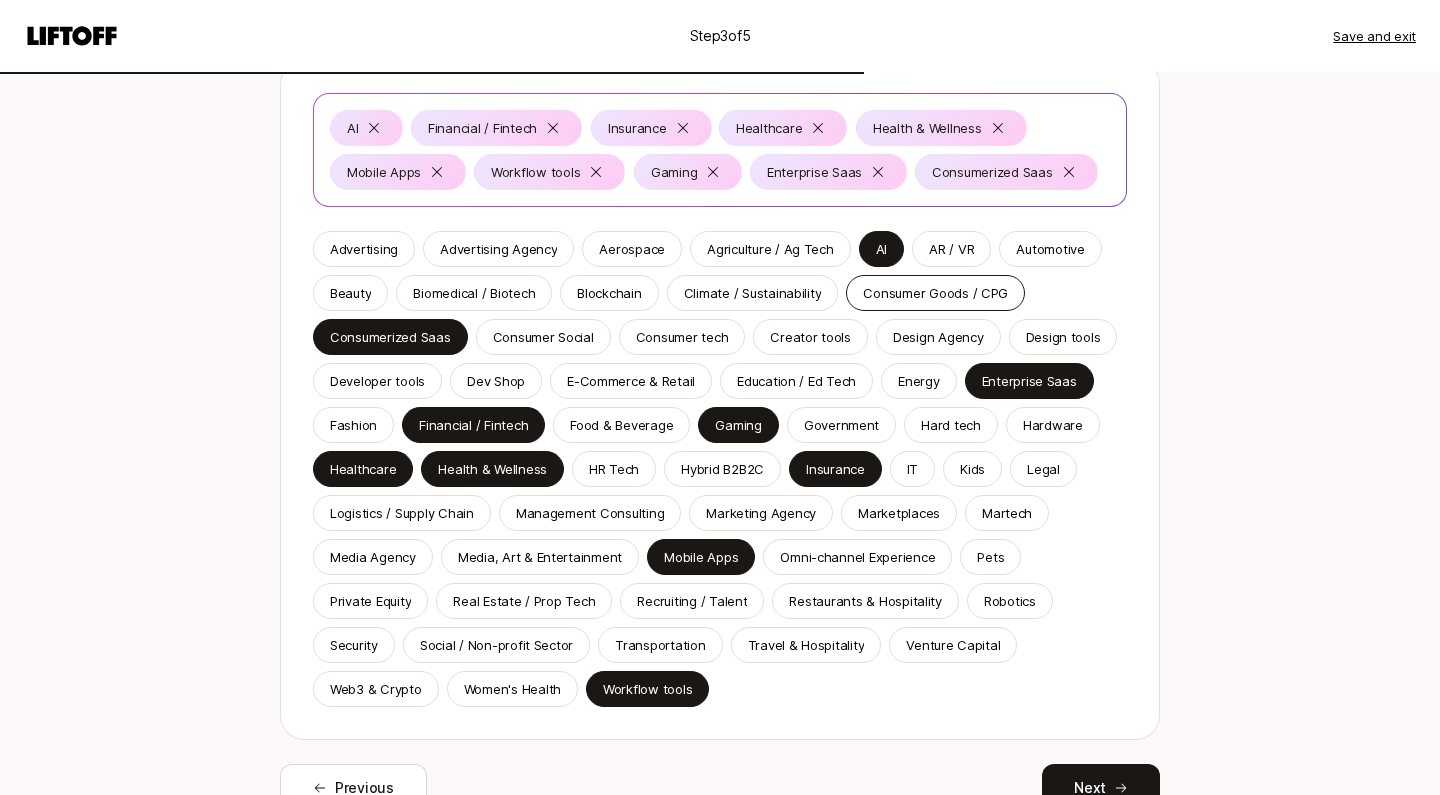 click on "Consumer Goods / CPG" at bounding box center (935, 293) 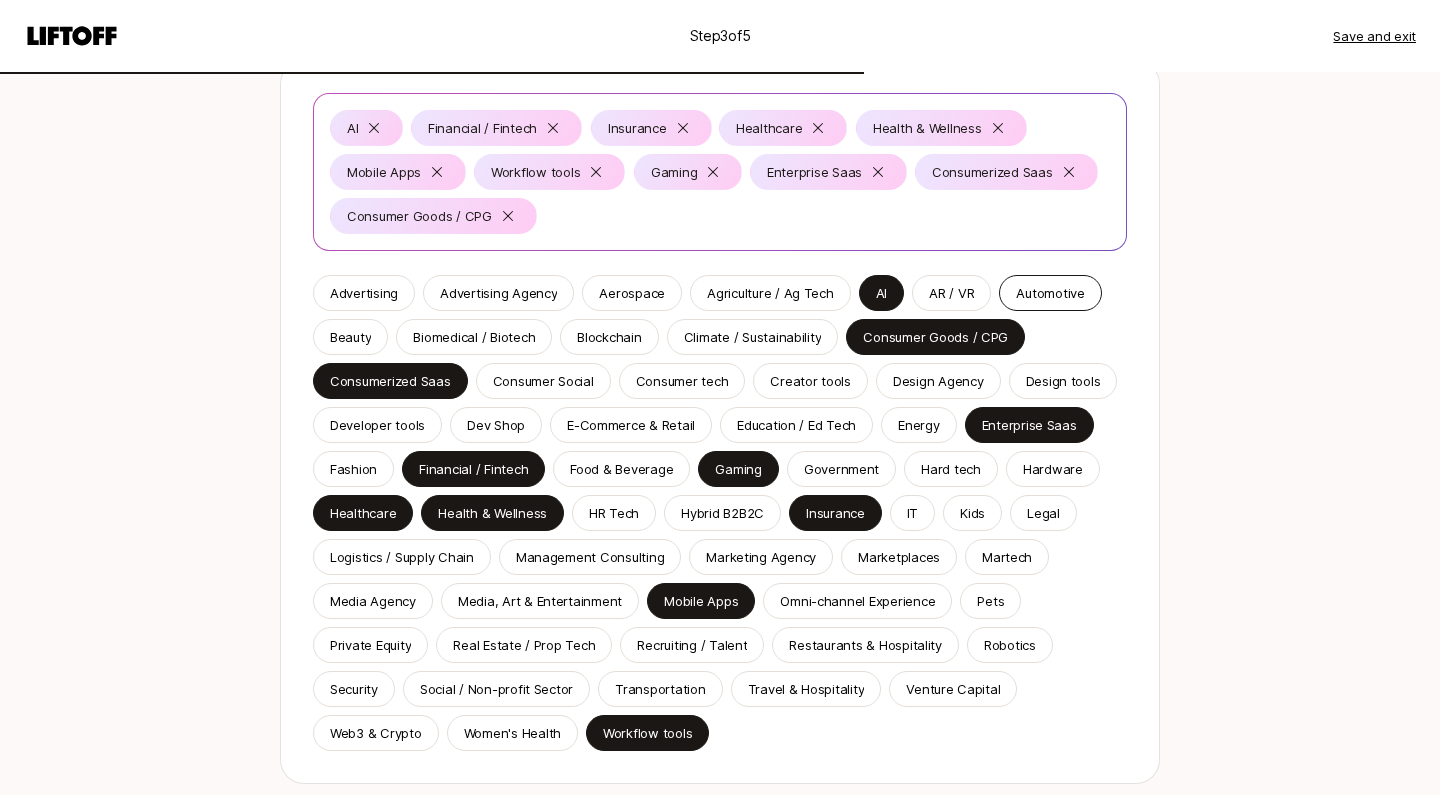 click on "Automotive" at bounding box center [1050, 293] 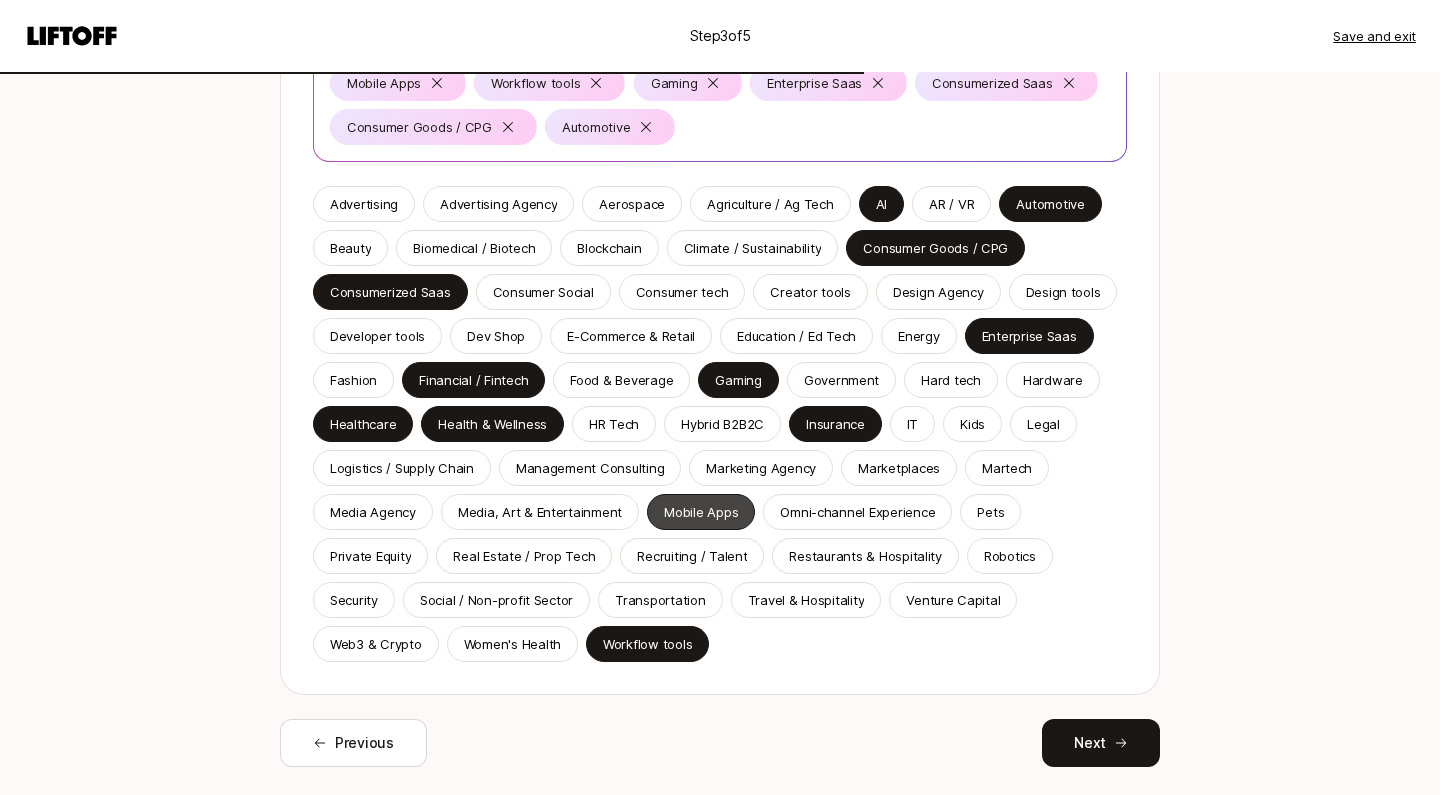 scroll, scrollTop: 325, scrollLeft: 0, axis: vertical 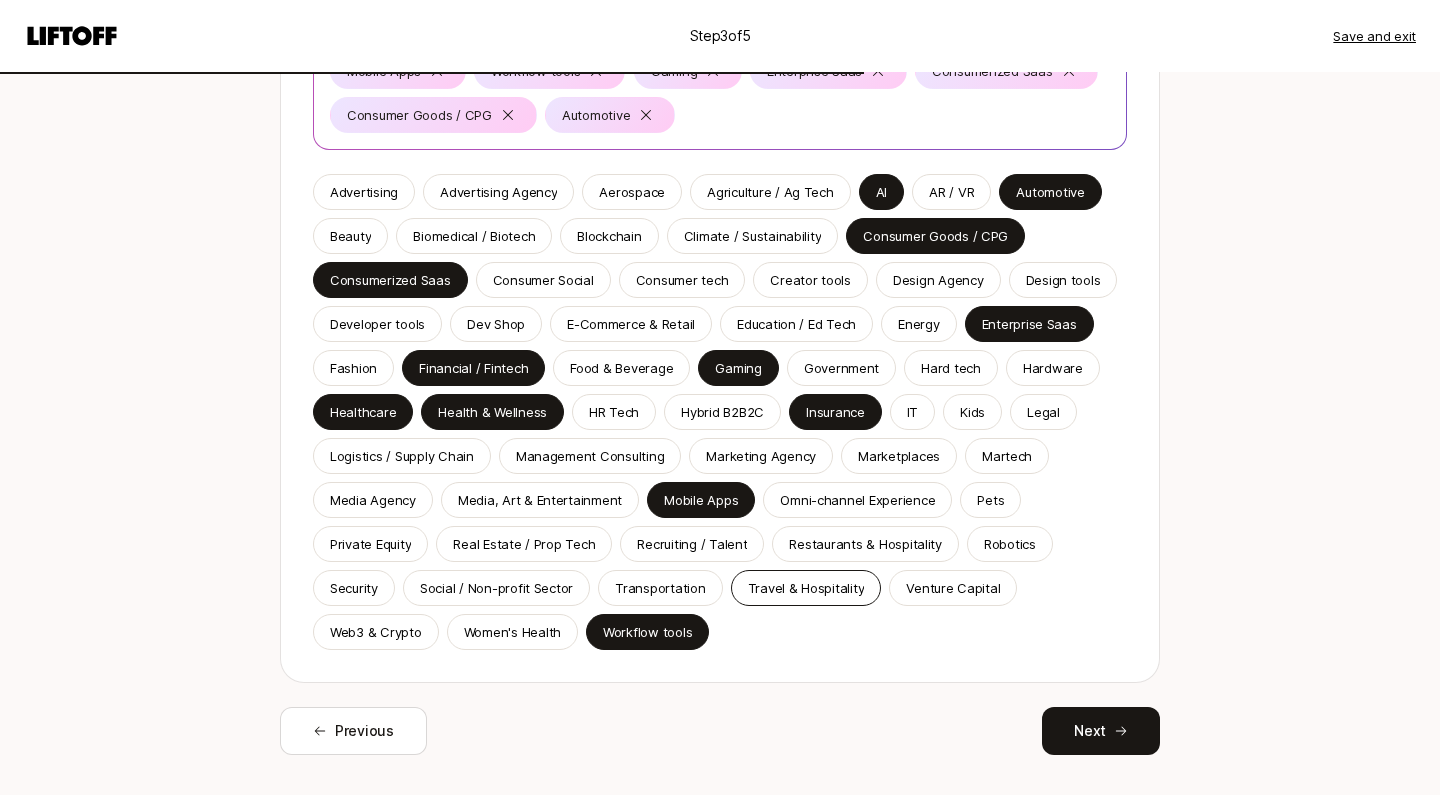 click on "Travel & Hospitality" at bounding box center (806, 588) 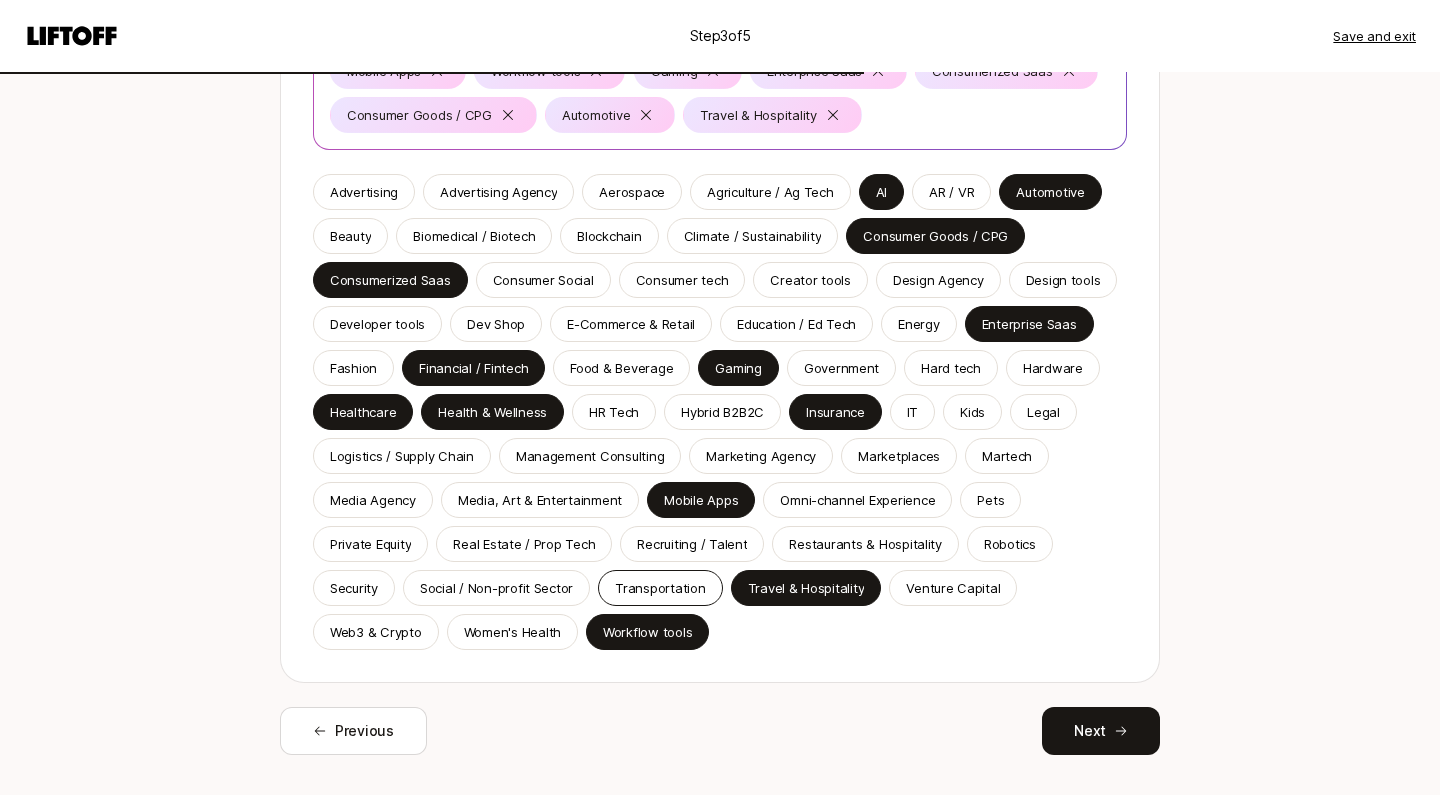 click on "Transportation" at bounding box center (660, 588) 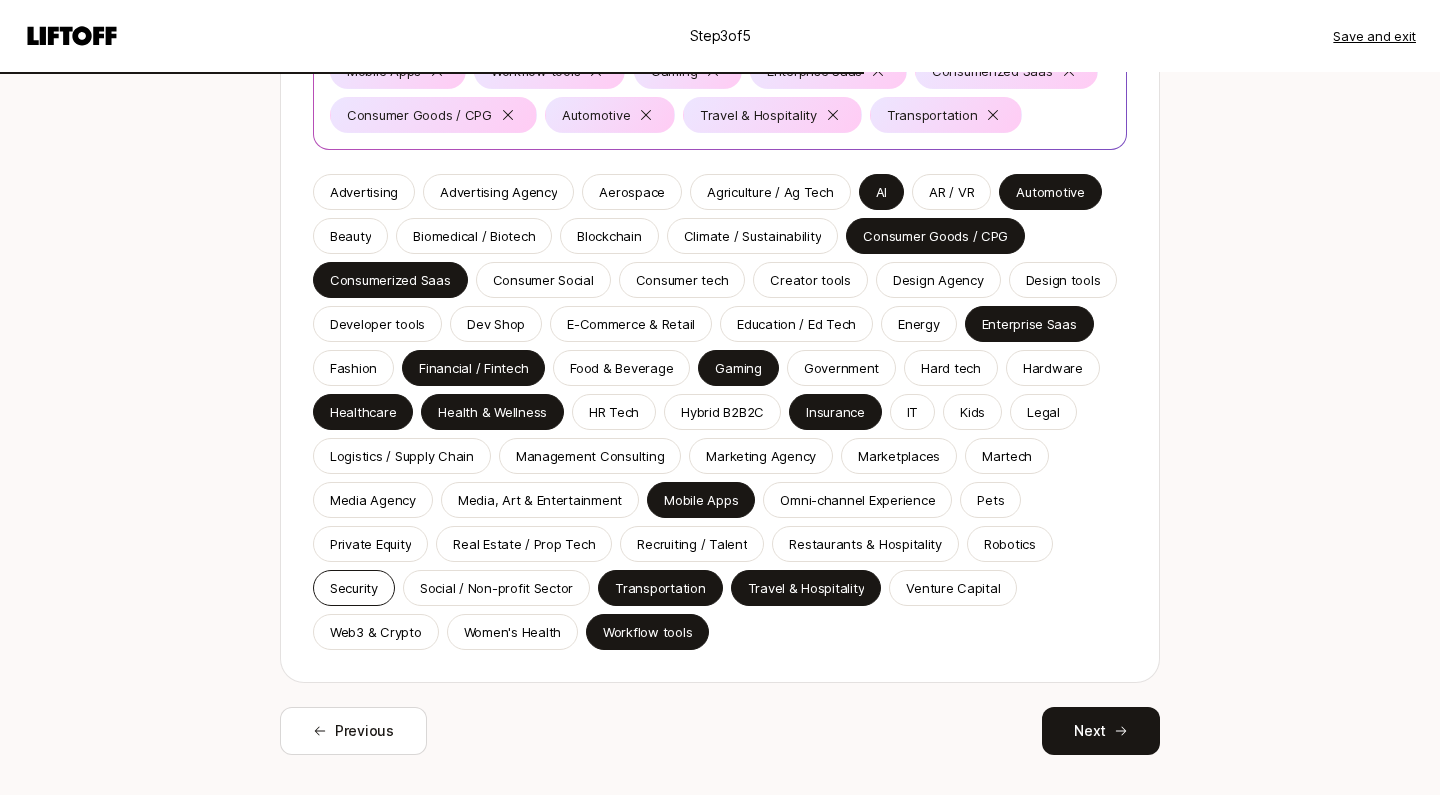 click on "Security" at bounding box center [354, 588] 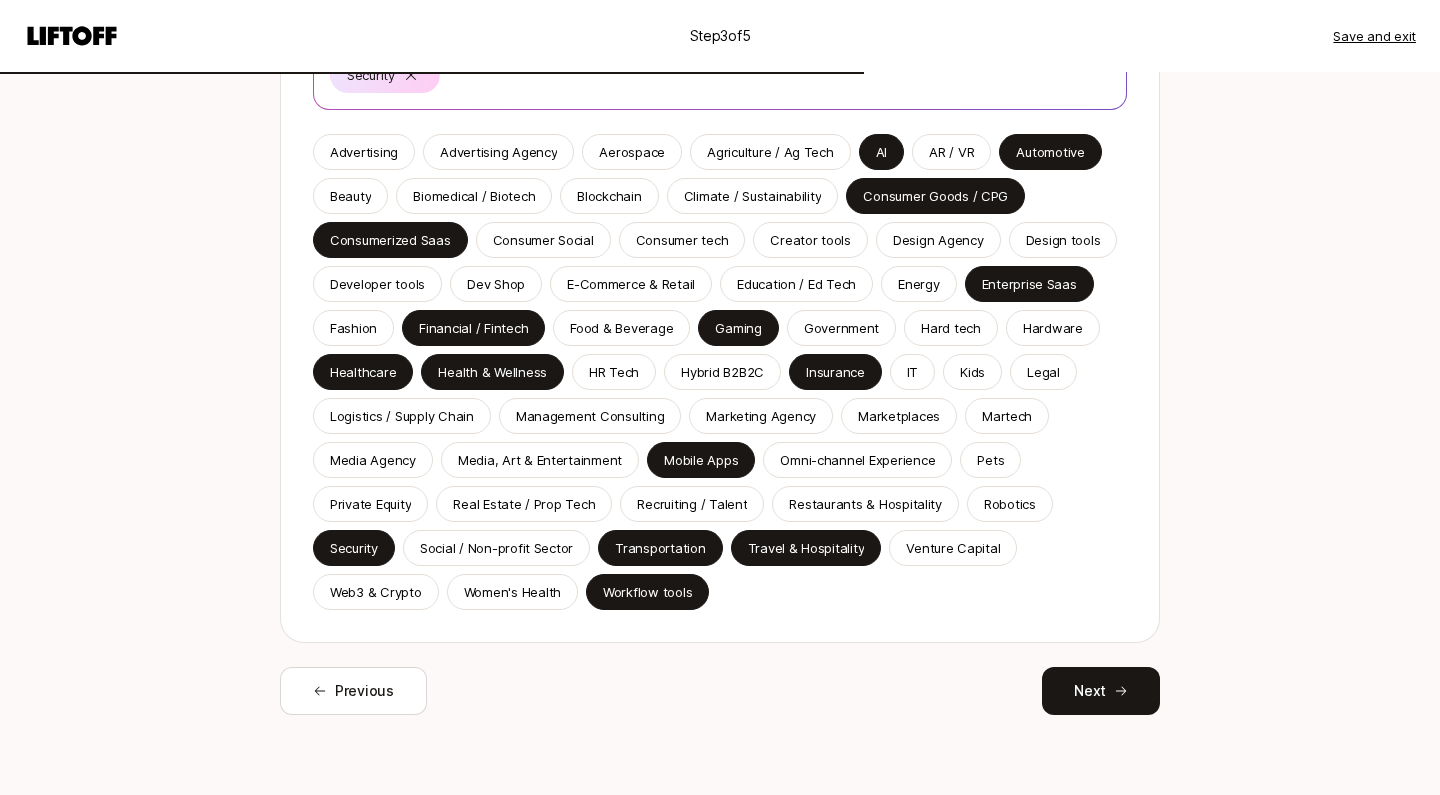scroll, scrollTop: 409, scrollLeft: 0, axis: vertical 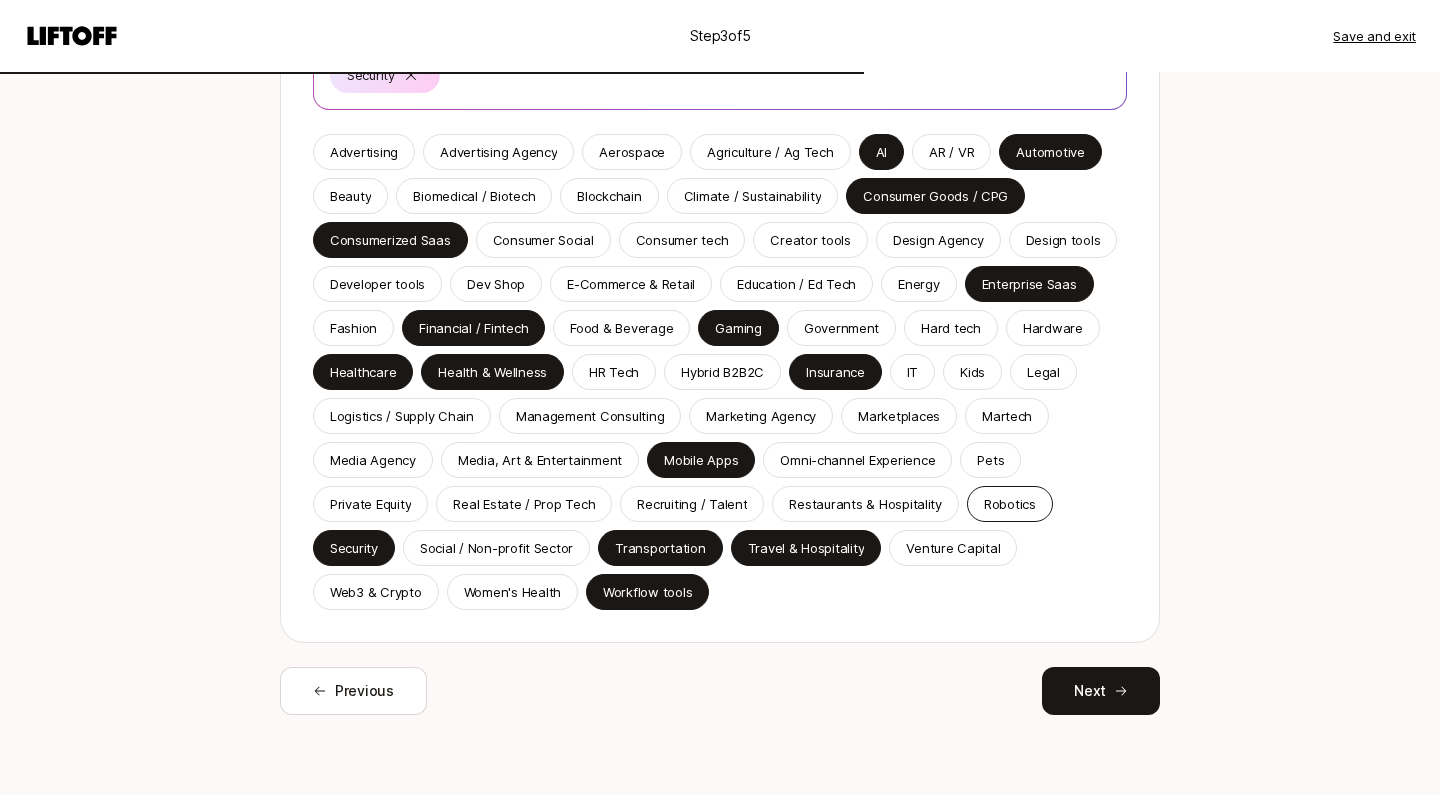 click on "Robotics" at bounding box center [1010, 504] 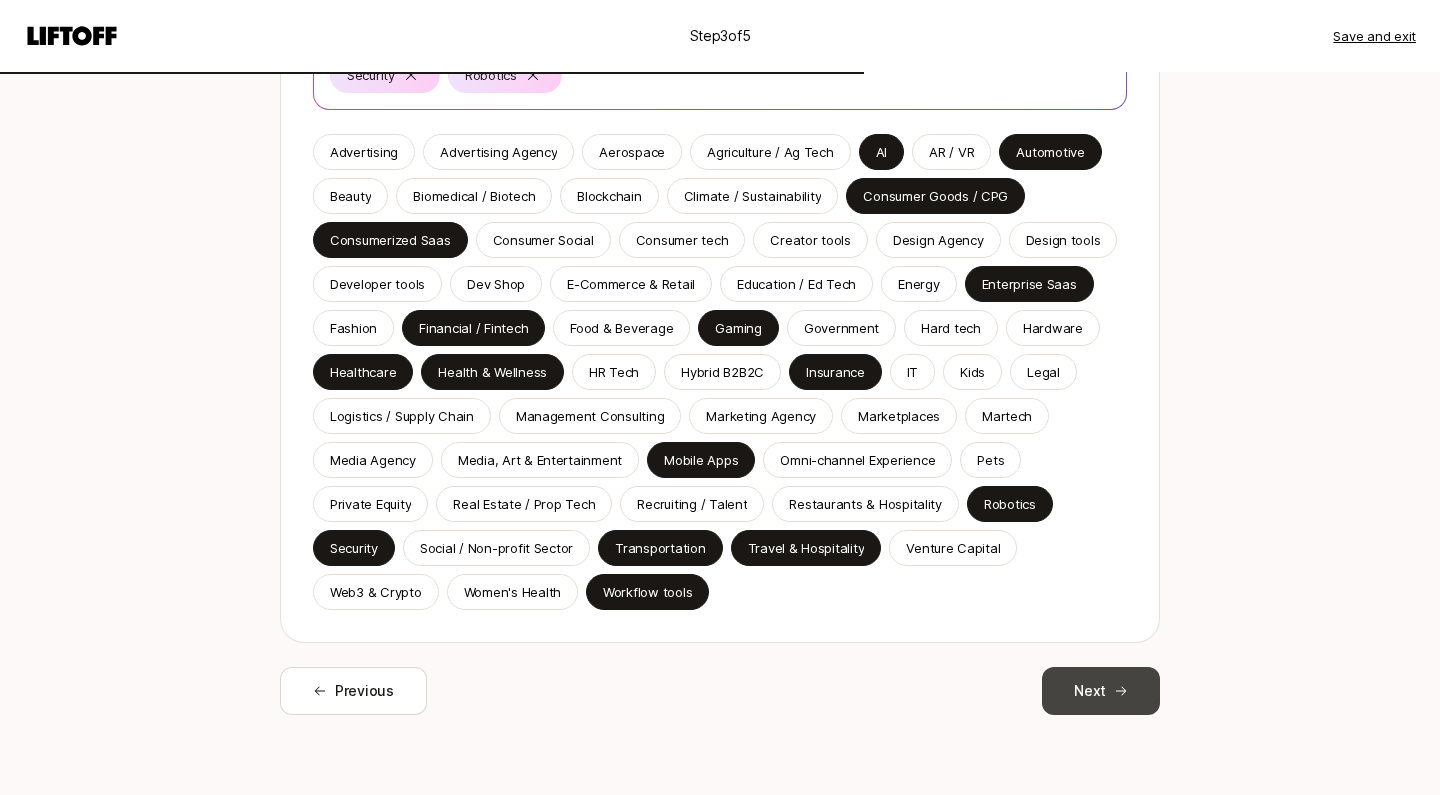 click on "Next" at bounding box center (1101, 691) 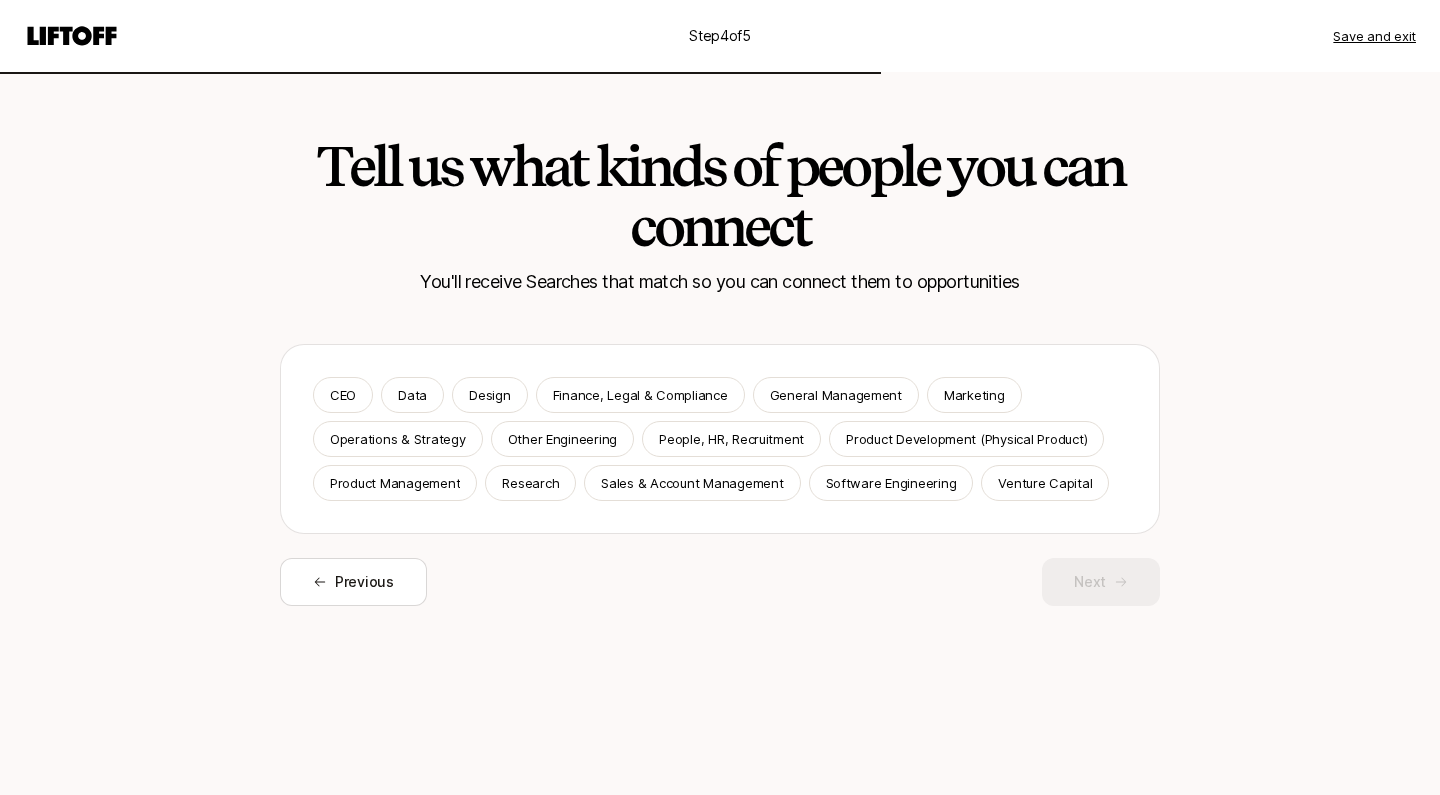 scroll, scrollTop: 0, scrollLeft: 0, axis: both 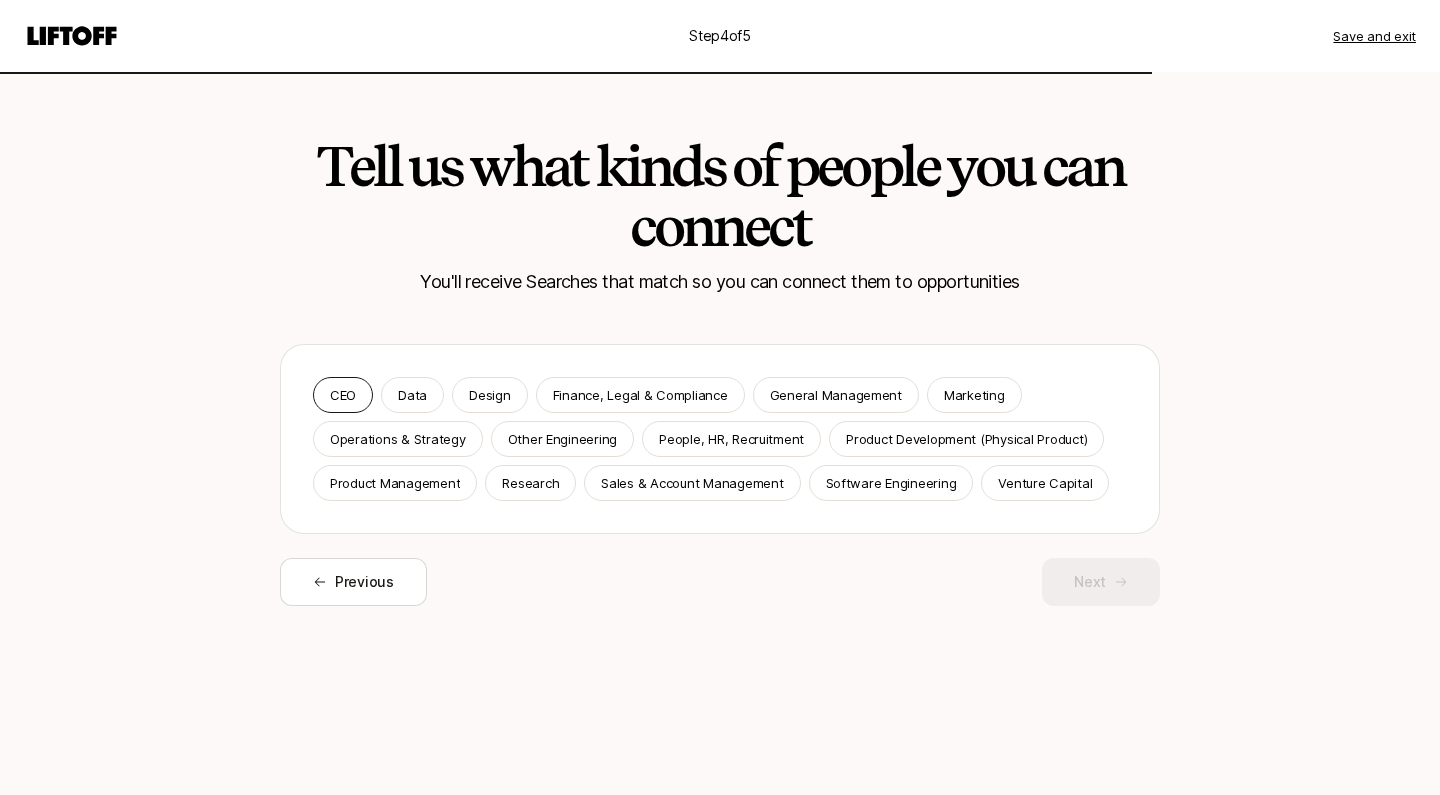 click on "CEO" at bounding box center (343, 395) 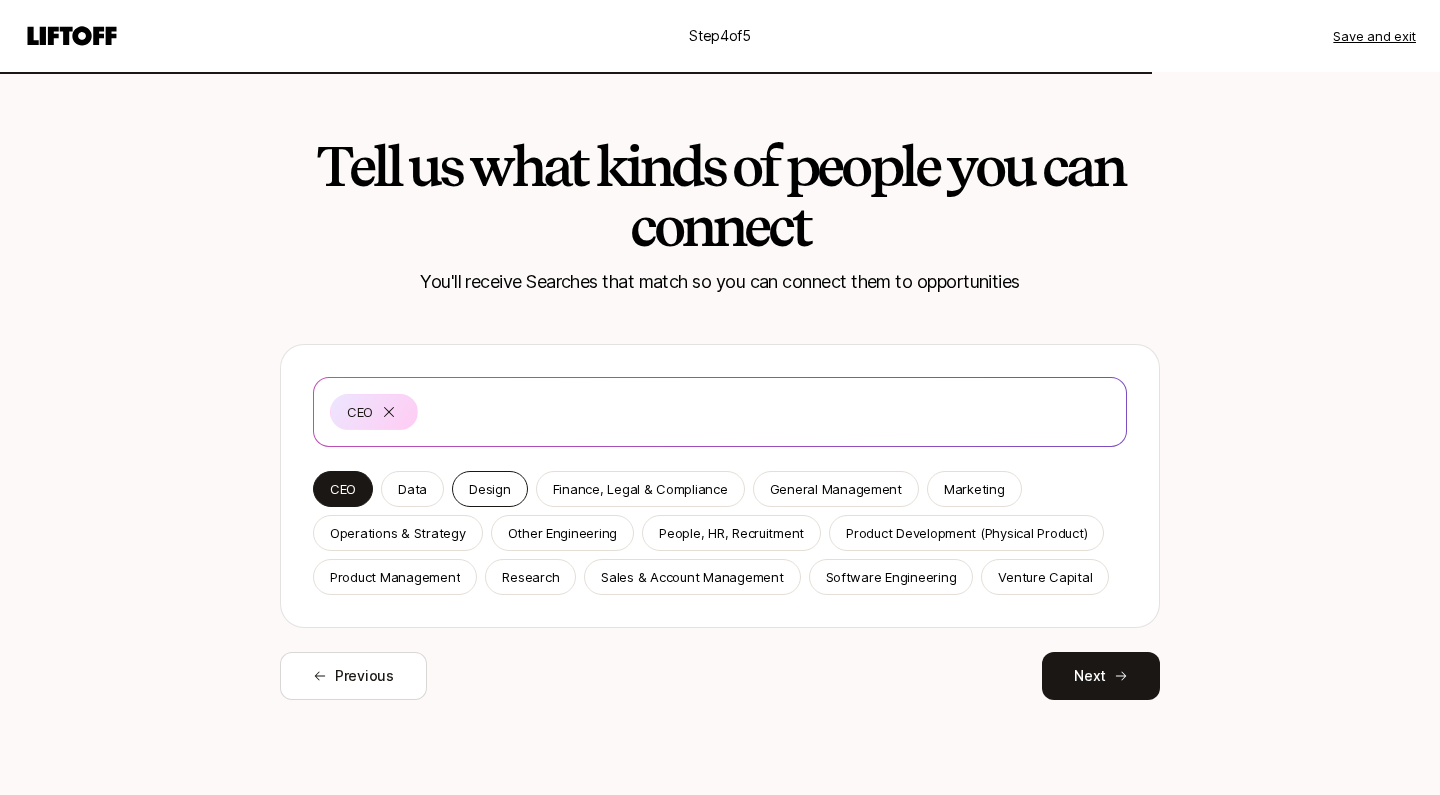 click on "Design" at bounding box center (489, 489) 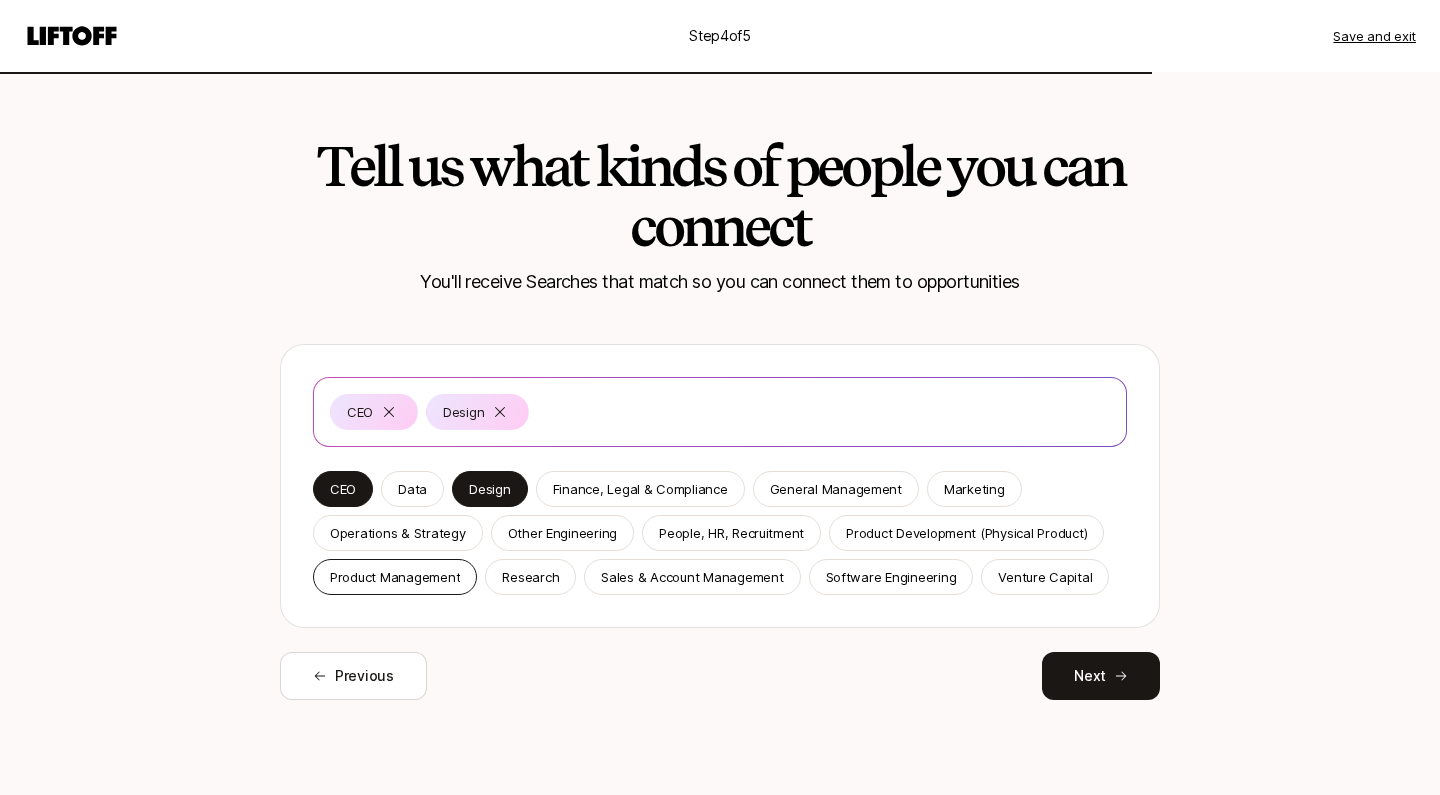 click on "Product Management" at bounding box center [395, 577] 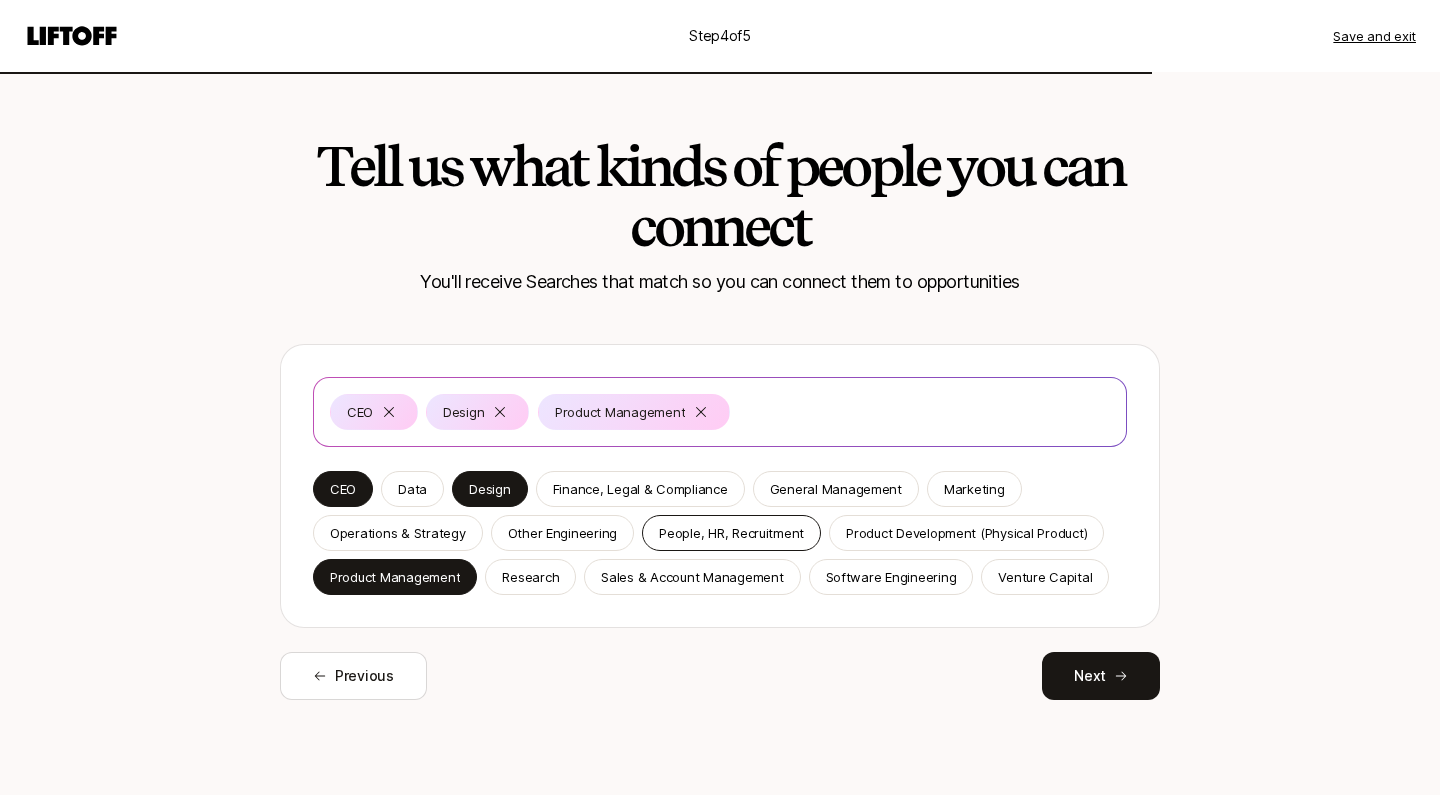 click on "People, HR, Recruitment" at bounding box center (731, 533) 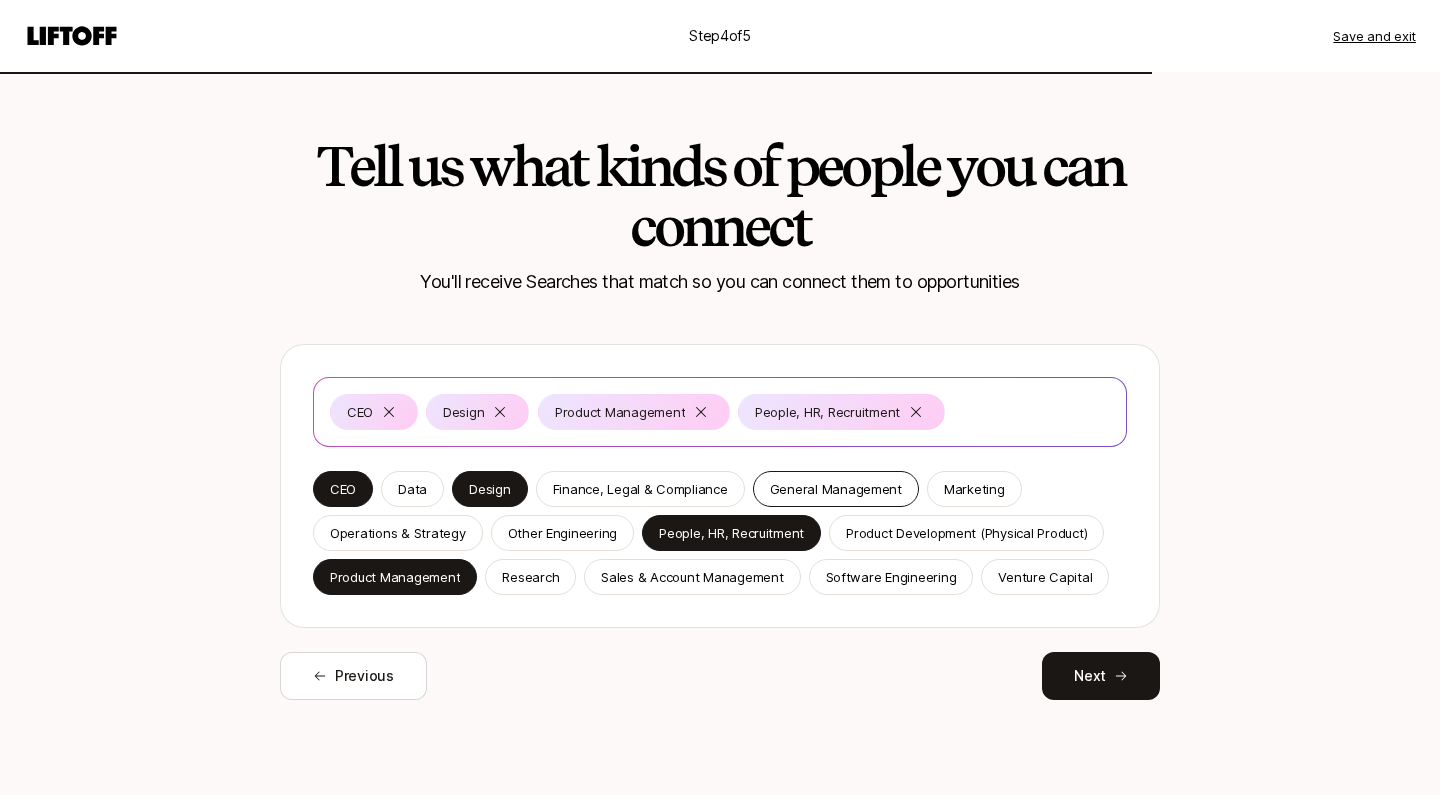 click on "General Management" at bounding box center [836, 489] 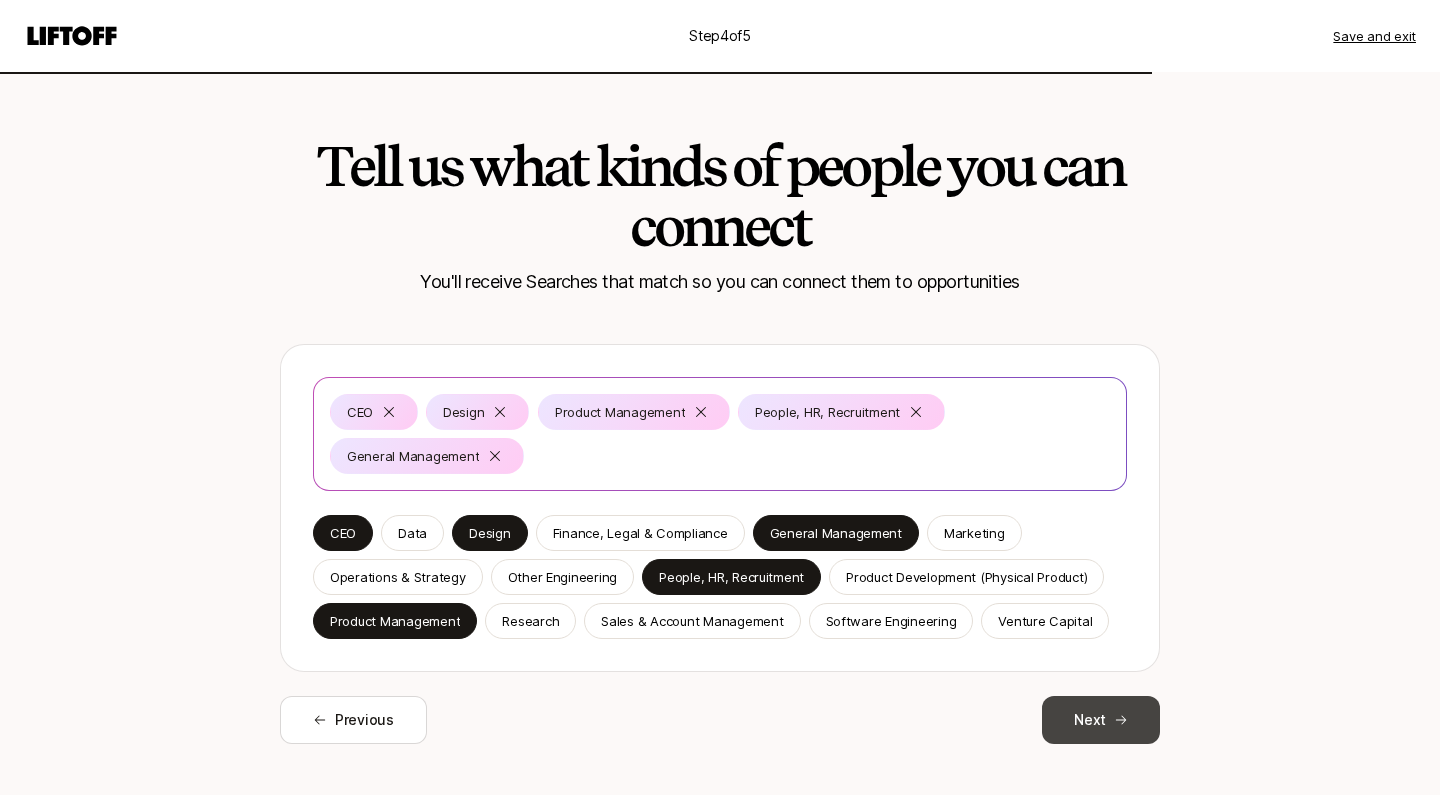 click on "Next" at bounding box center (1101, 720) 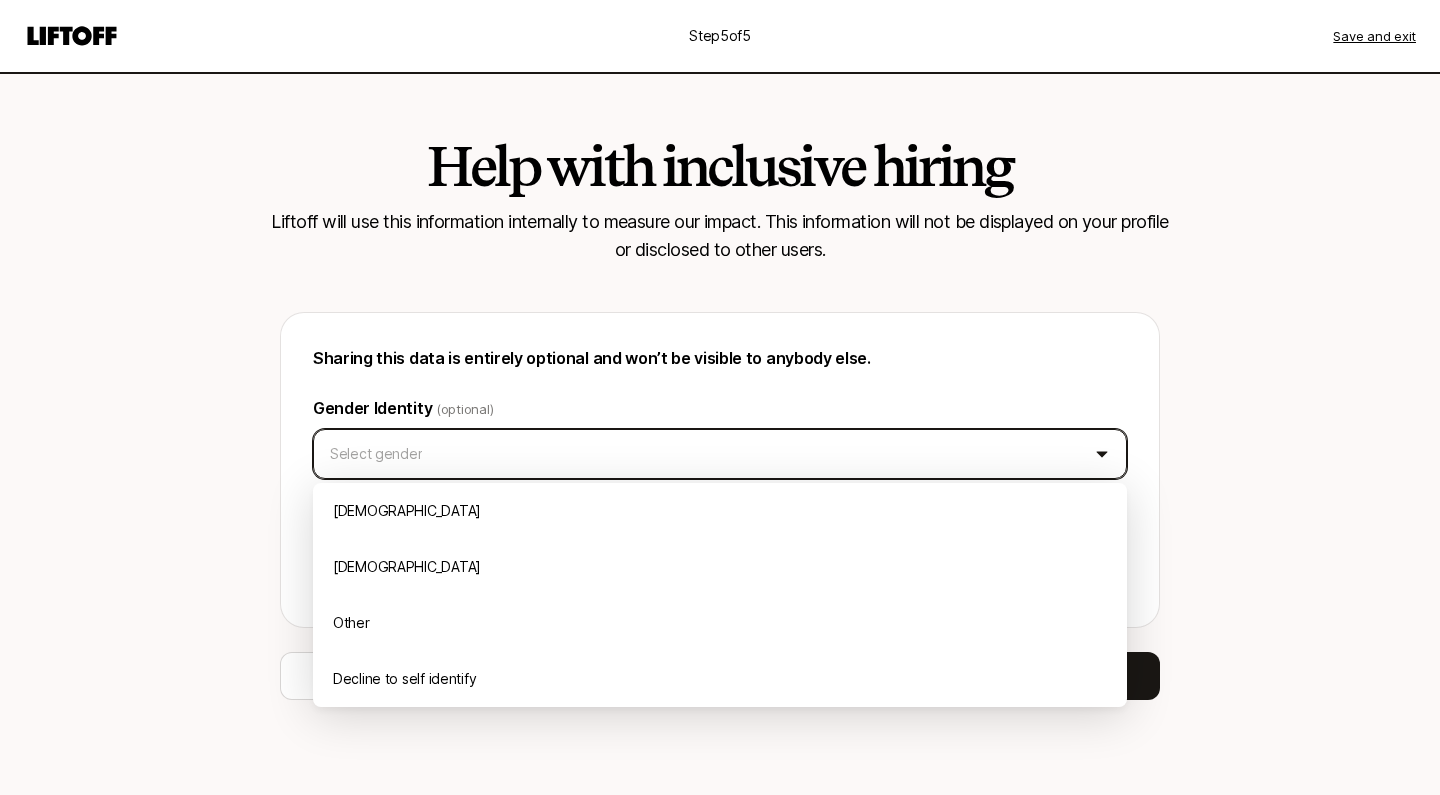 click on "Step  5  of  5 Save and exit Help with inclusive hiring Liftoff will use this information internally to measure our impact. This information will not be displayed on your profile or disclosed to other users. Sharing this data is entirely optional and won’t be visible to anybody else. Gender Identity   (optional) Select gender Ethnicity   (optional, choose all that apply)   Previous Preview your profile [DEMOGRAPHIC_DATA] [DEMOGRAPHIC_DATA] Other Decline to self identify" at bounding box center [720, 397] 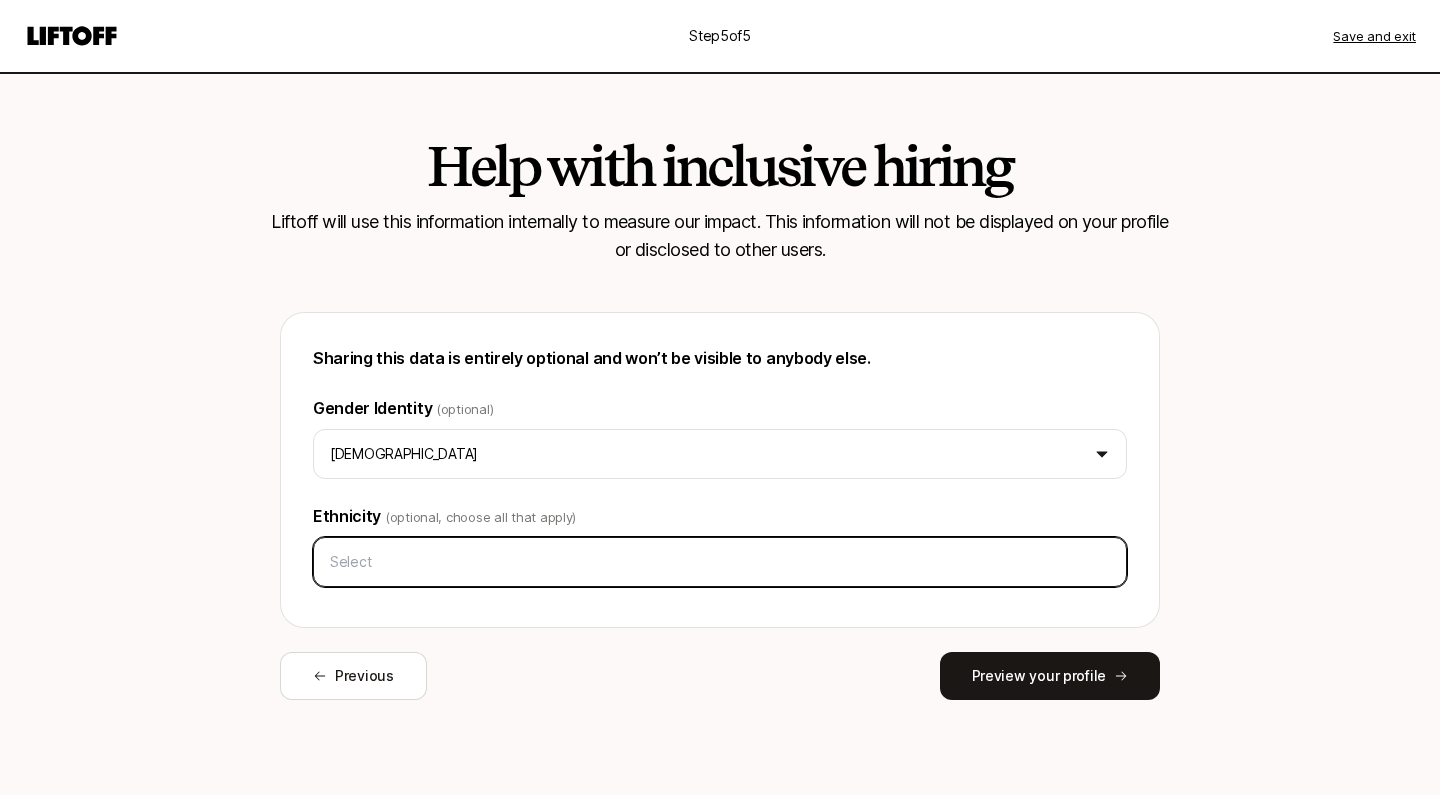 click at bounding box center [720, 562] 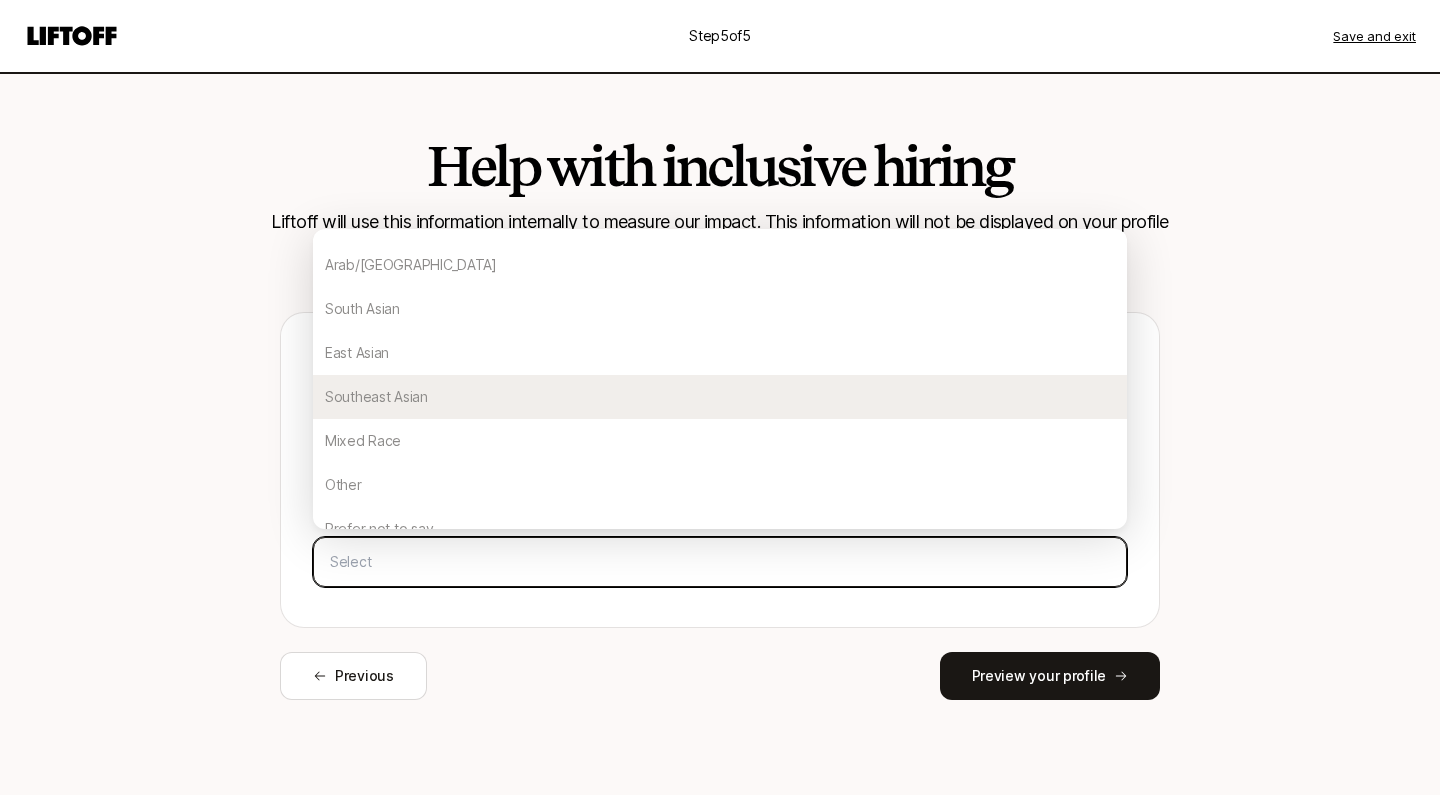 scroll, scrollTop: 220, scrollLeft: 0, axis: vertical 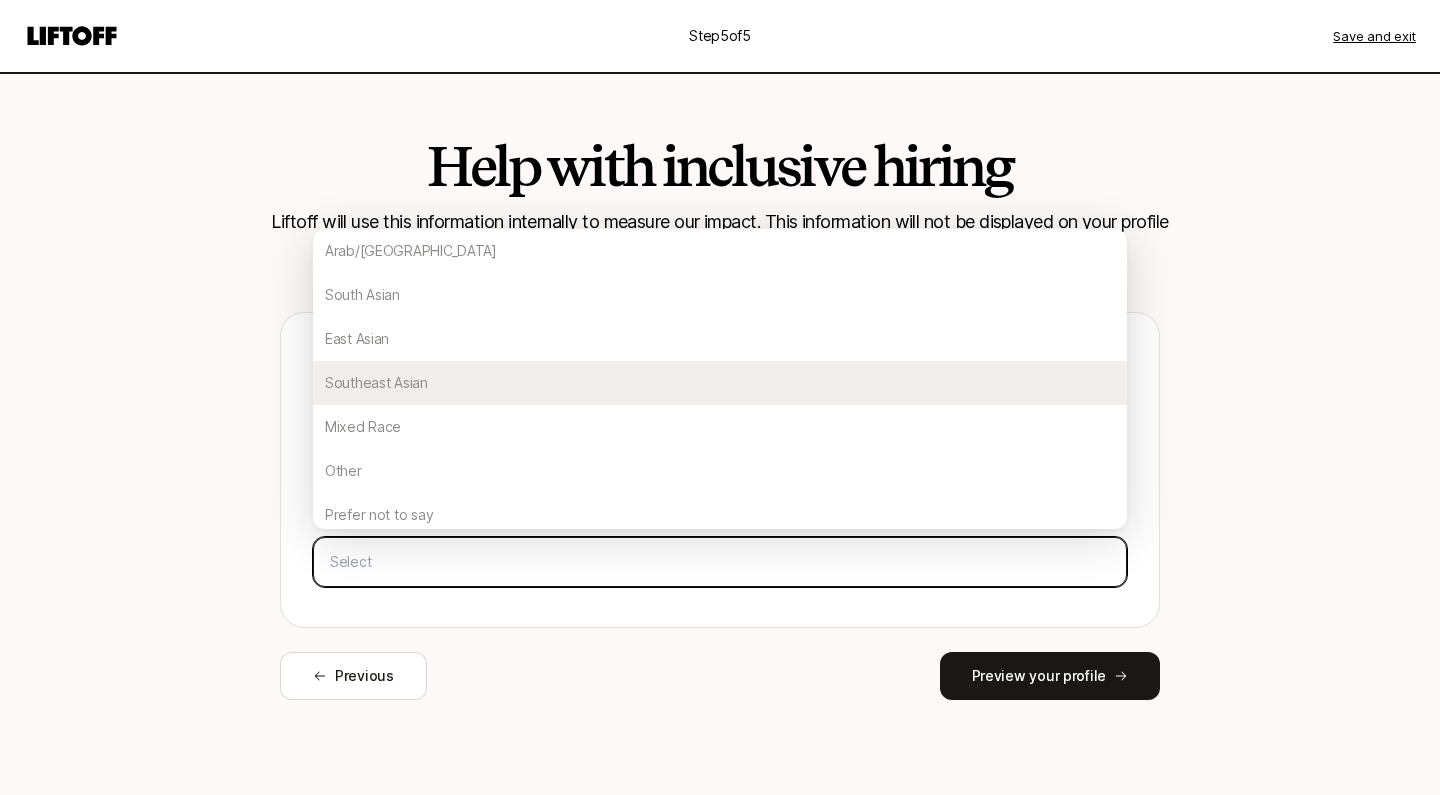 click on "Southeast Asian" at bounding box center (720, 383) 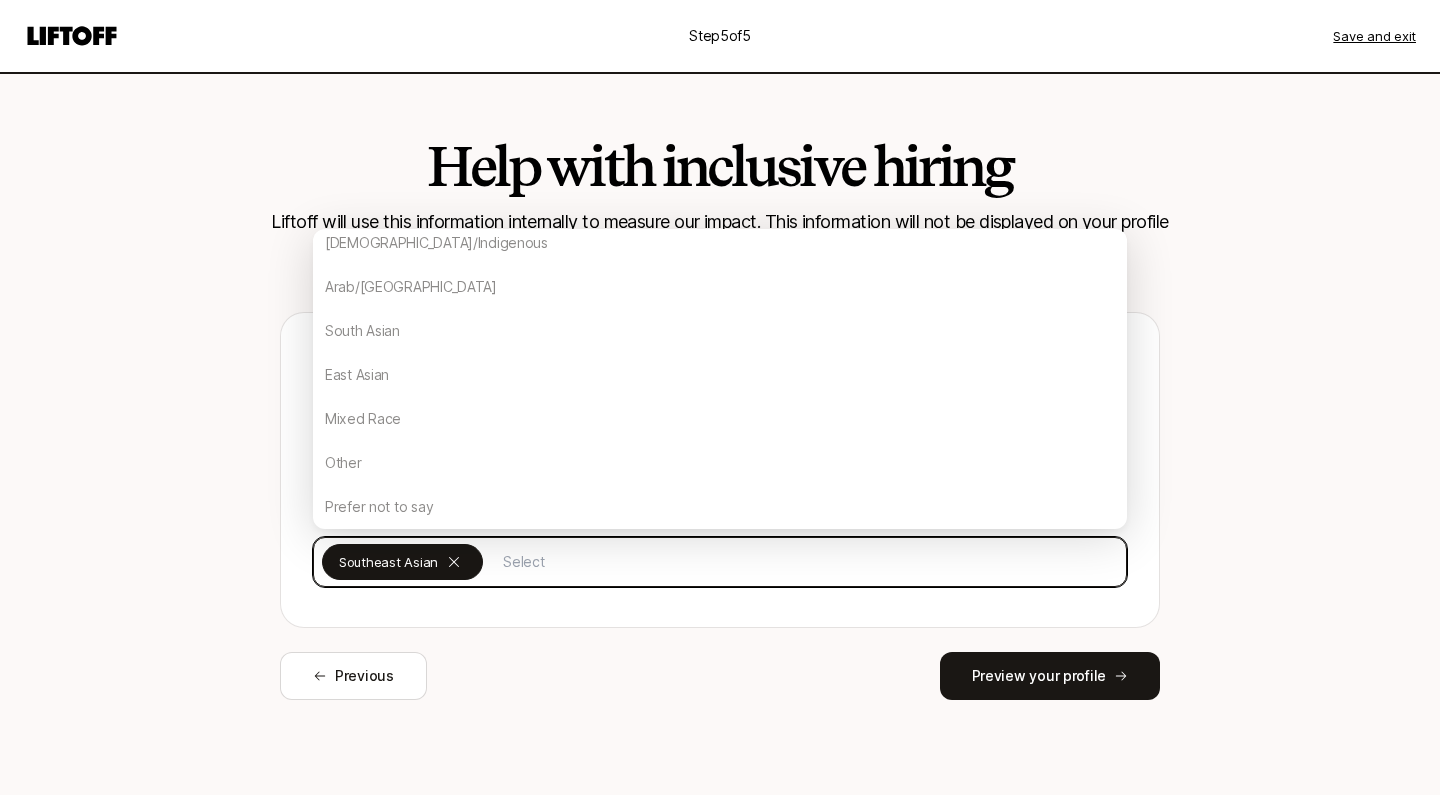 scroll, scrollTop: 184, scrollLeft: 0, axis: vertical 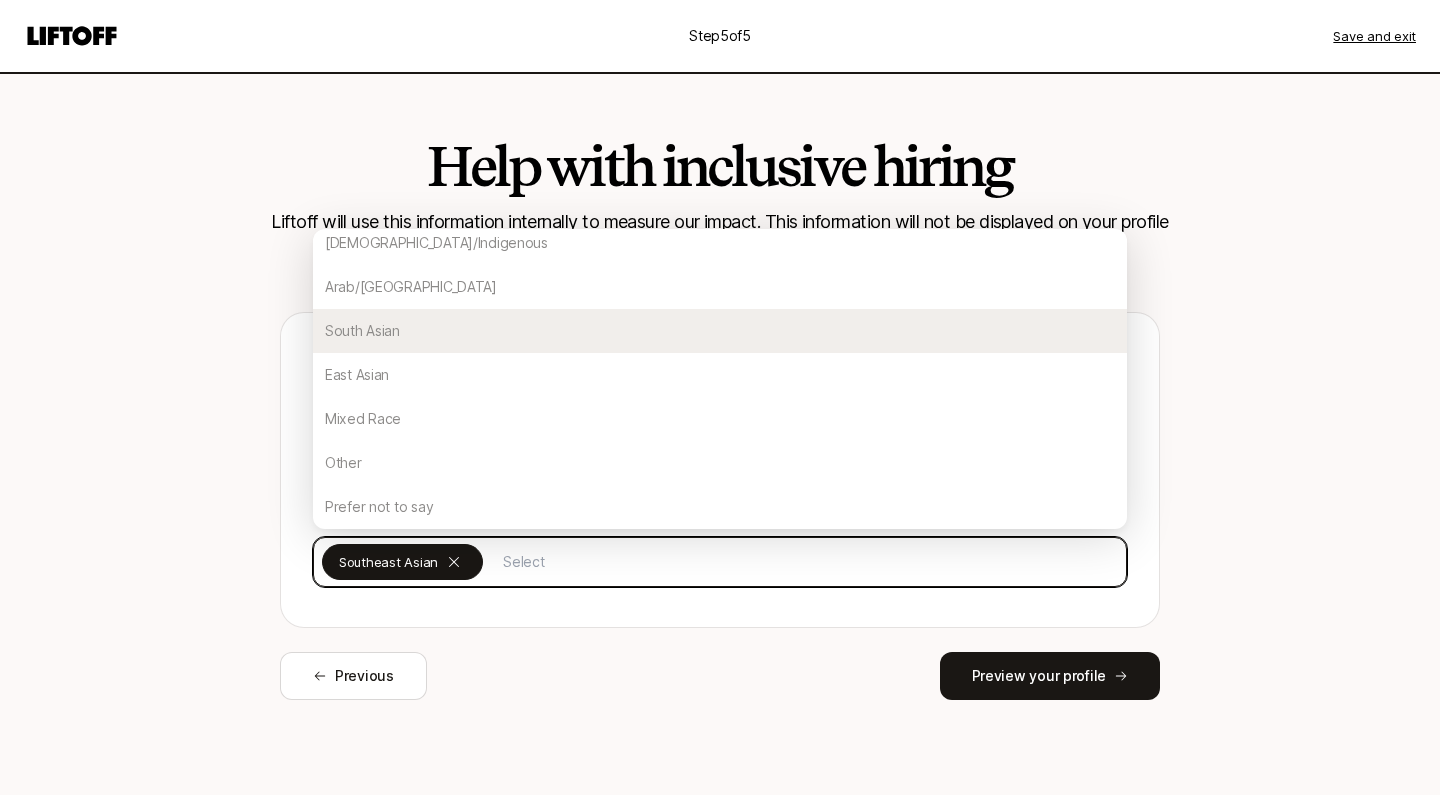 click on "South Asian" at bounding box center (720, 331) 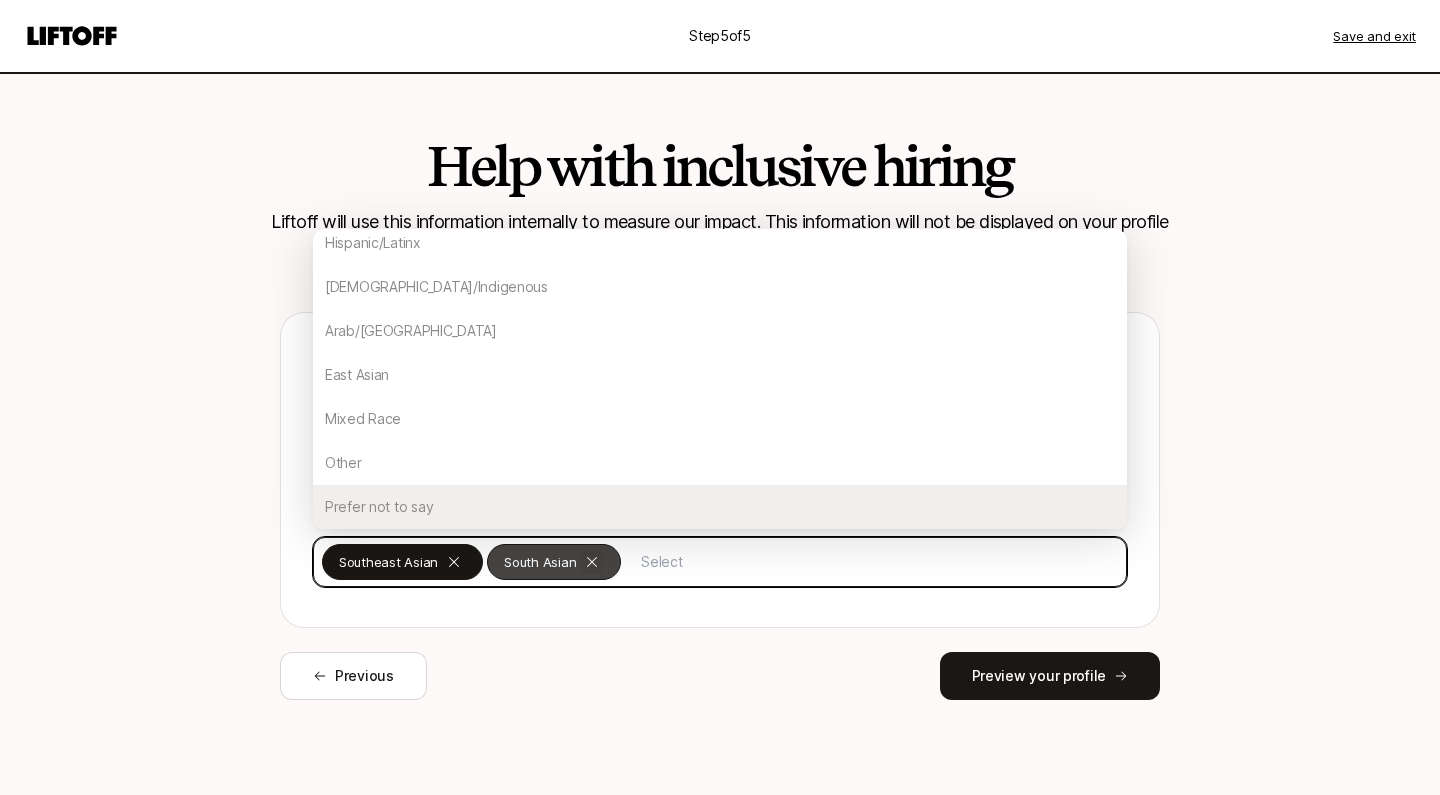 click 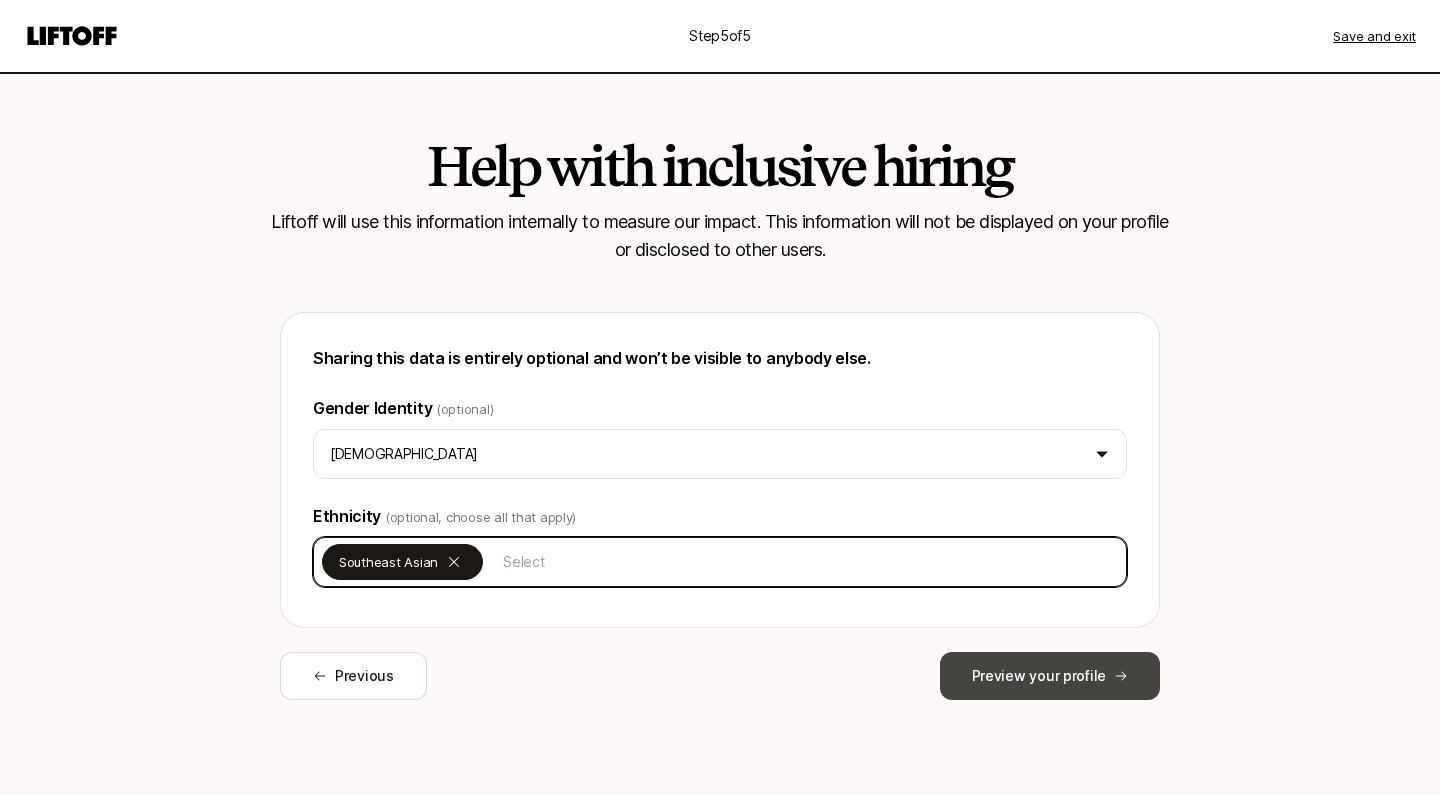 click on "Preview your profile" at bounding box center [1050, 676] 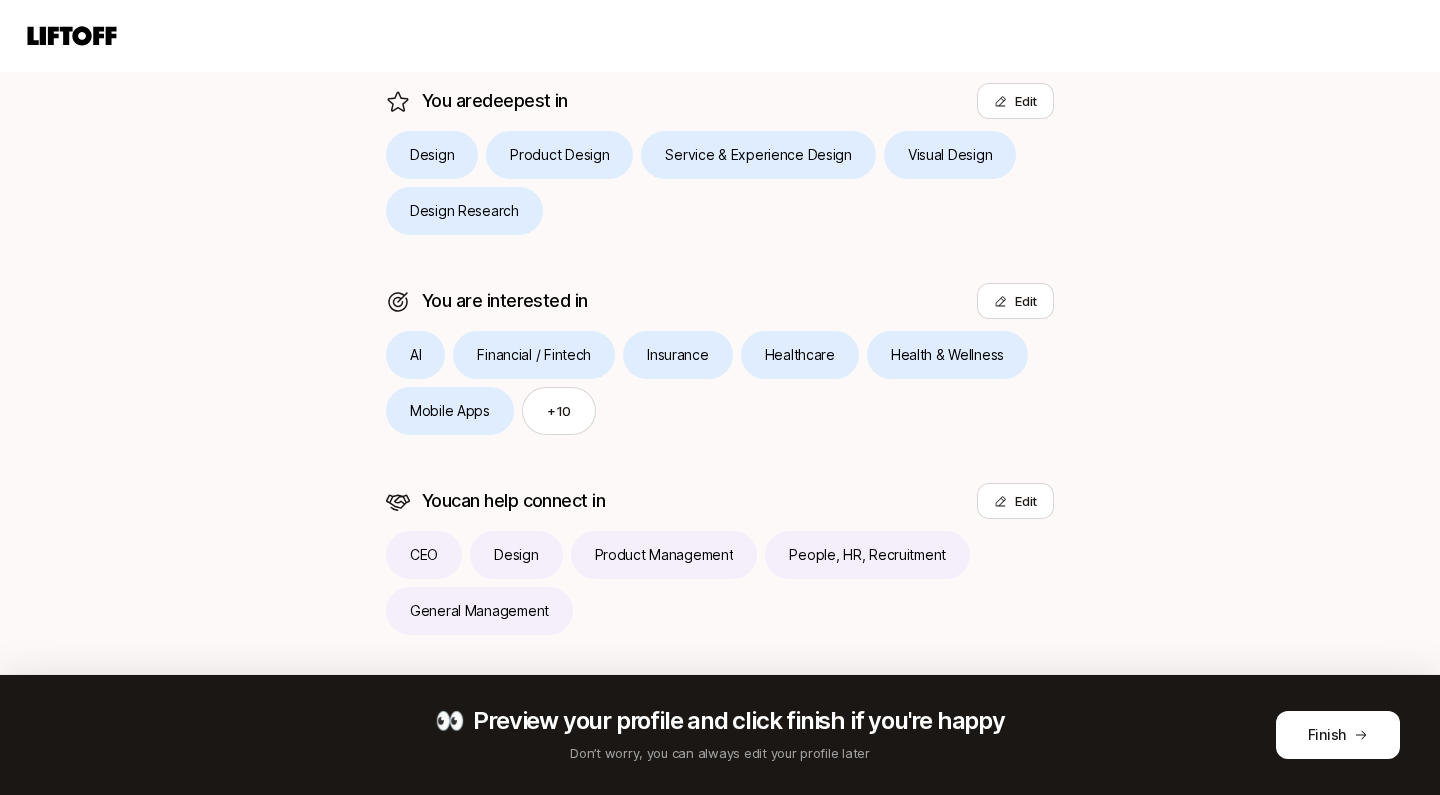 scroll, scrollTop: 500, scrollLeft: 0, axis: vertical 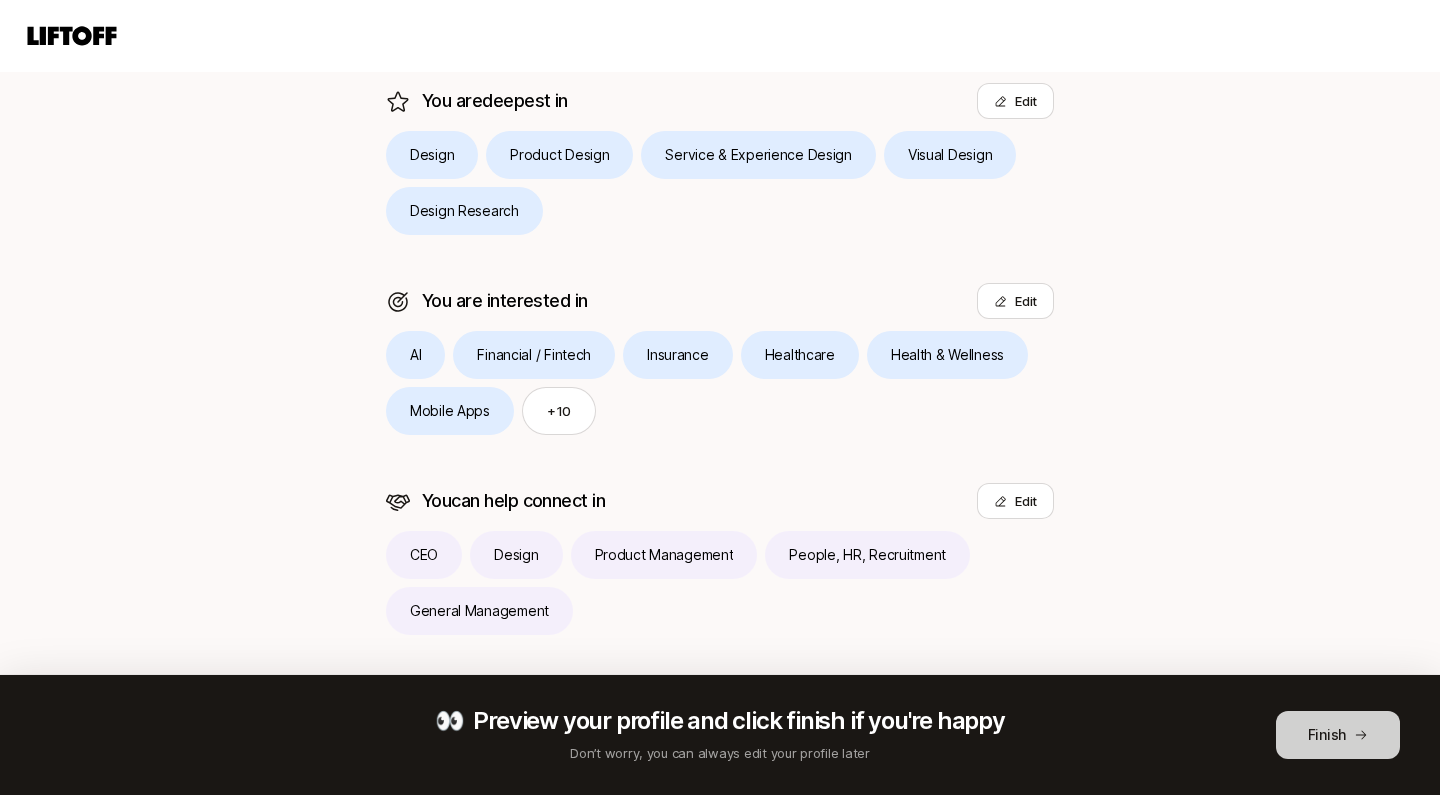 click on "Finish" at bounding box center [1338, 735] 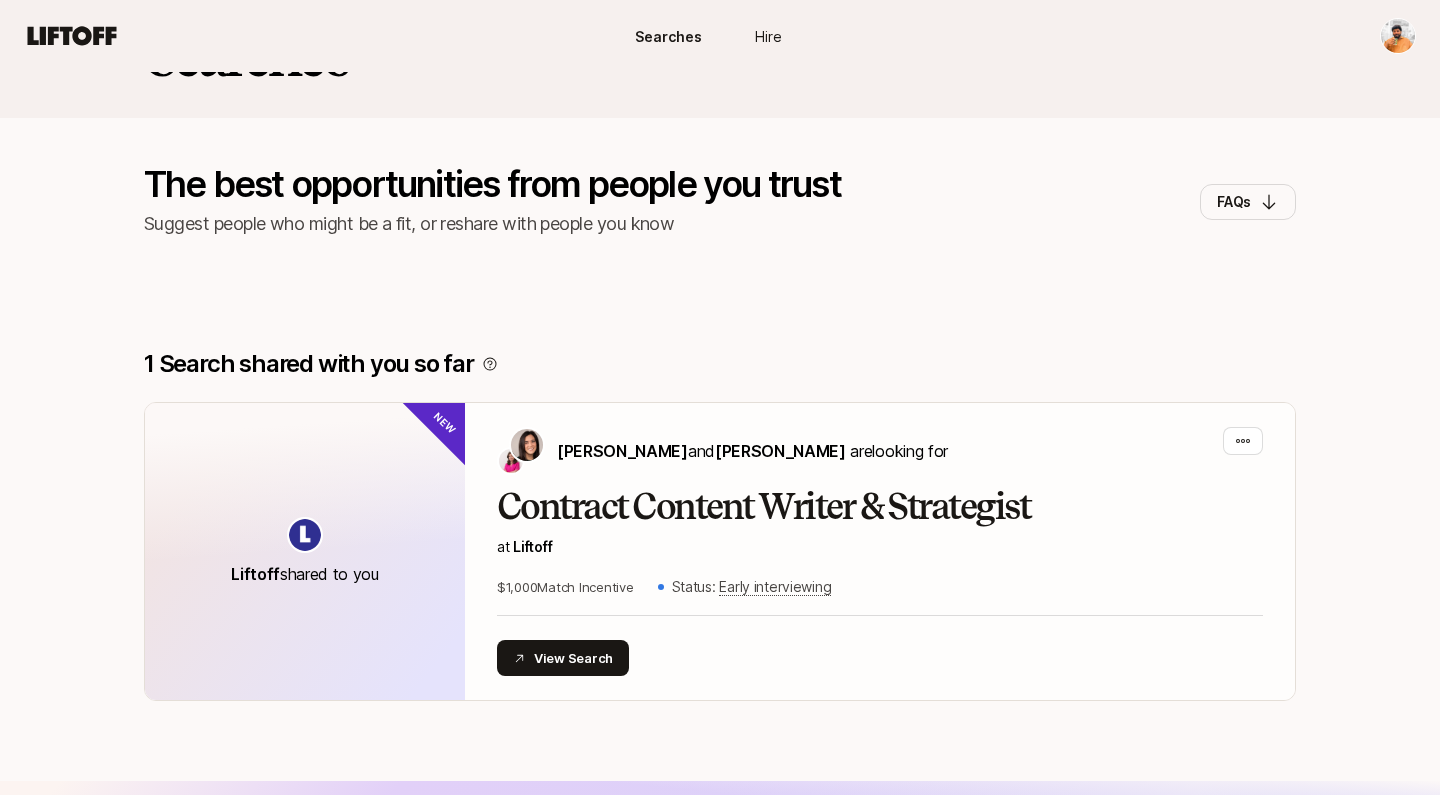 scroll, scrollTop: 78, scrollLeft: 0, axis: vertical 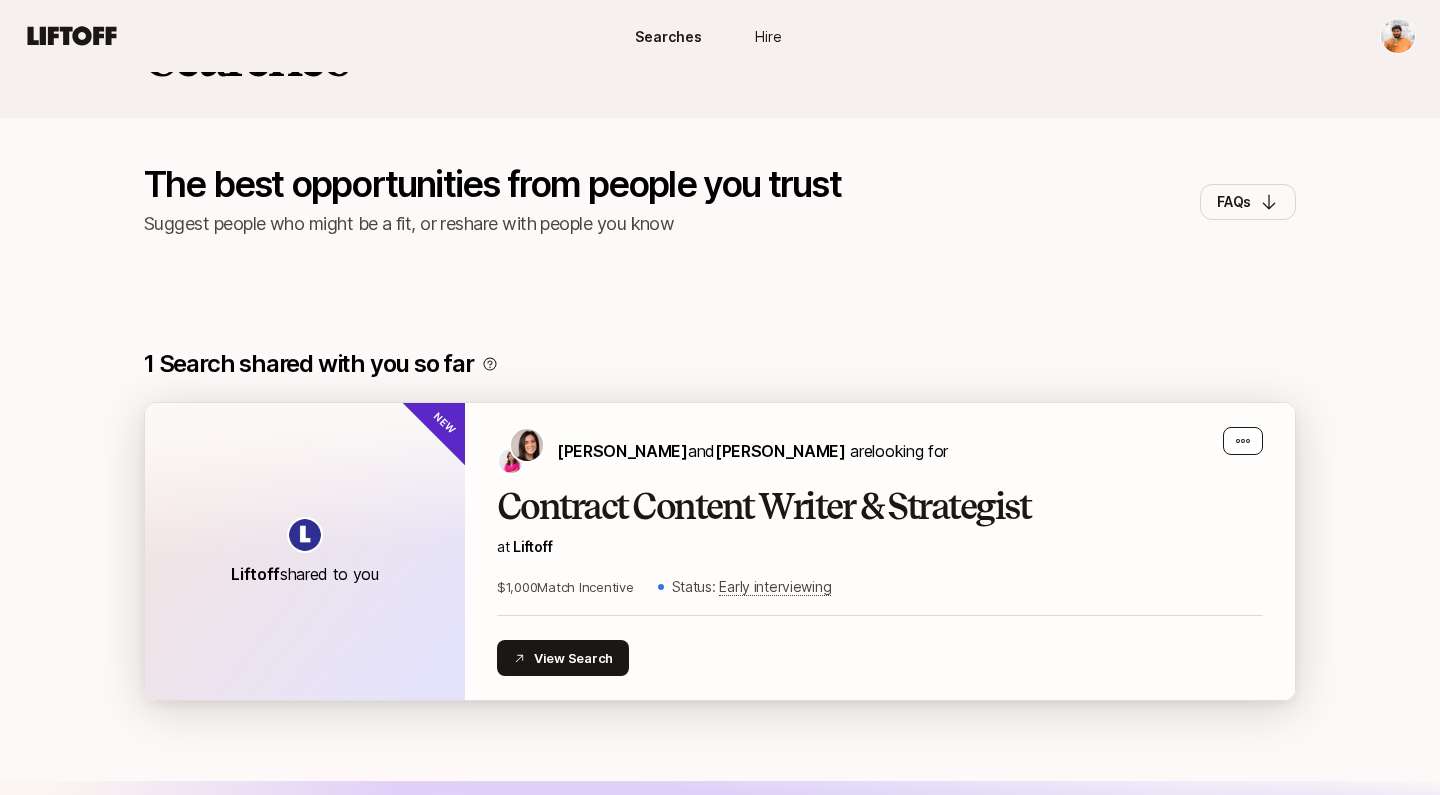 click 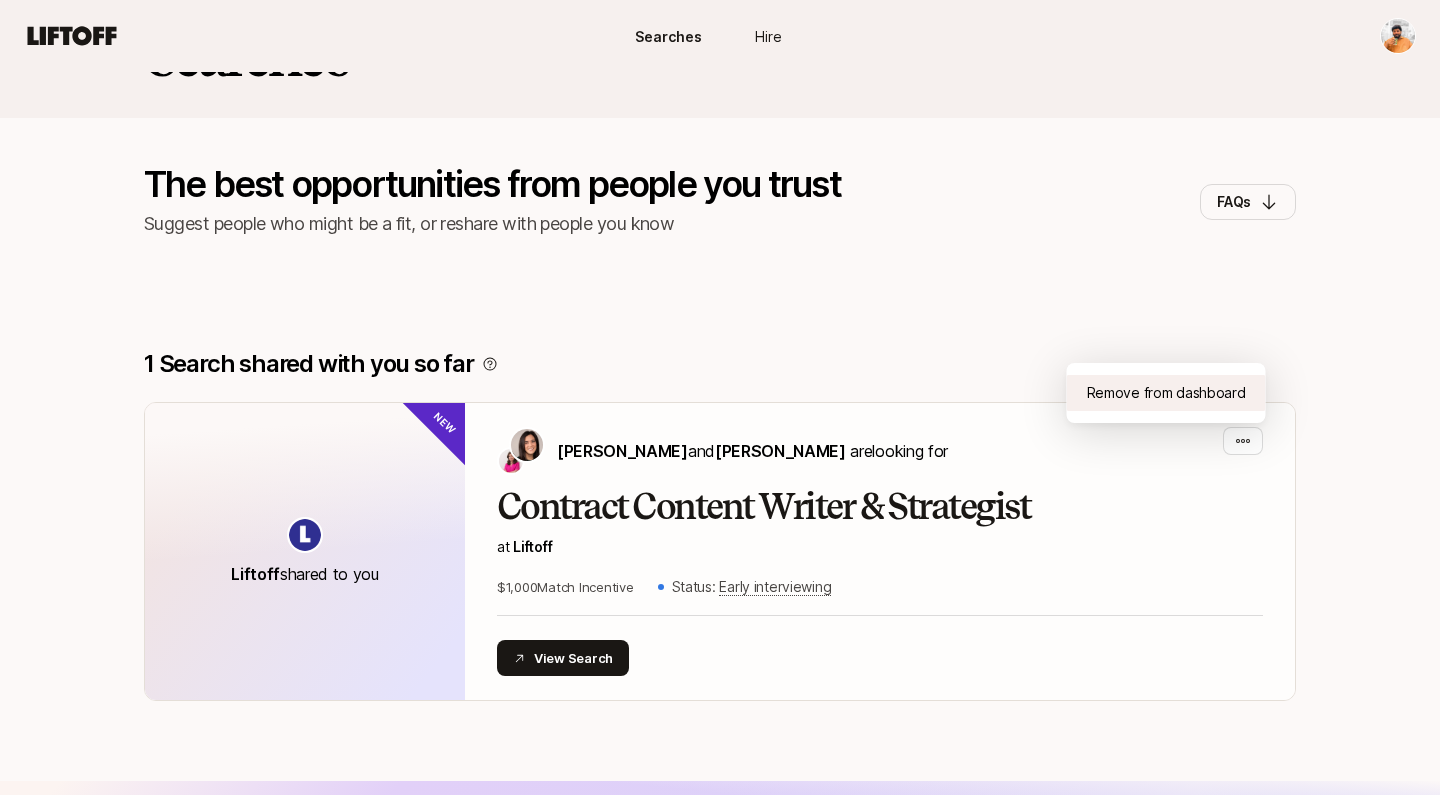 click on "Remove from dashboard" at bounding box center [1166, 393] 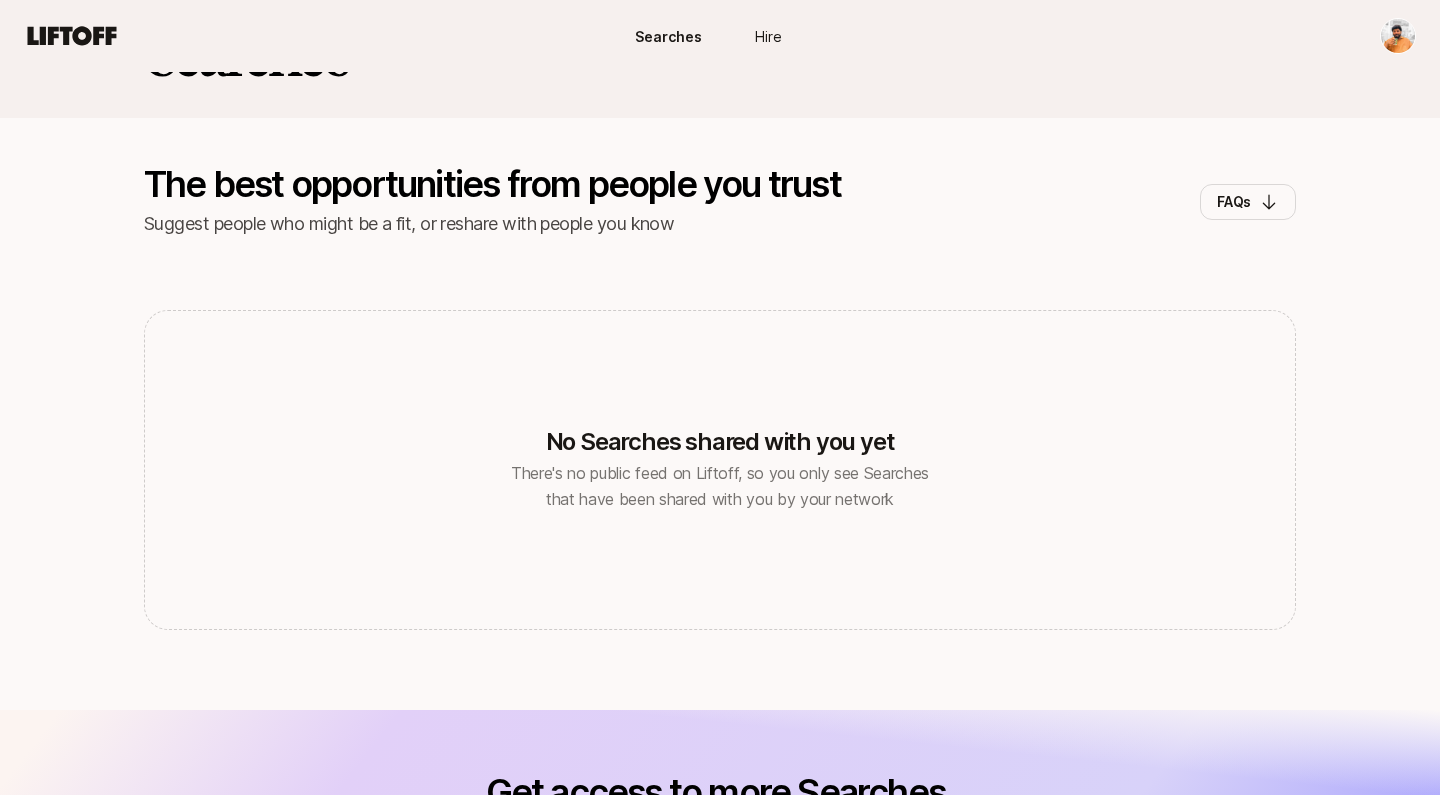 click on "No Searches shared with you yet" at bounding box center [720, 442] 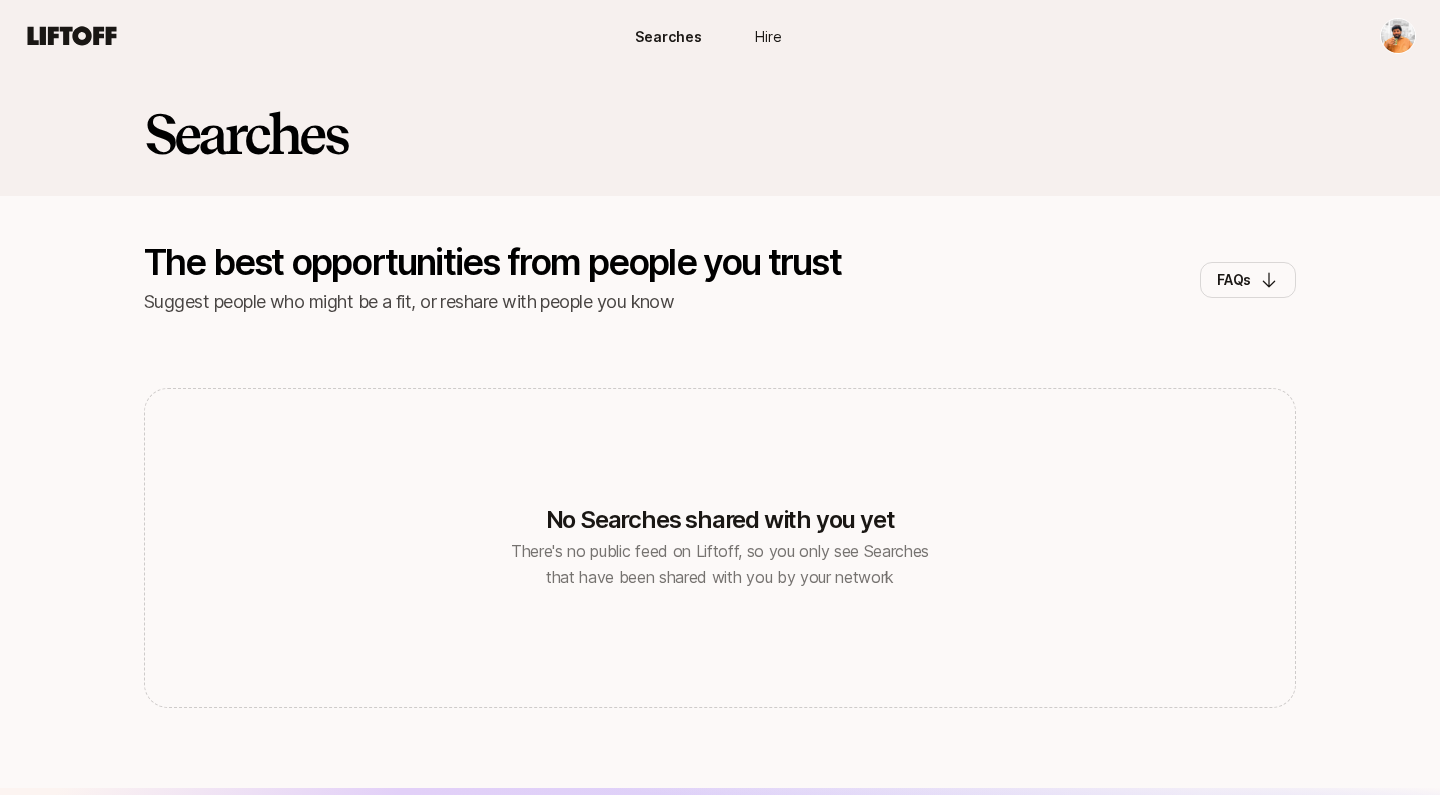 scroll, scrollTop: 0, scrollLeft: 0, axis: both 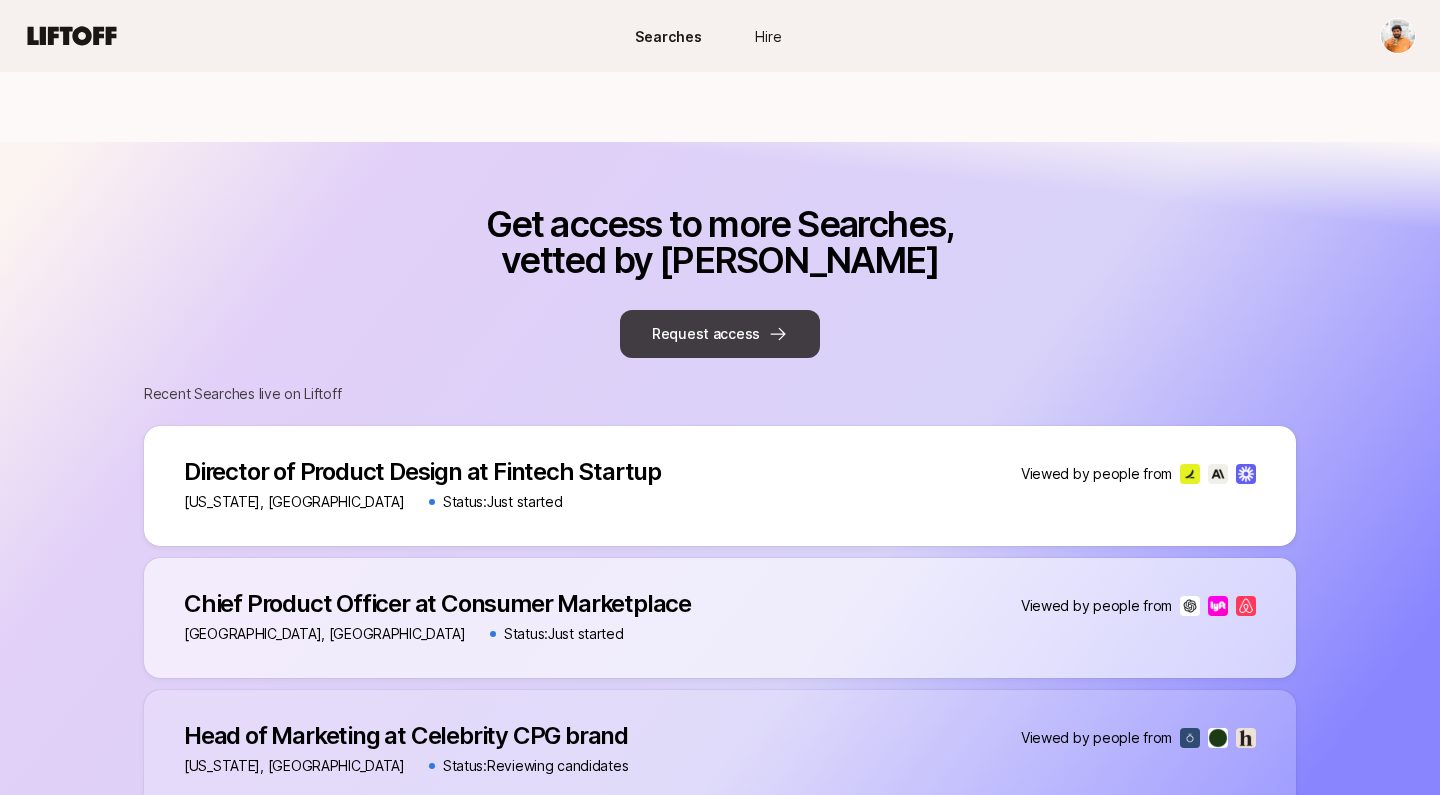 click on "Request access" at bounding box center [720, 334] 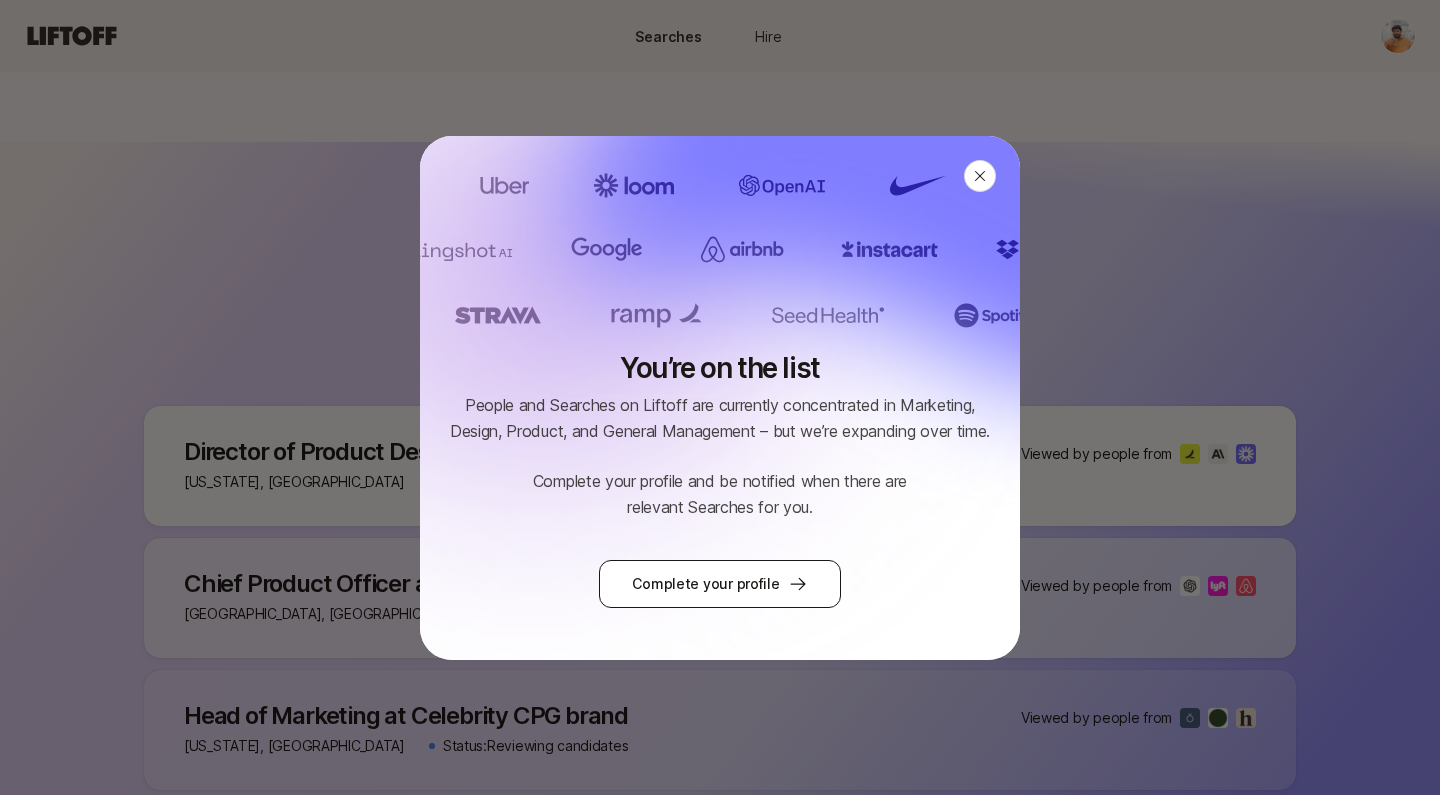 click on "Complete your profile" at bounding box center [719, 584] 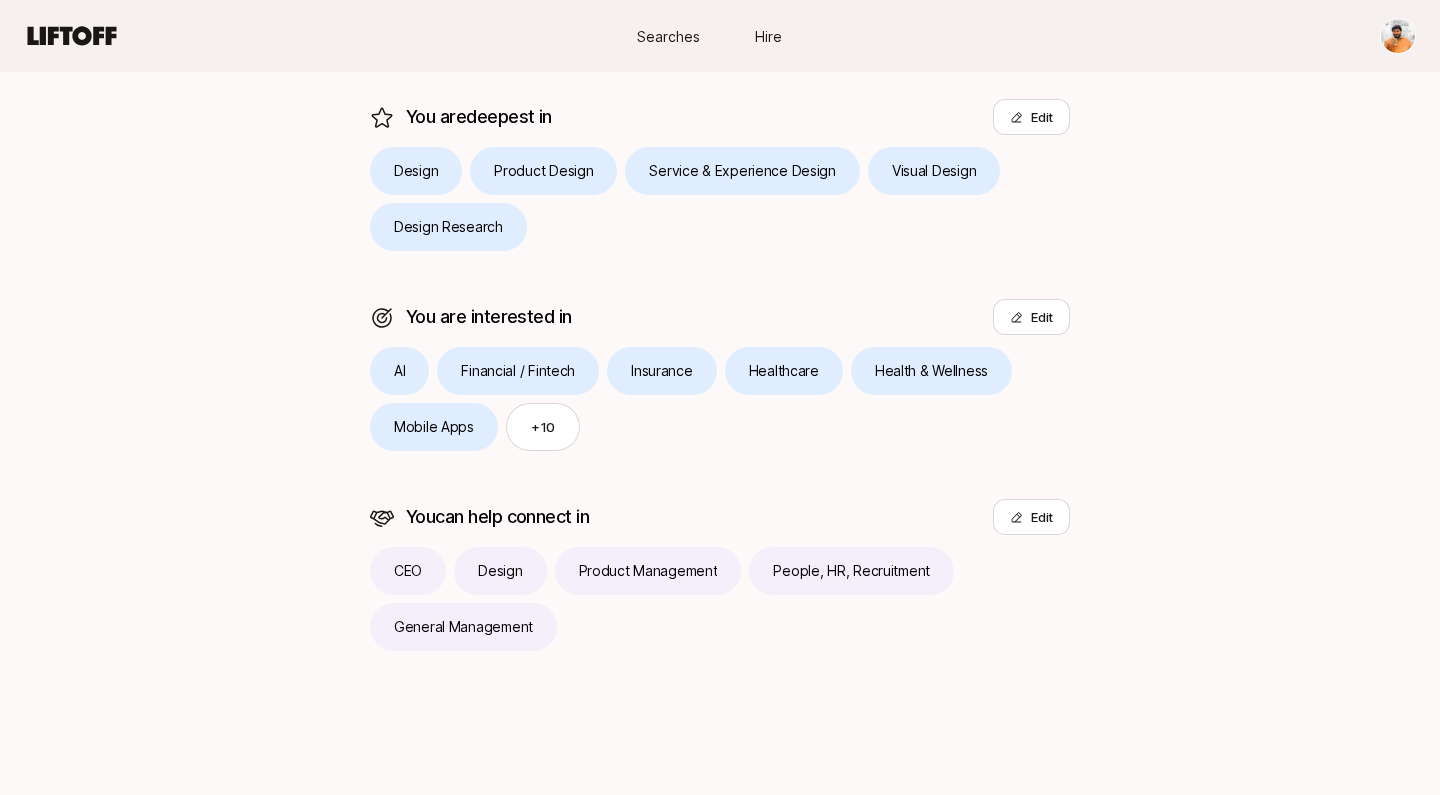 scroll, scrollTop: 484, scrollLeft: 0, axis: vertical 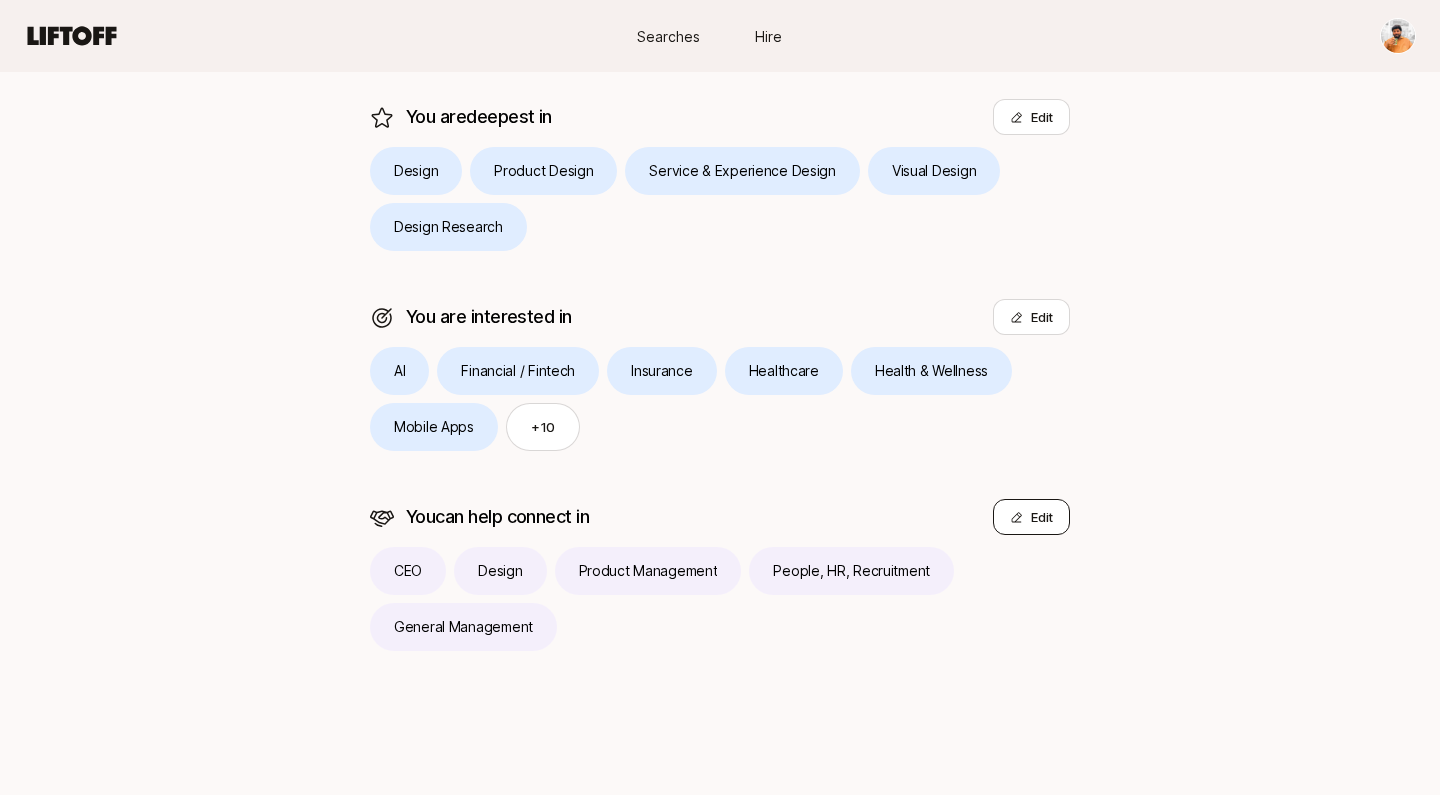 click on "Edit" at bounding box center (1031, 517) 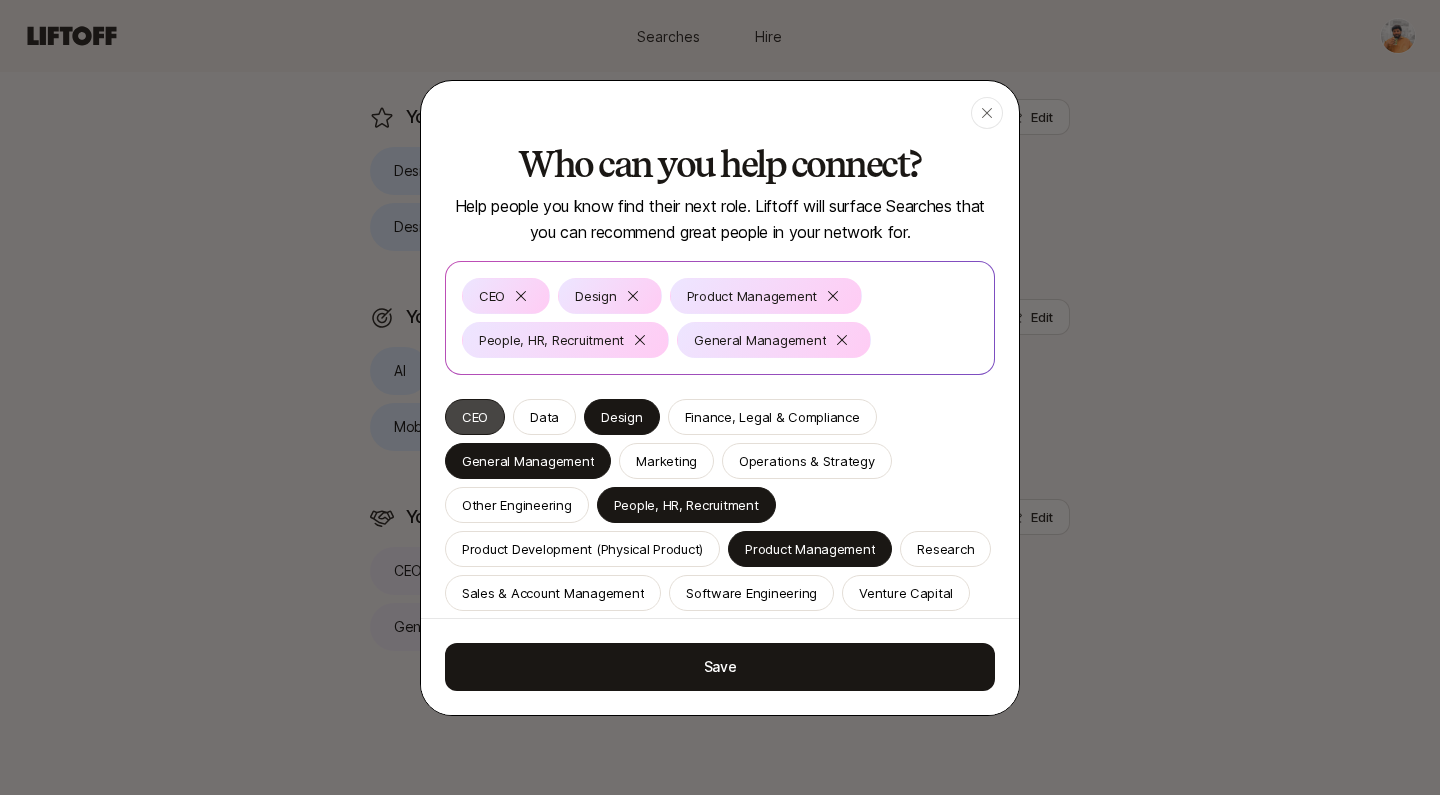 click on "CEO" at bounding box center [475, 417] 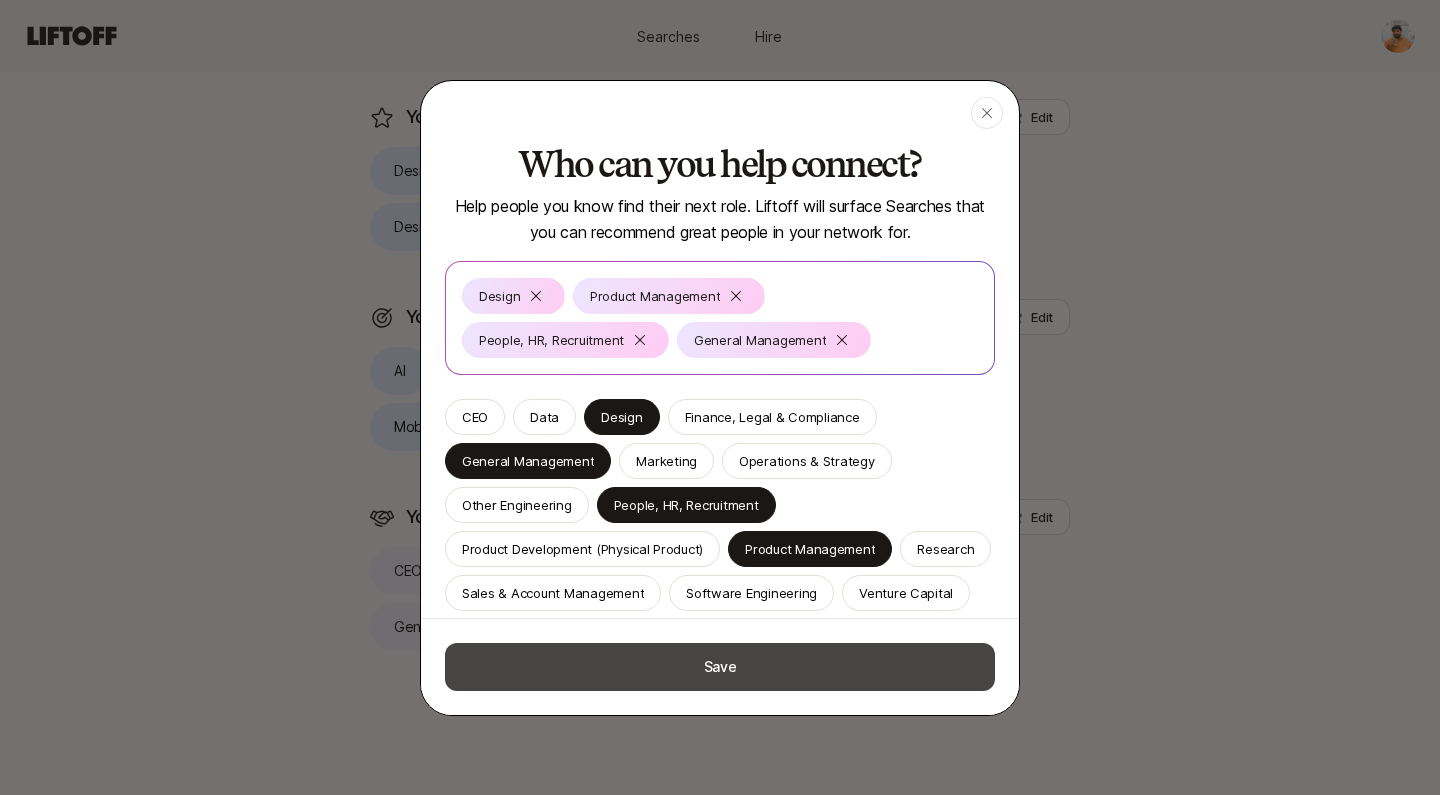 click on "Save" at bounding box center (720, 667) 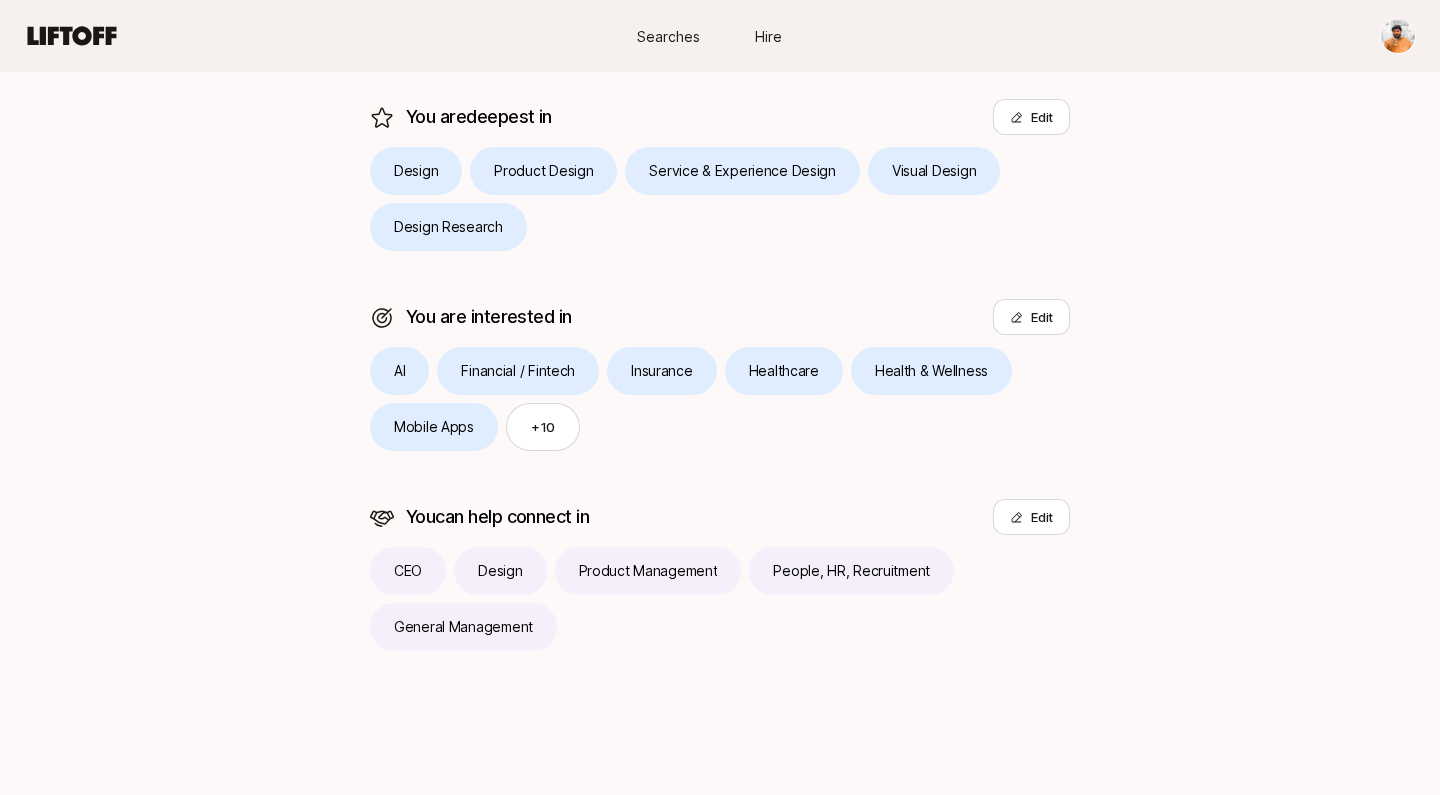 scroll, scrollTop: 484, scrollLeft: 0, axis: vertical 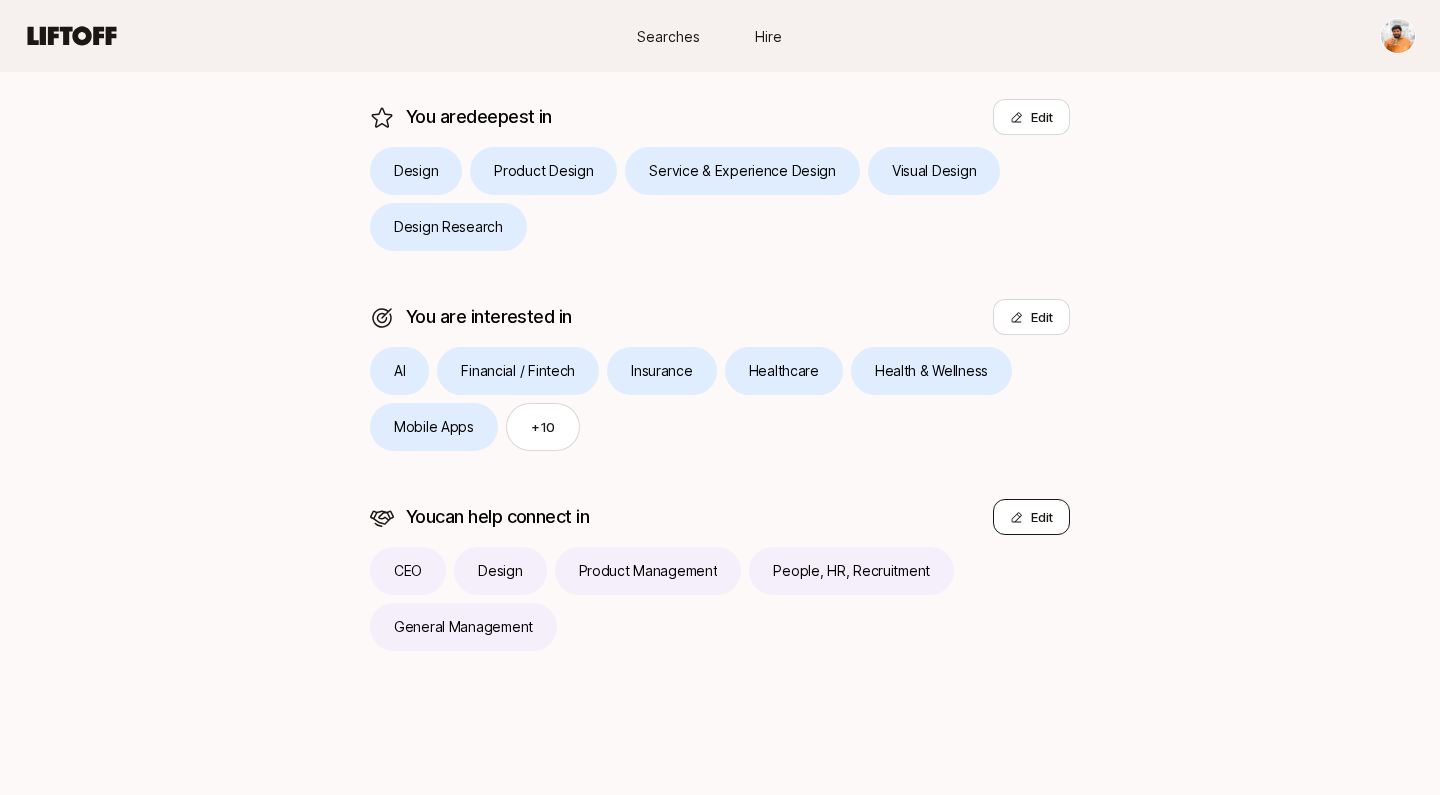 click on "Edit" at bounding box center [1031, 517] 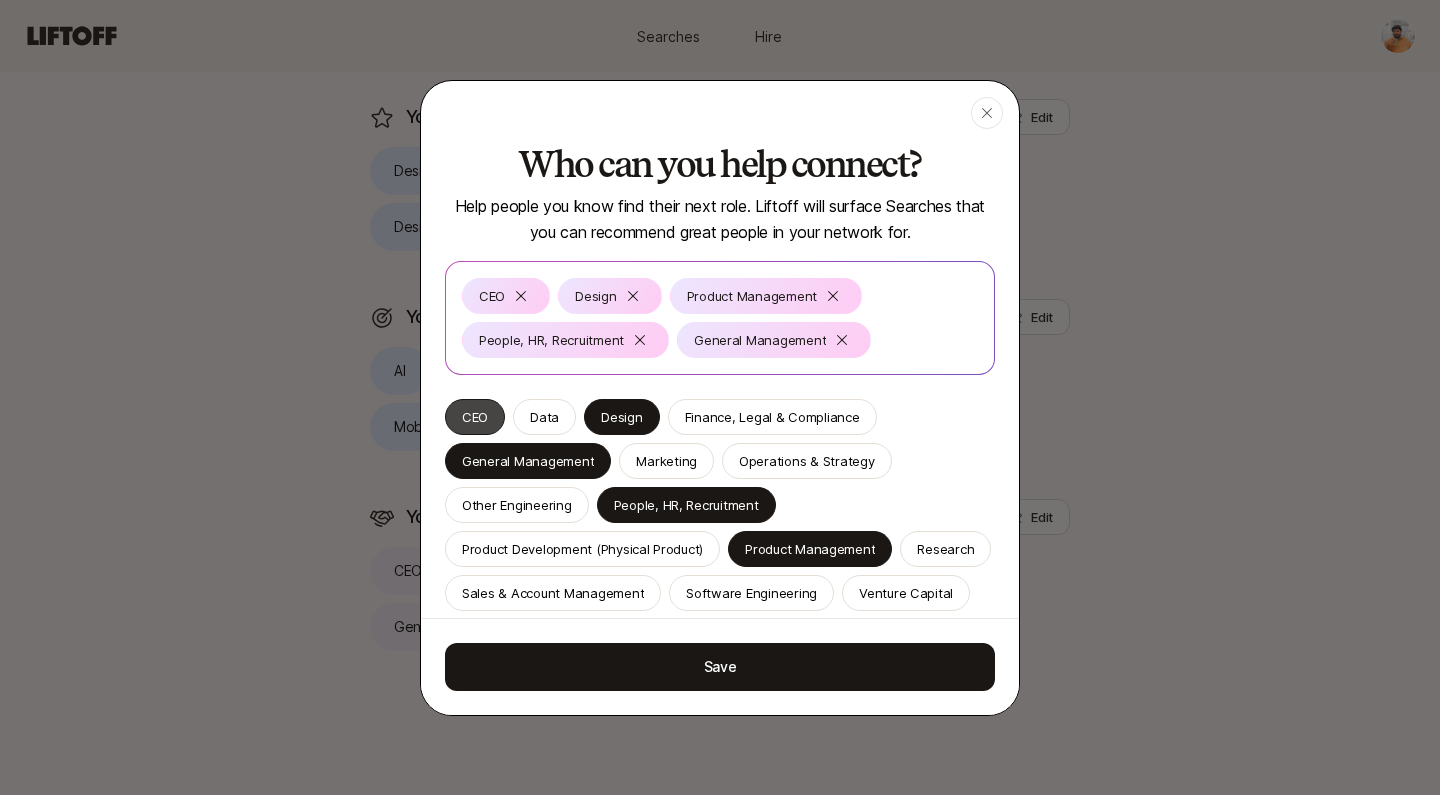 click on "CEO" at bounding box center (475, 417) 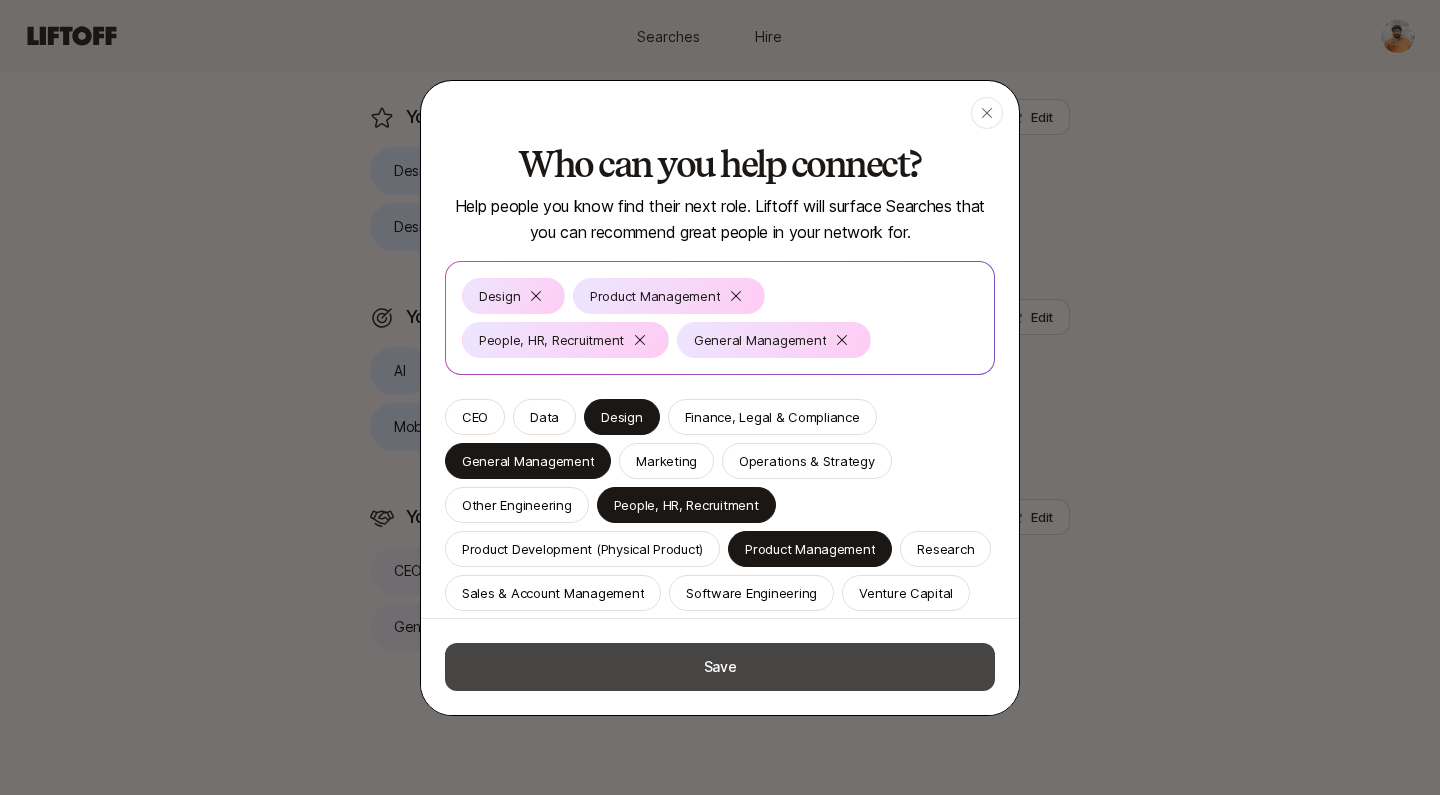 click on "Save" at bounding box center [720, 667] 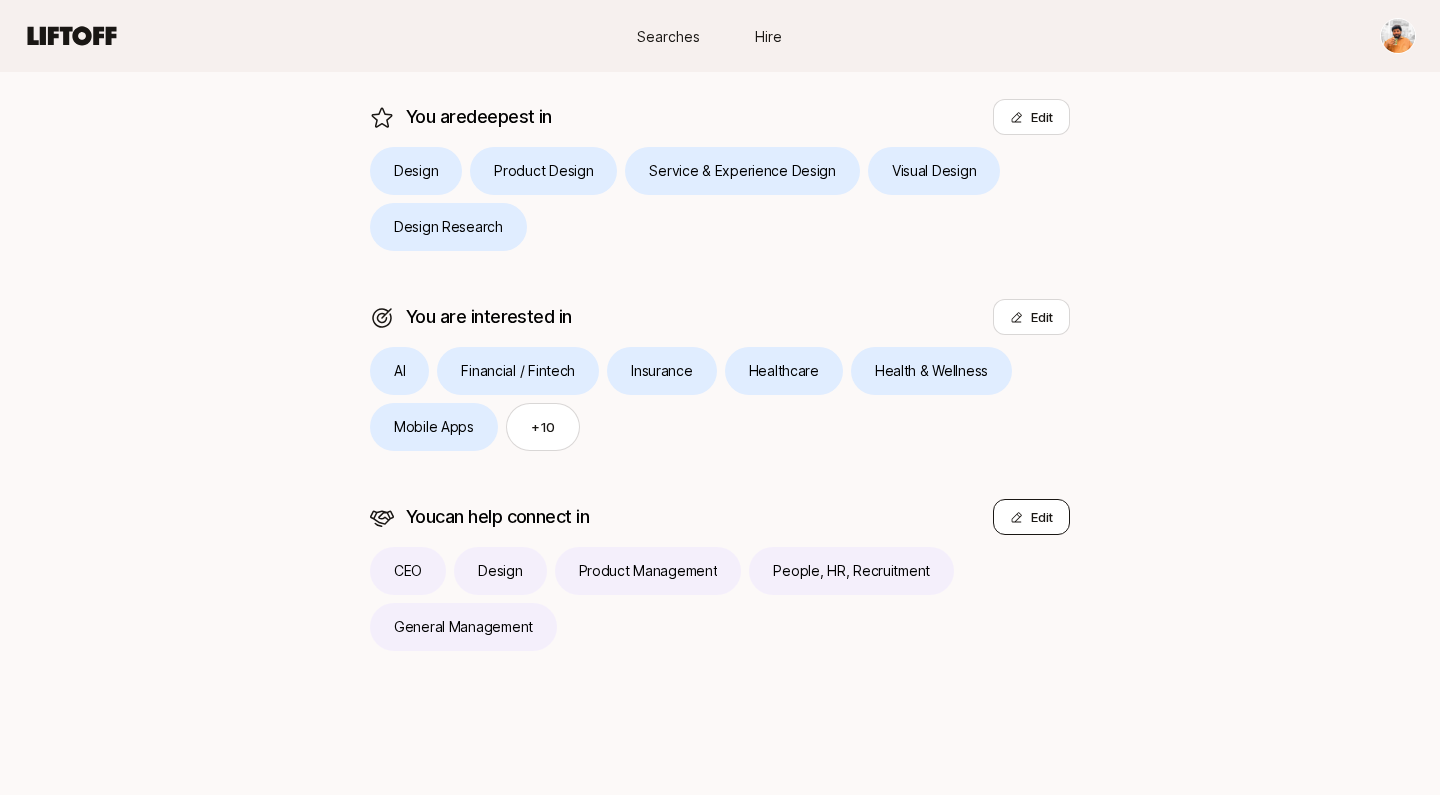 click on "Edit" at bounding box center [1031, 517] 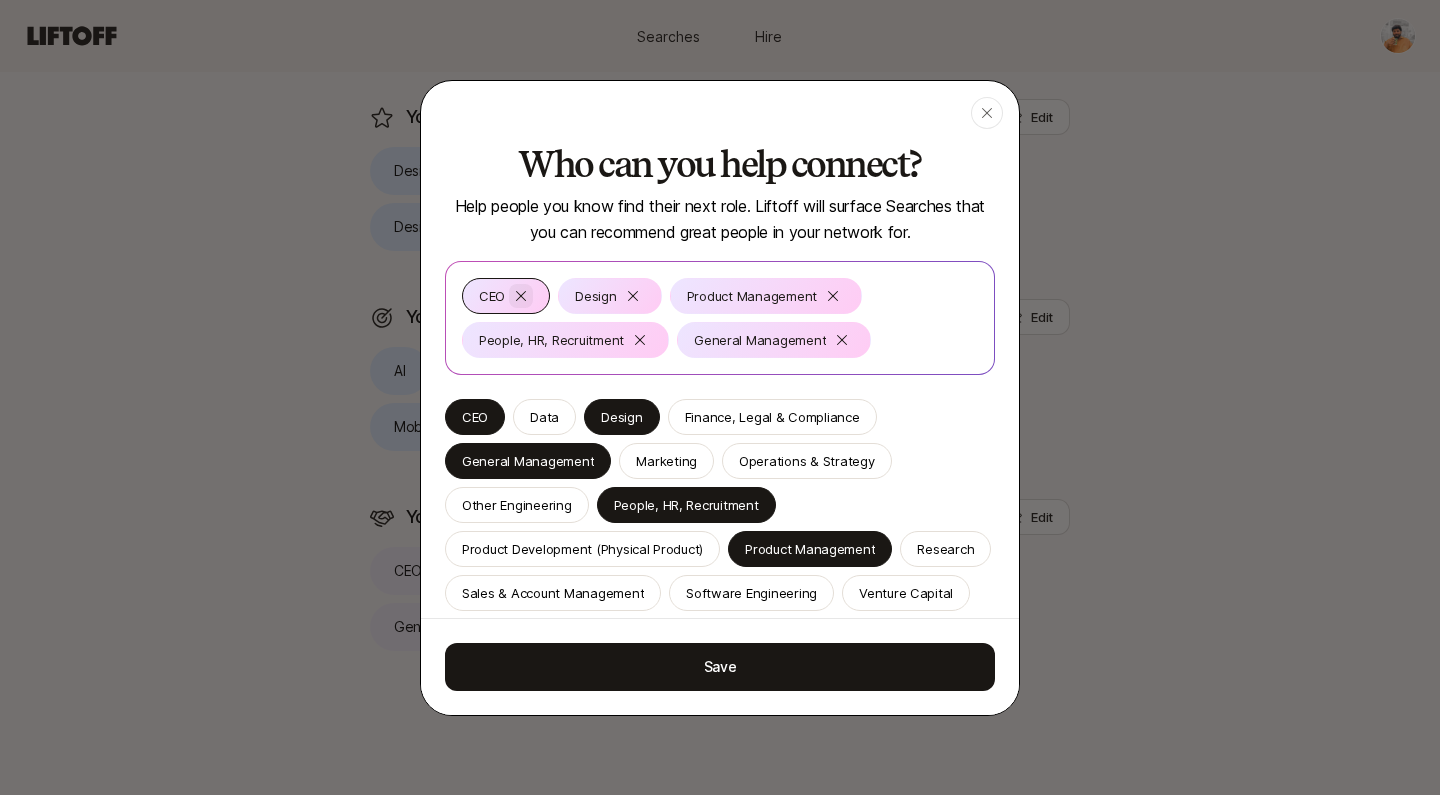 click 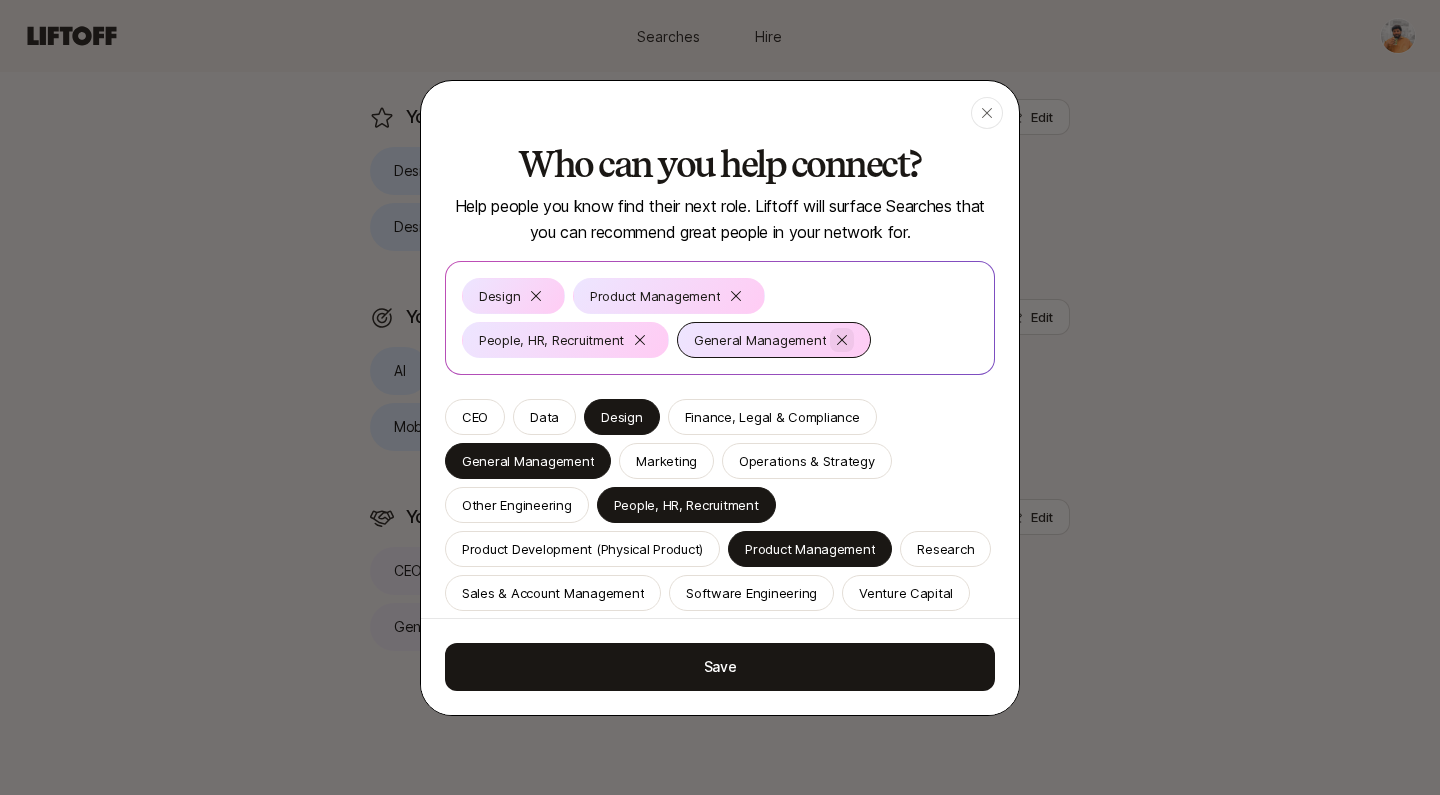 click 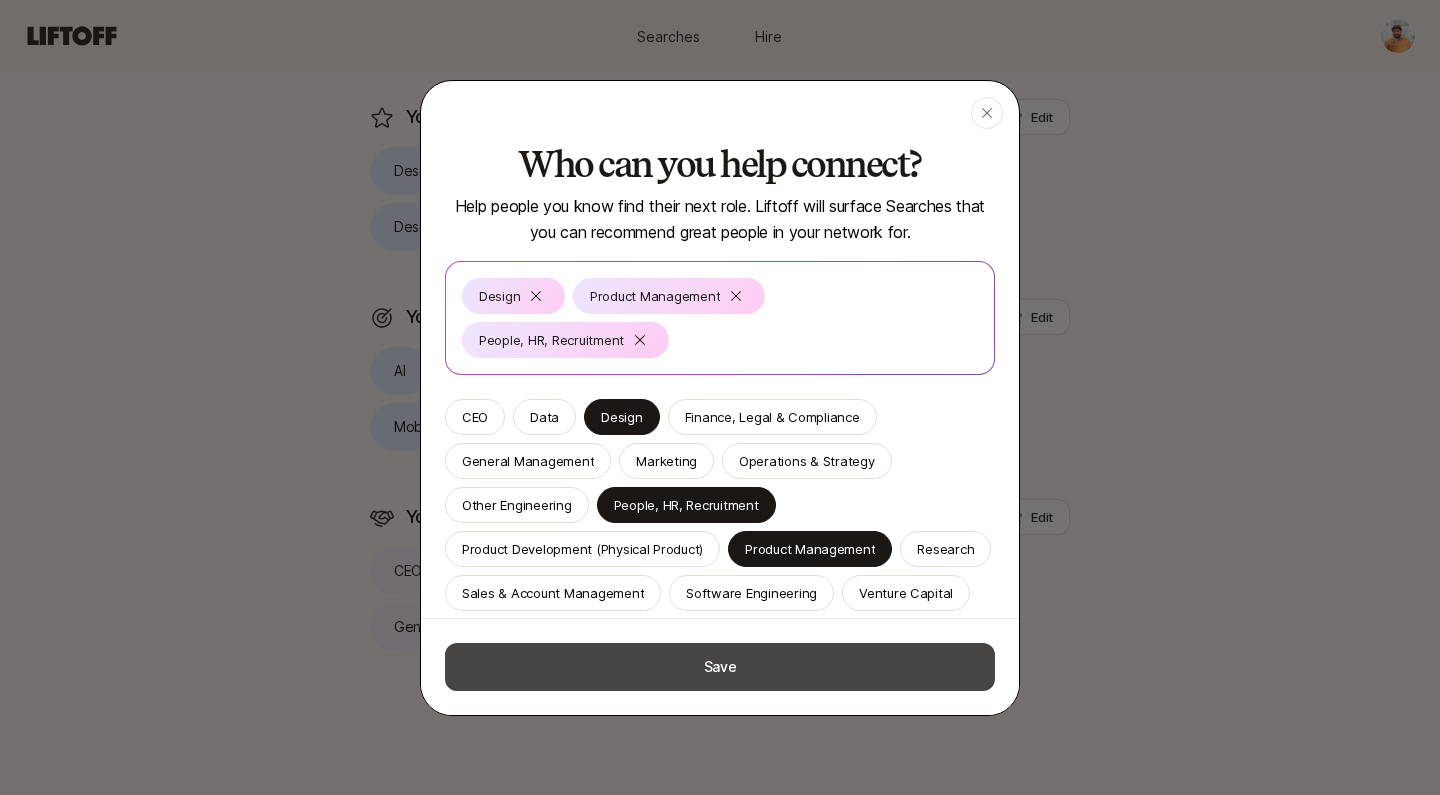 click on "Save" at bounding box center [720, 667] 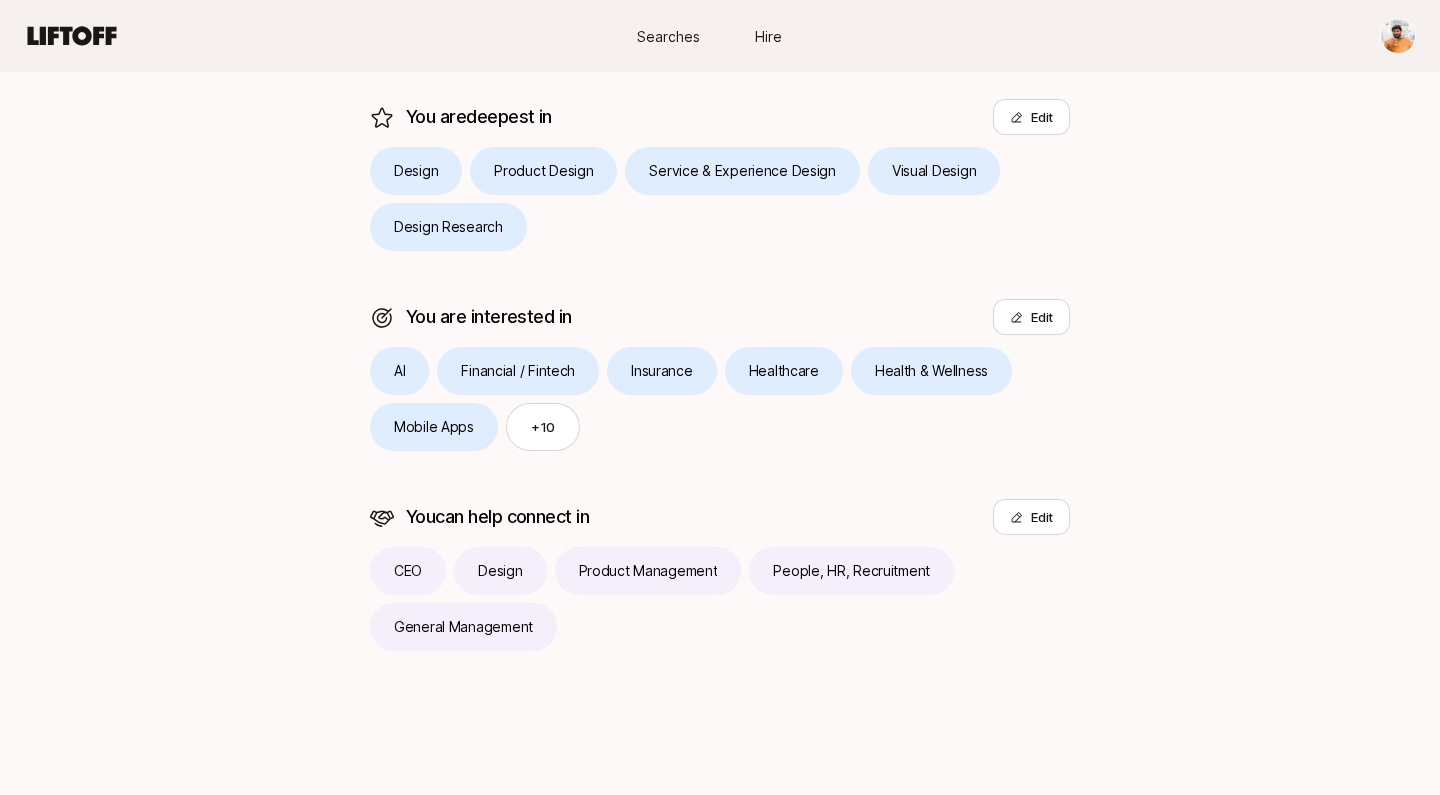 click on "CEO Design Product Management People, HR, Recruitment General Management" at bounding box center (720, 599) 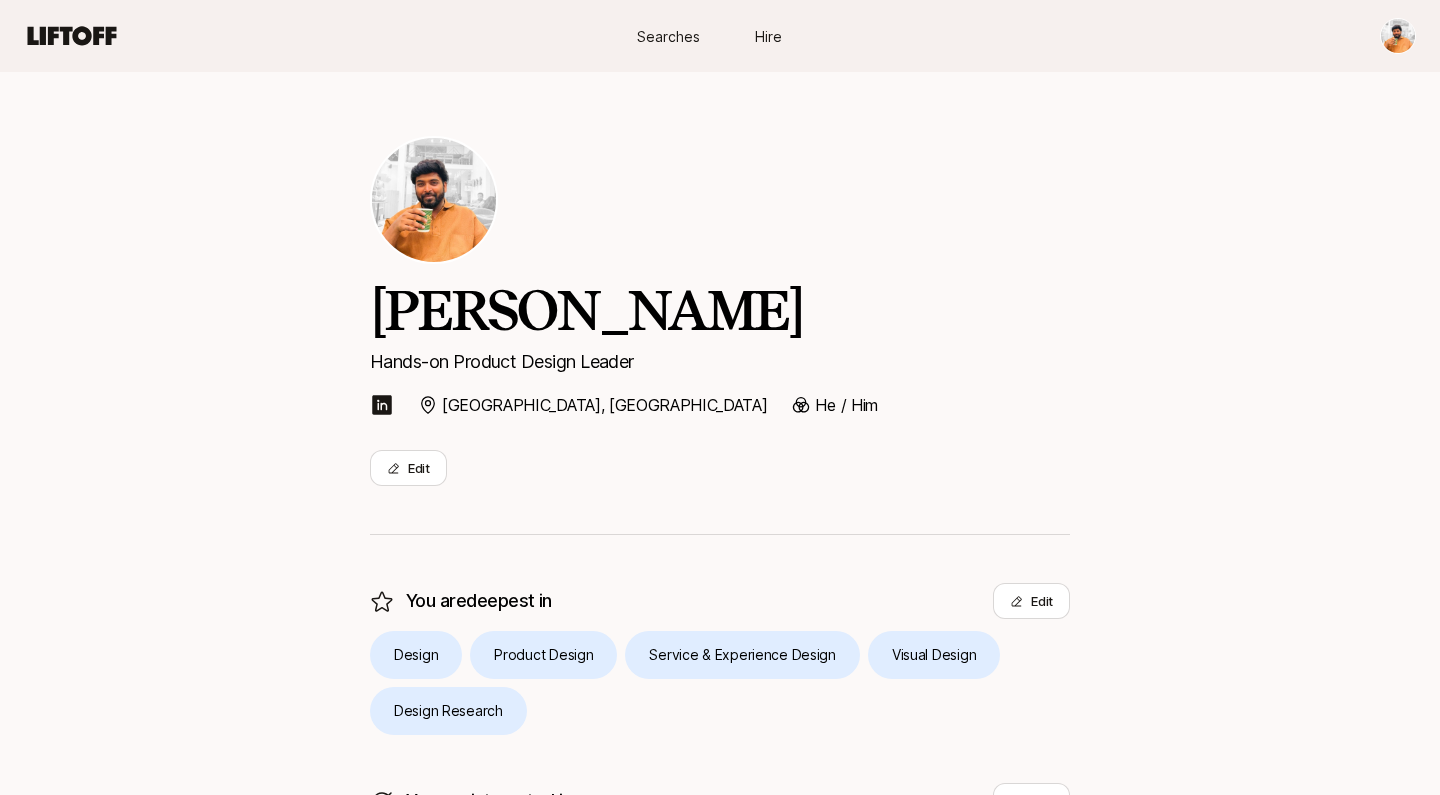 scroll, scrollTop: 0, scrollLeft: 0, axis: both 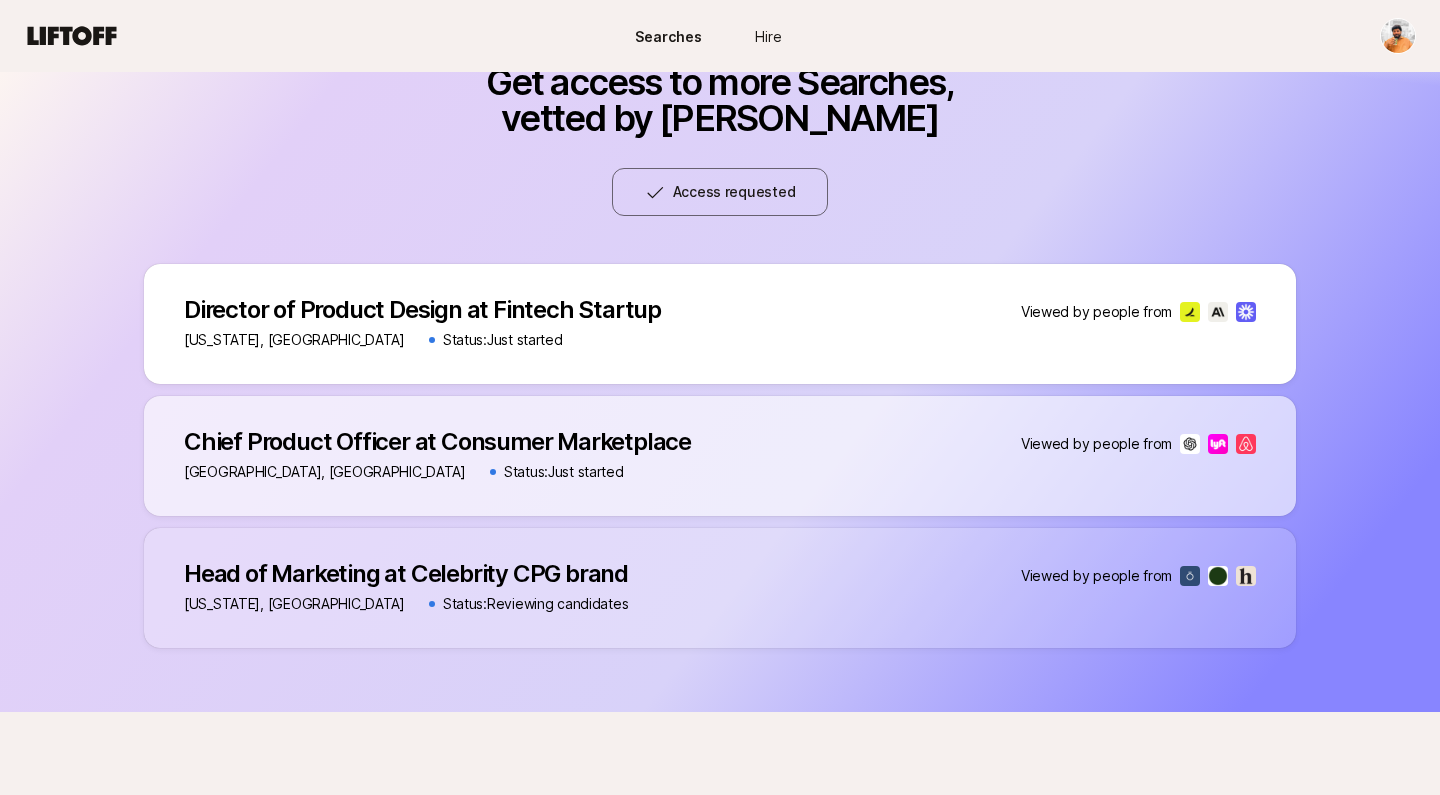 click on "[US_STATE], [GEOGRAPHIC_DATA] Status:  Just started" at bounding box center [422, 340] 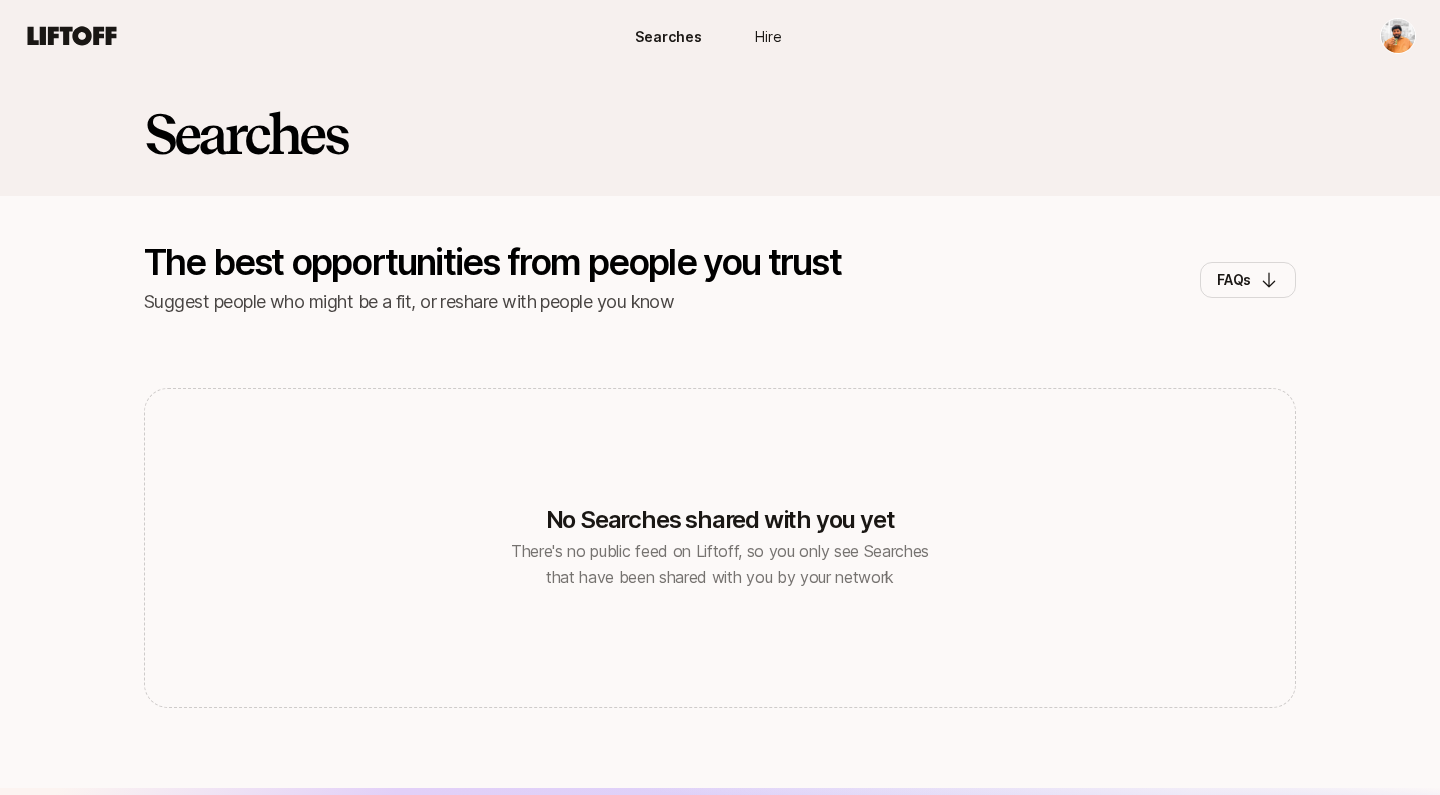 scroll, scrollTop: 0, scrollLeft: 0, axis: both 